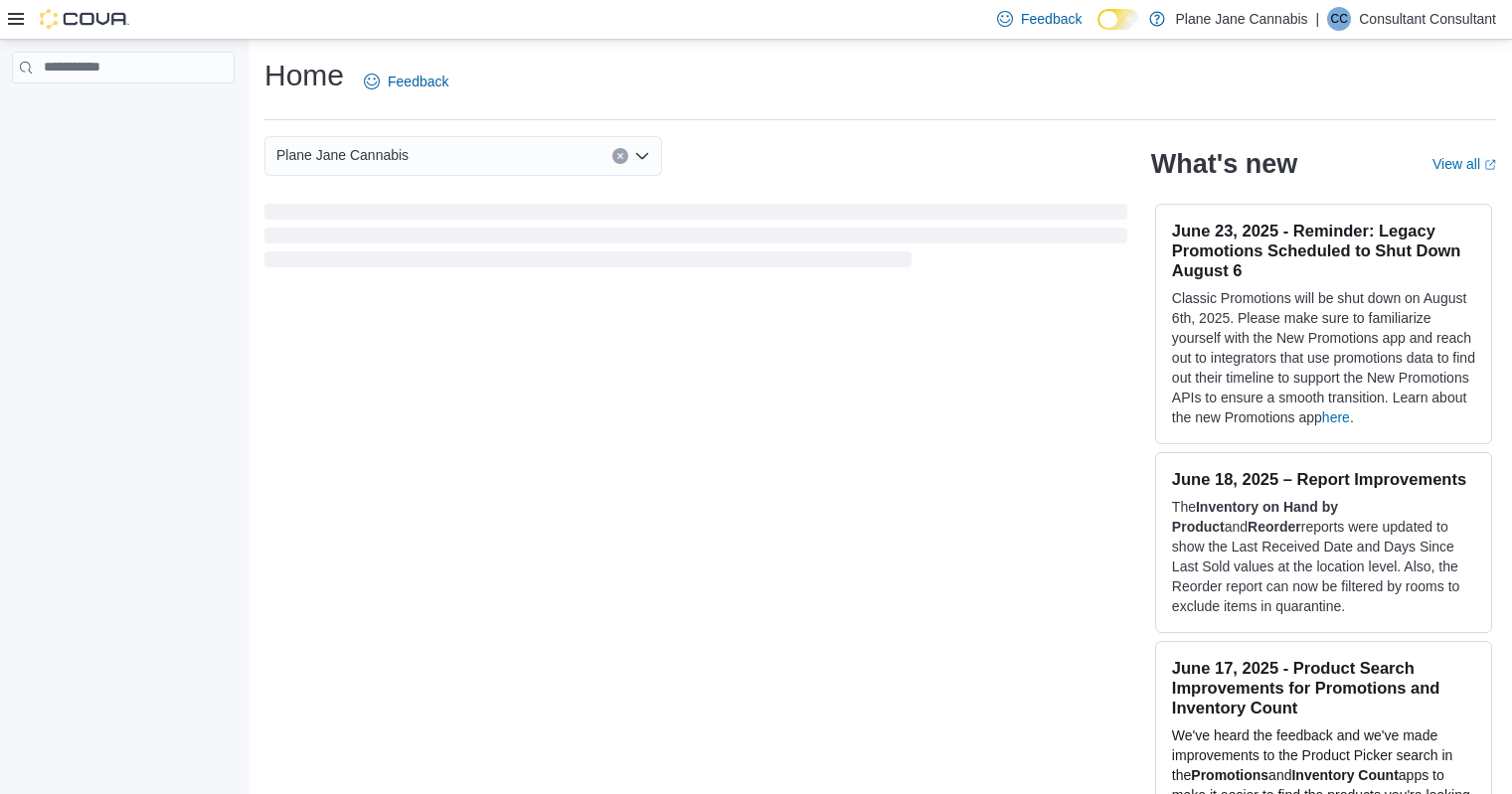 scroll, scrollTop: 0, scrollLeft: 0, axis: both 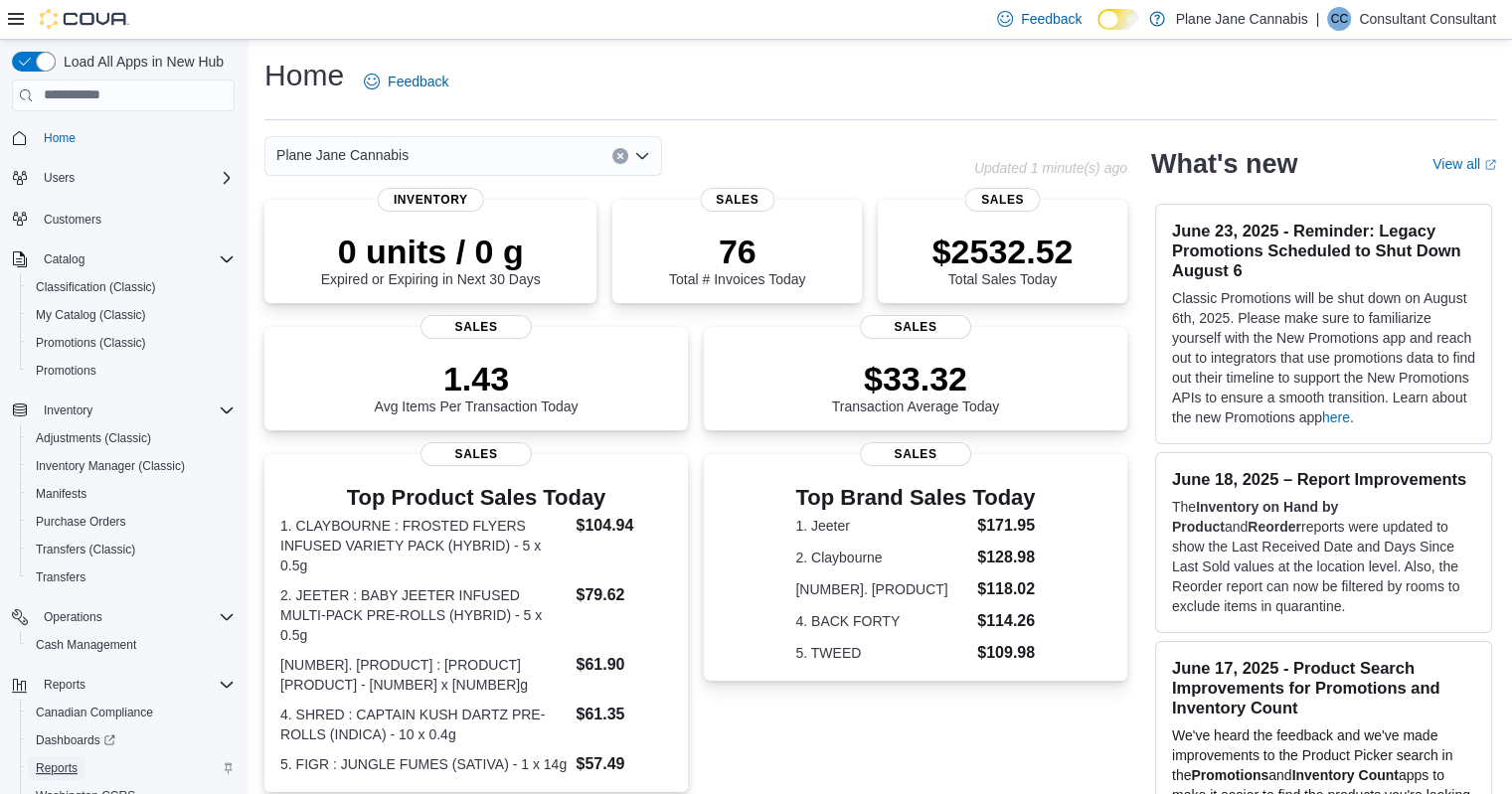 click on "Reports" at bounding box center [57, 768] 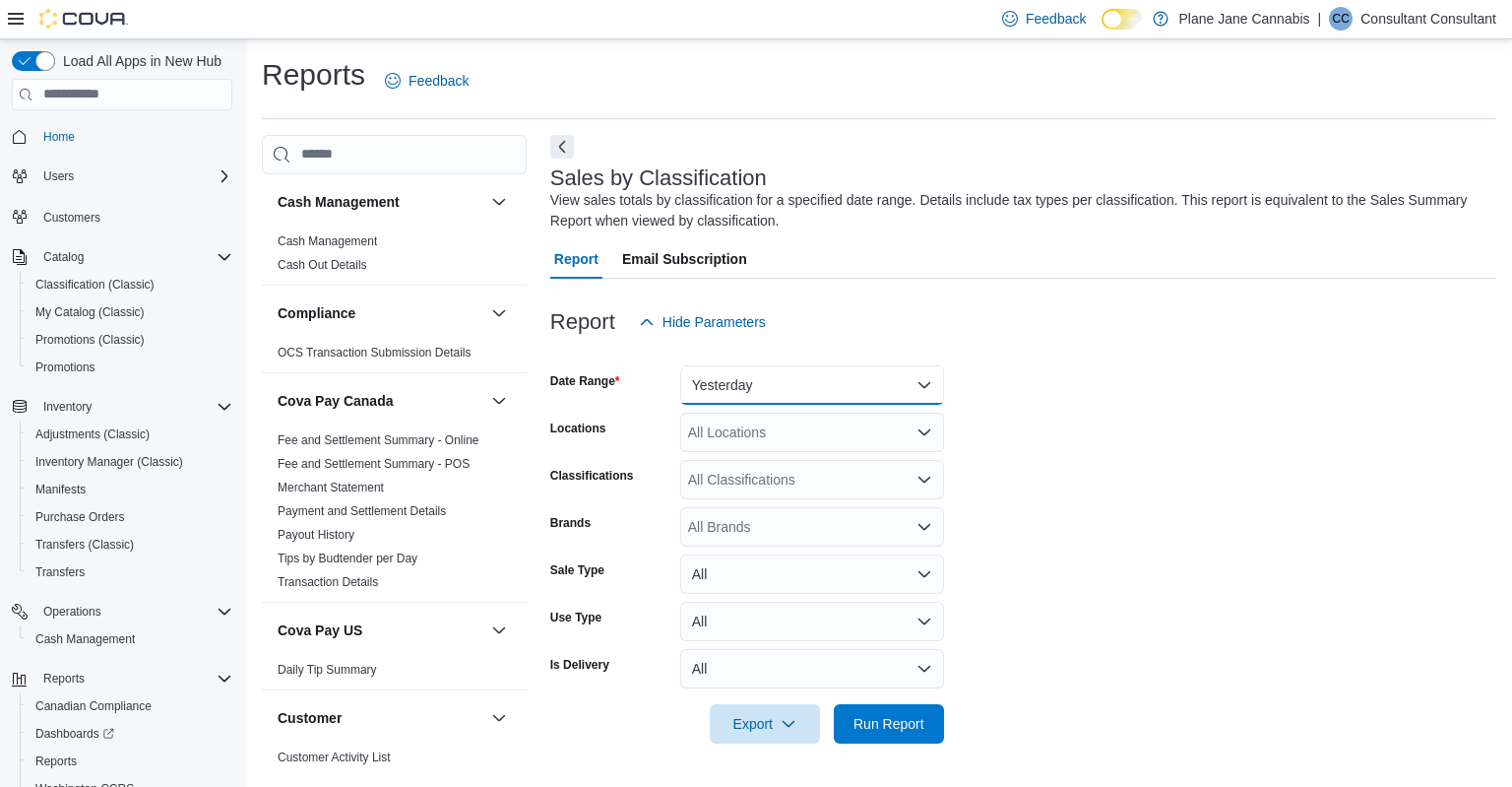 click on "Yesterday" at bounding box center (812, 385) 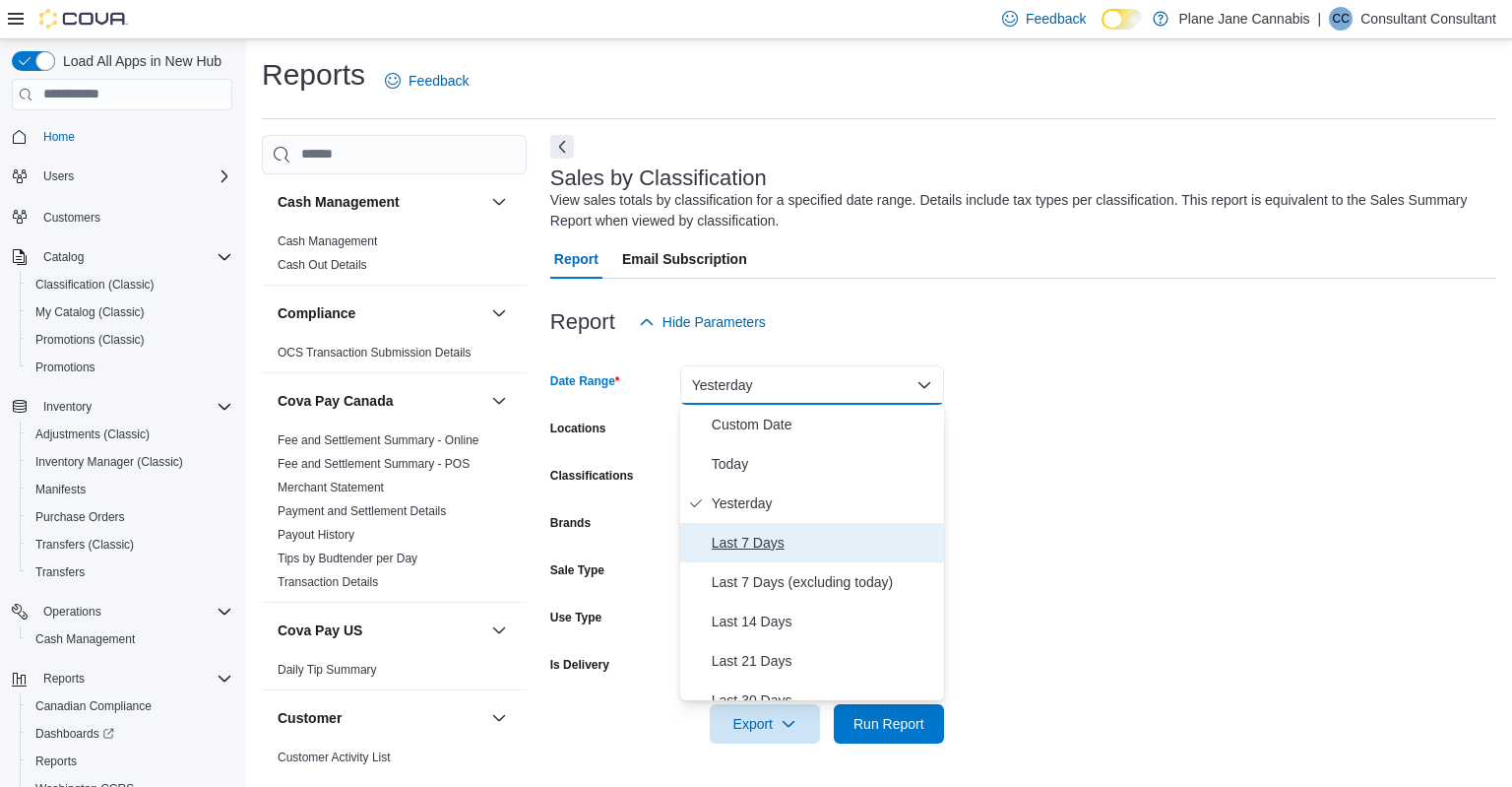 click on "Last 7 Days" at bounding box center (824, 543) 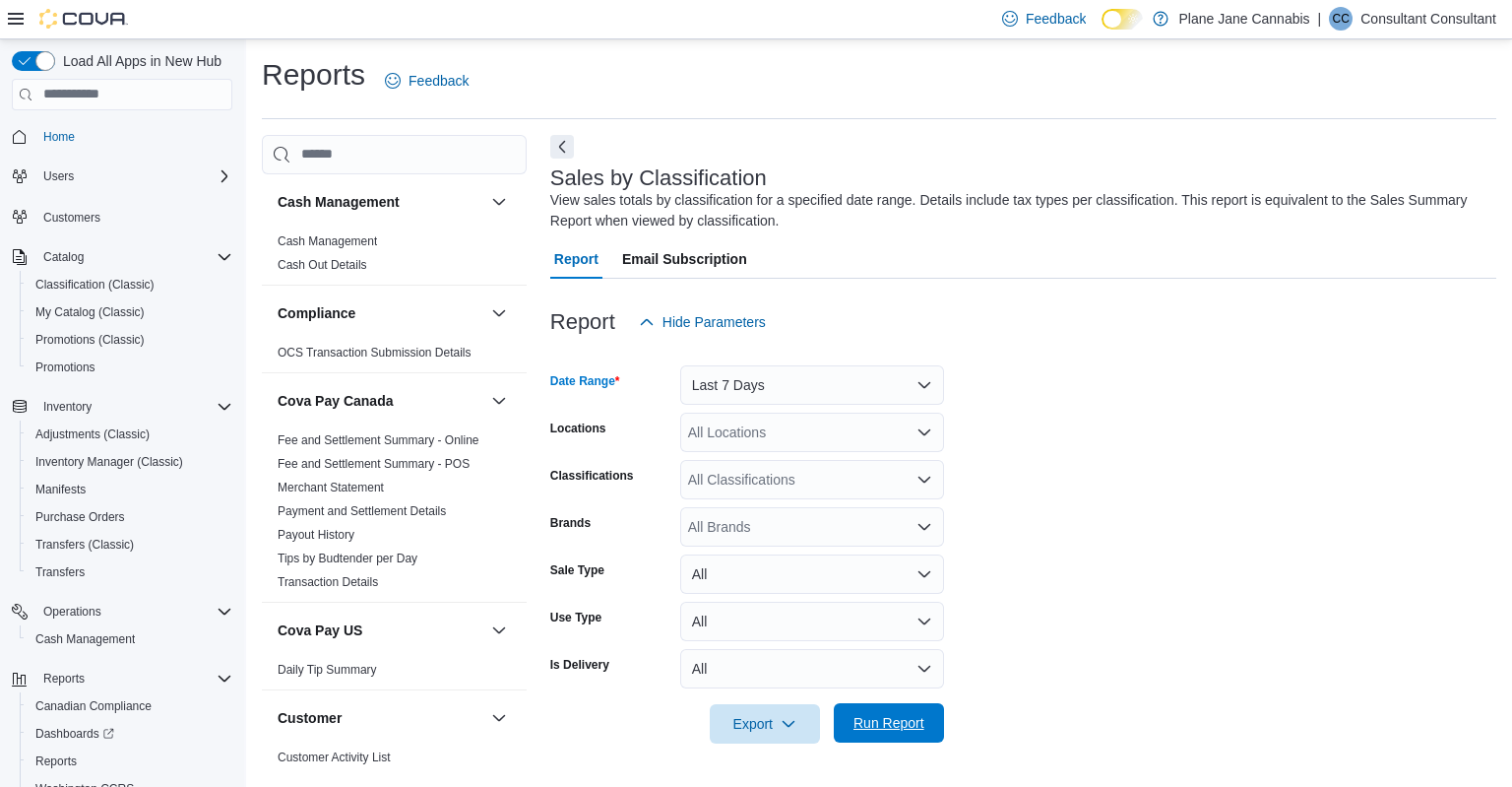 click on "Run Report" at bounding box center [889, 723] 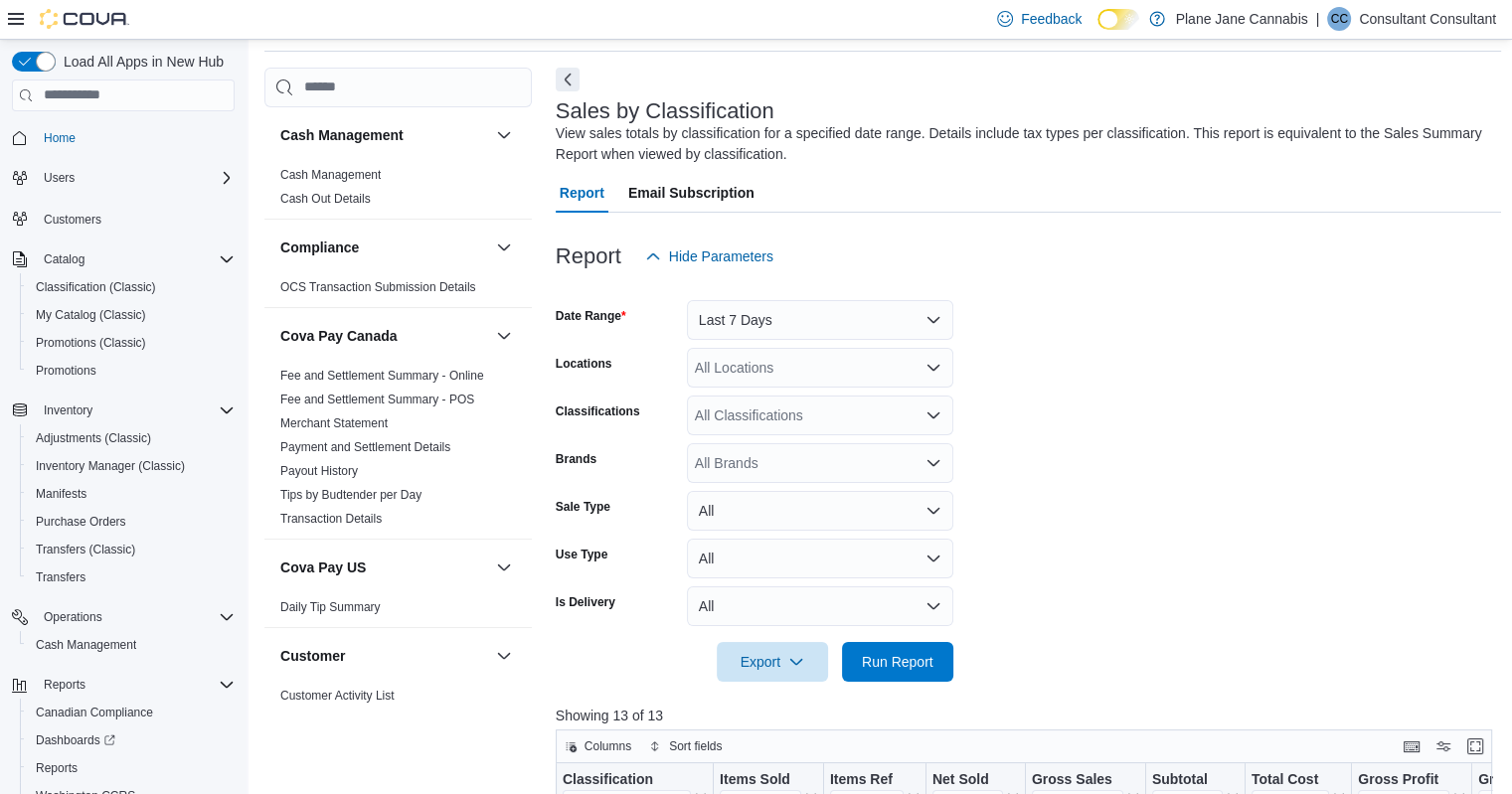 scroll, scrollTop: 54, scrollLeft: 0, axis: vertical 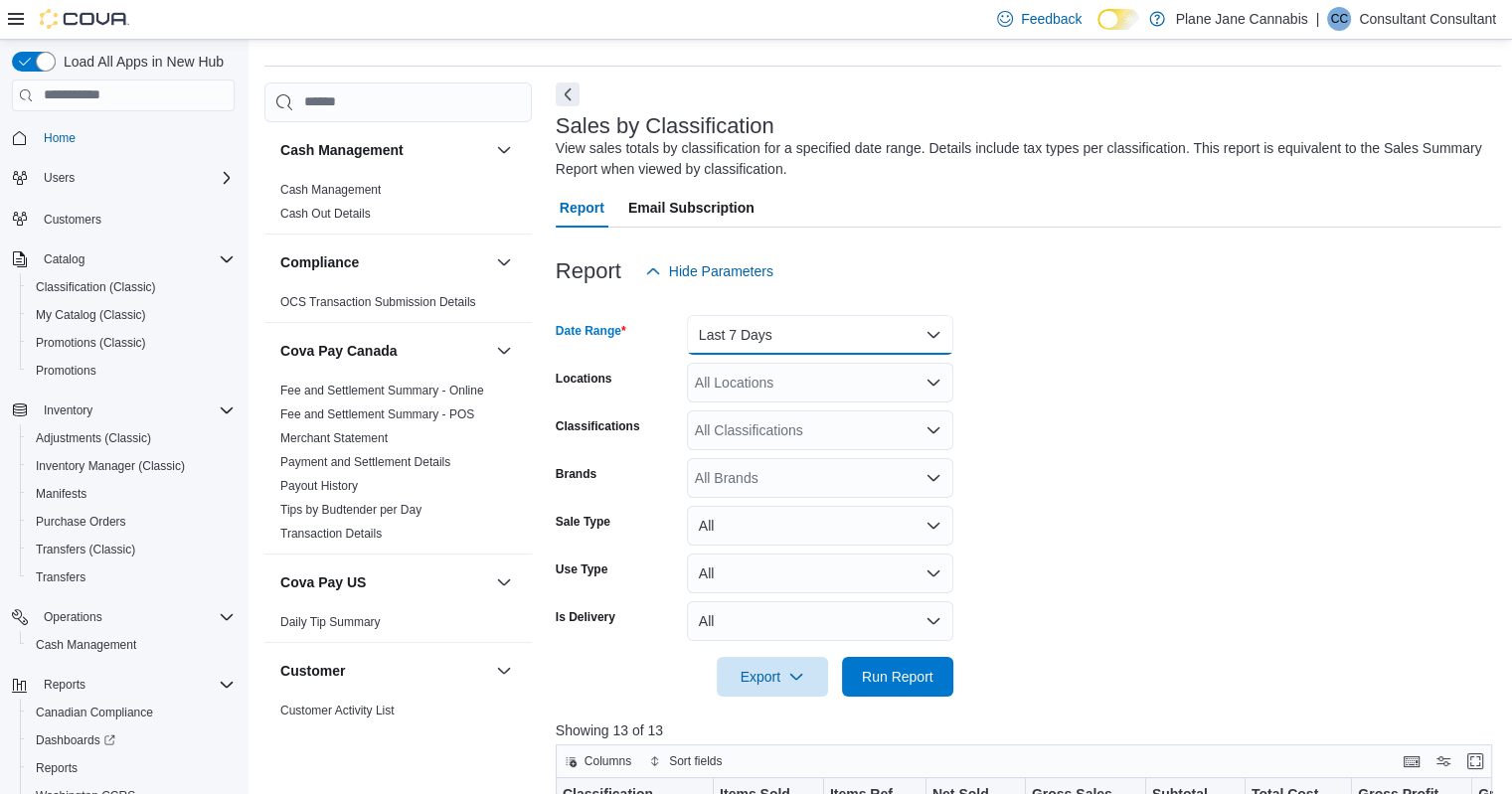 click on "Last 7 Days" at bounding box center [820, 335] 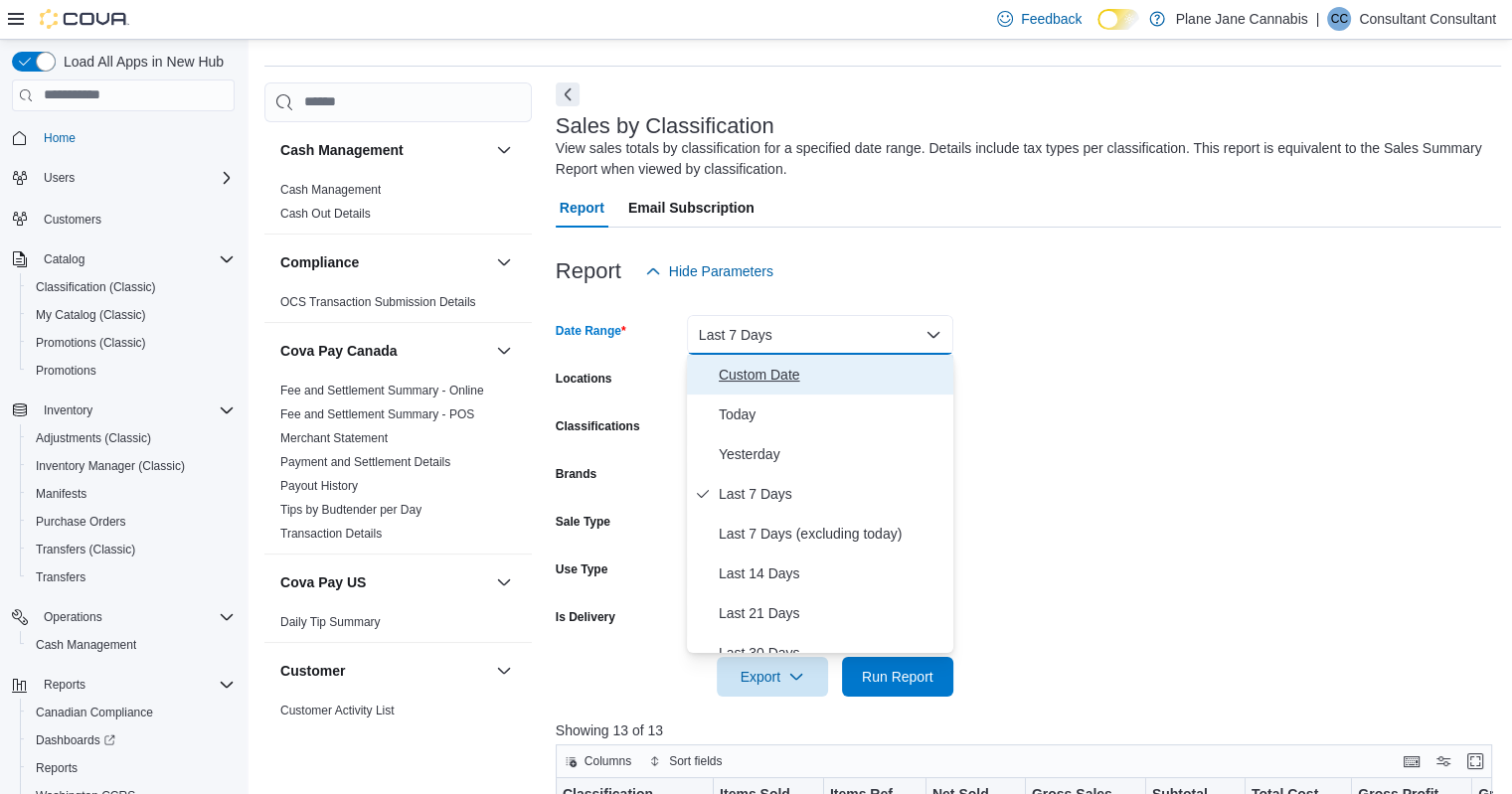 click on "Custom Date" at bounding box center [832, 375] 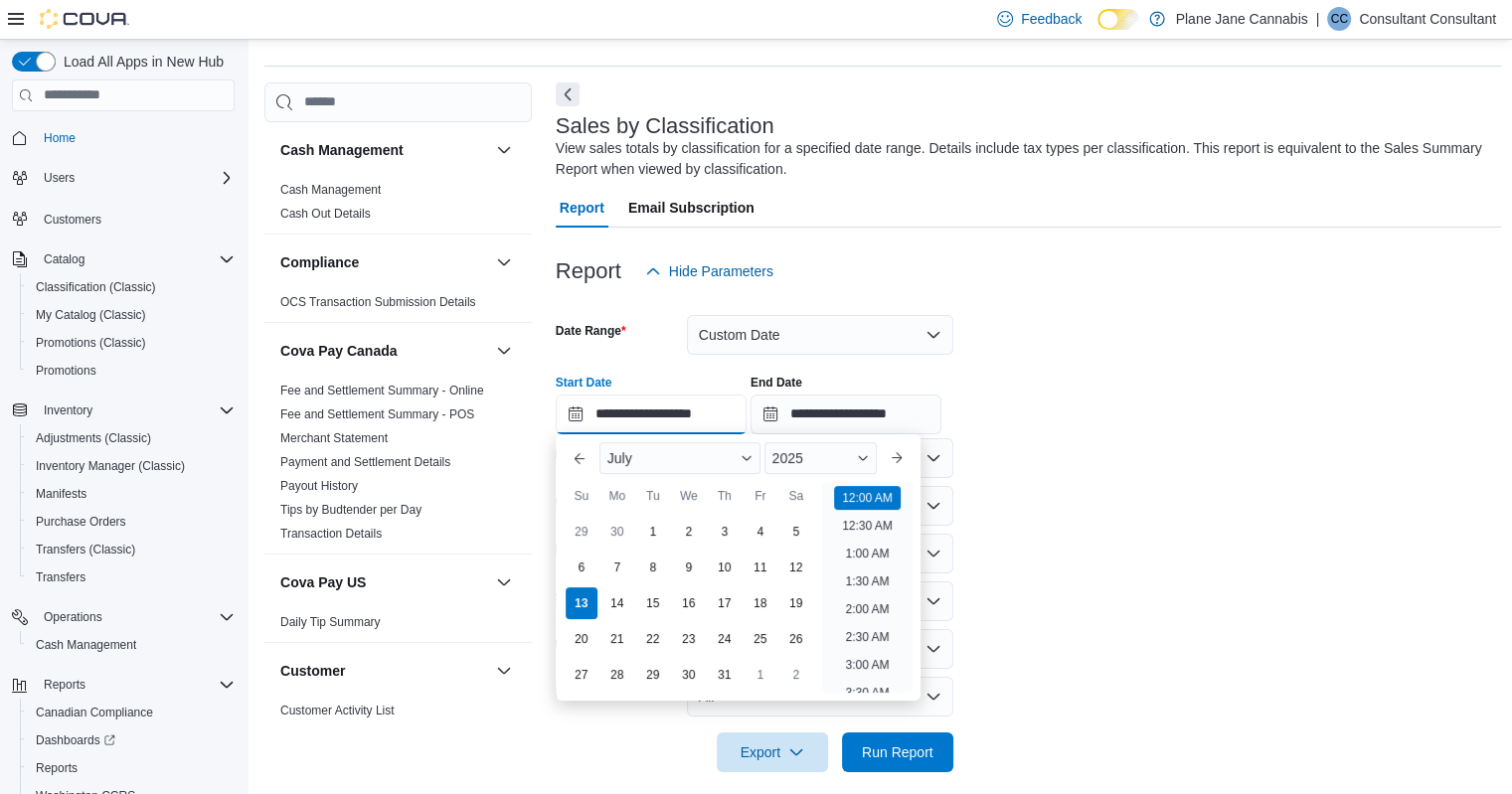 click on "**********" at bounding box center (651, 414) 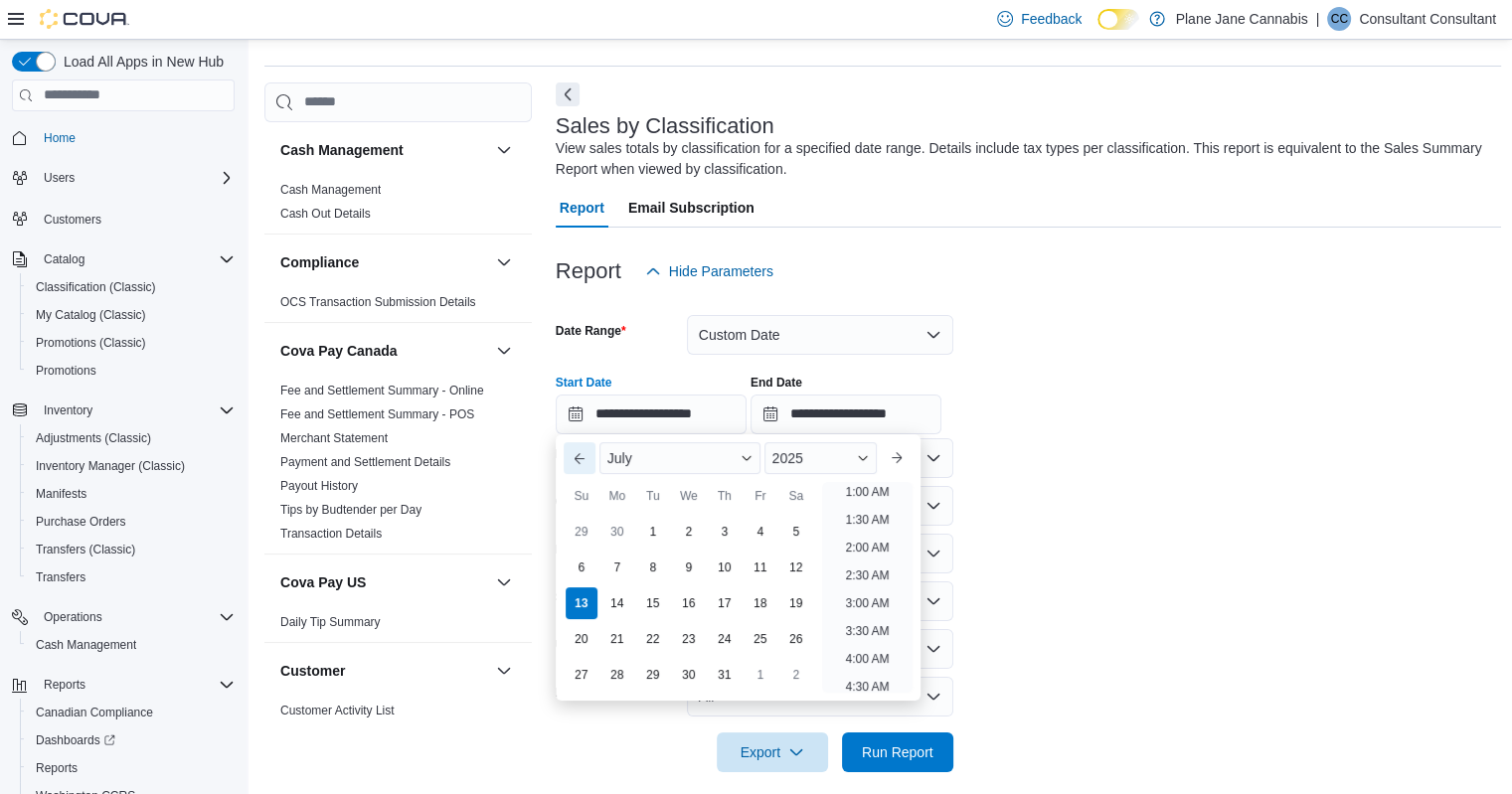 click on "Previous Month" at bounding box center [580, 458] 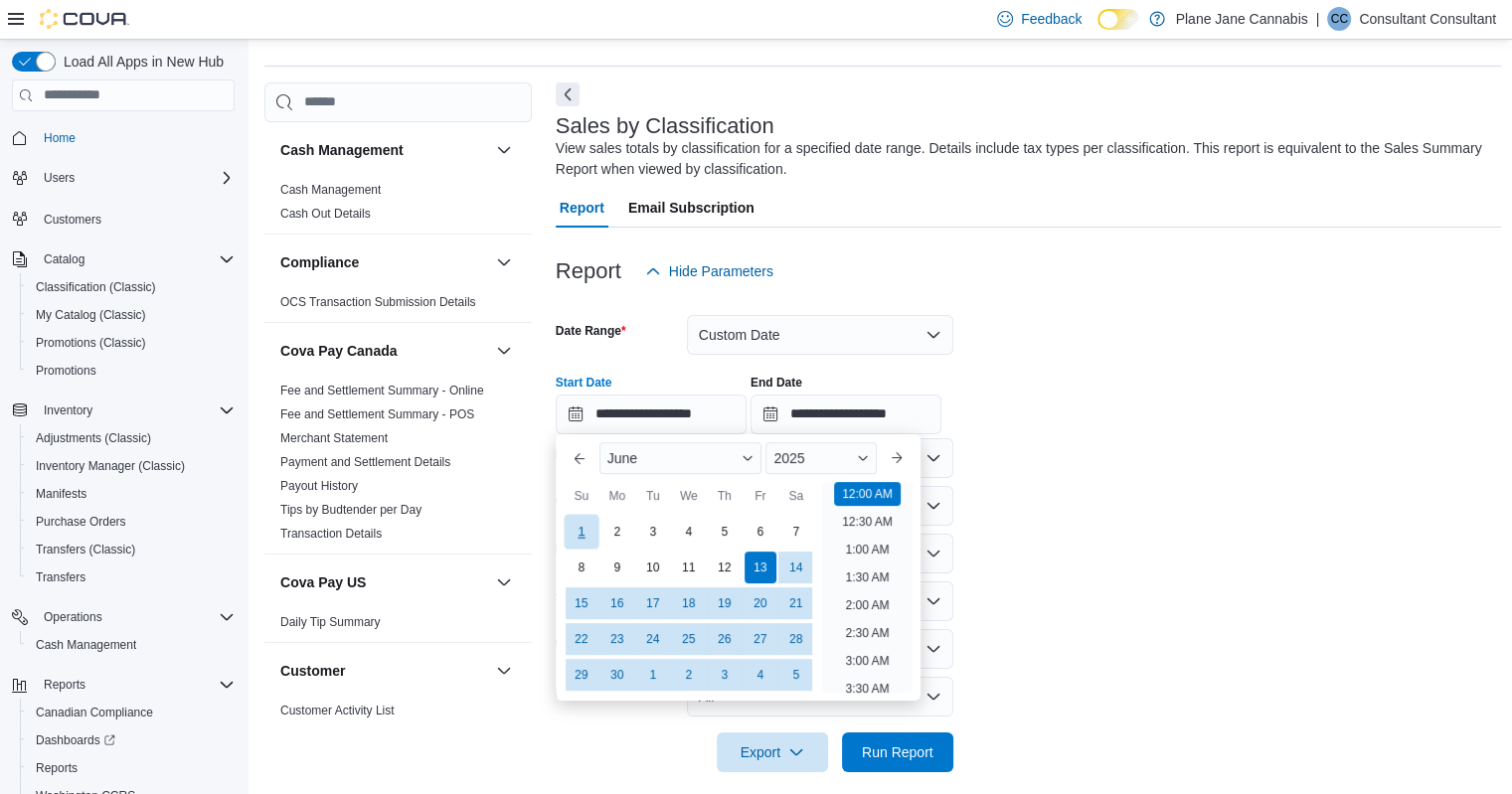 click on "1" at bounding box center [581, 531] 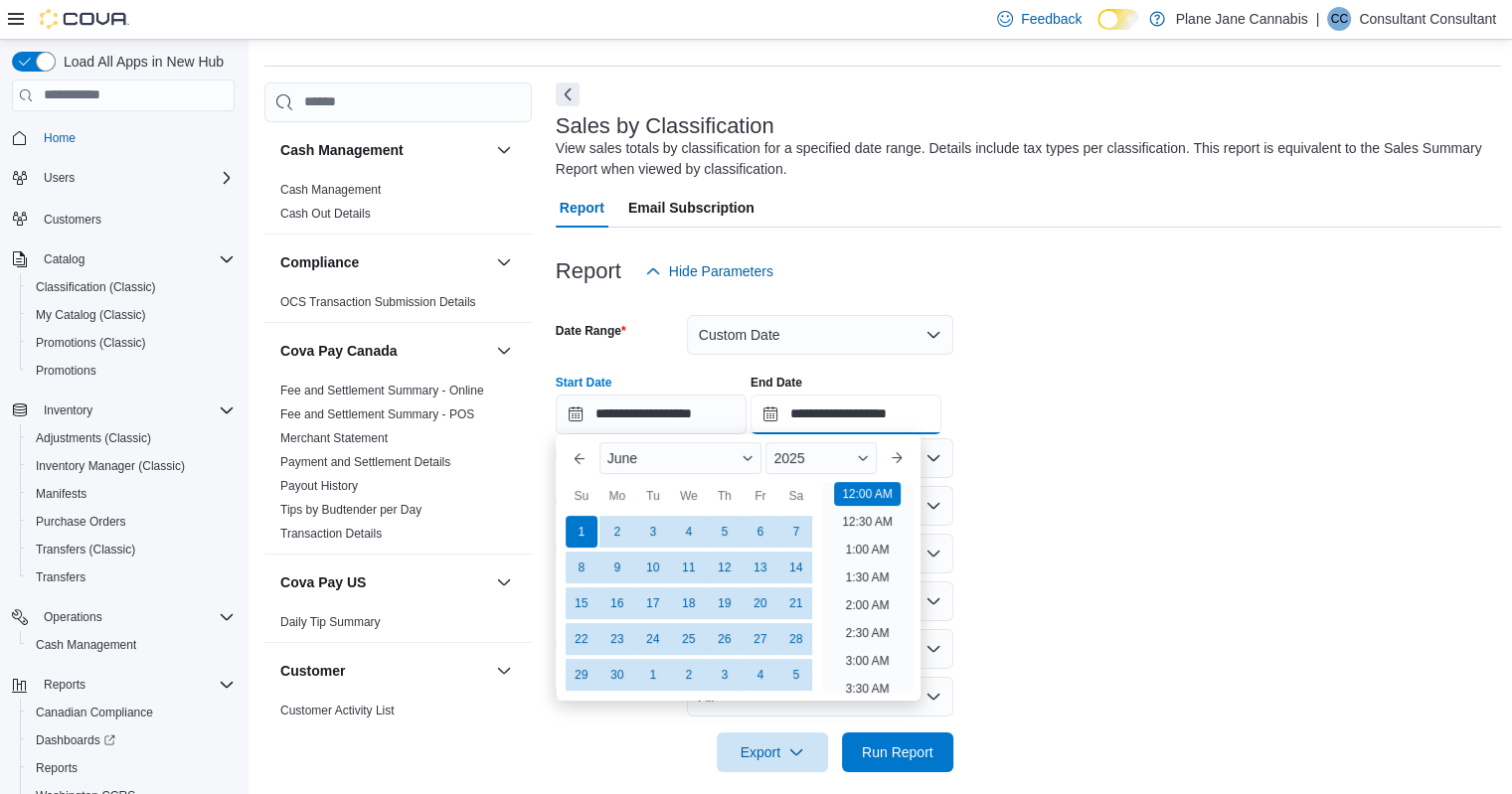 click on "**********" at bounding box center (846, 414) 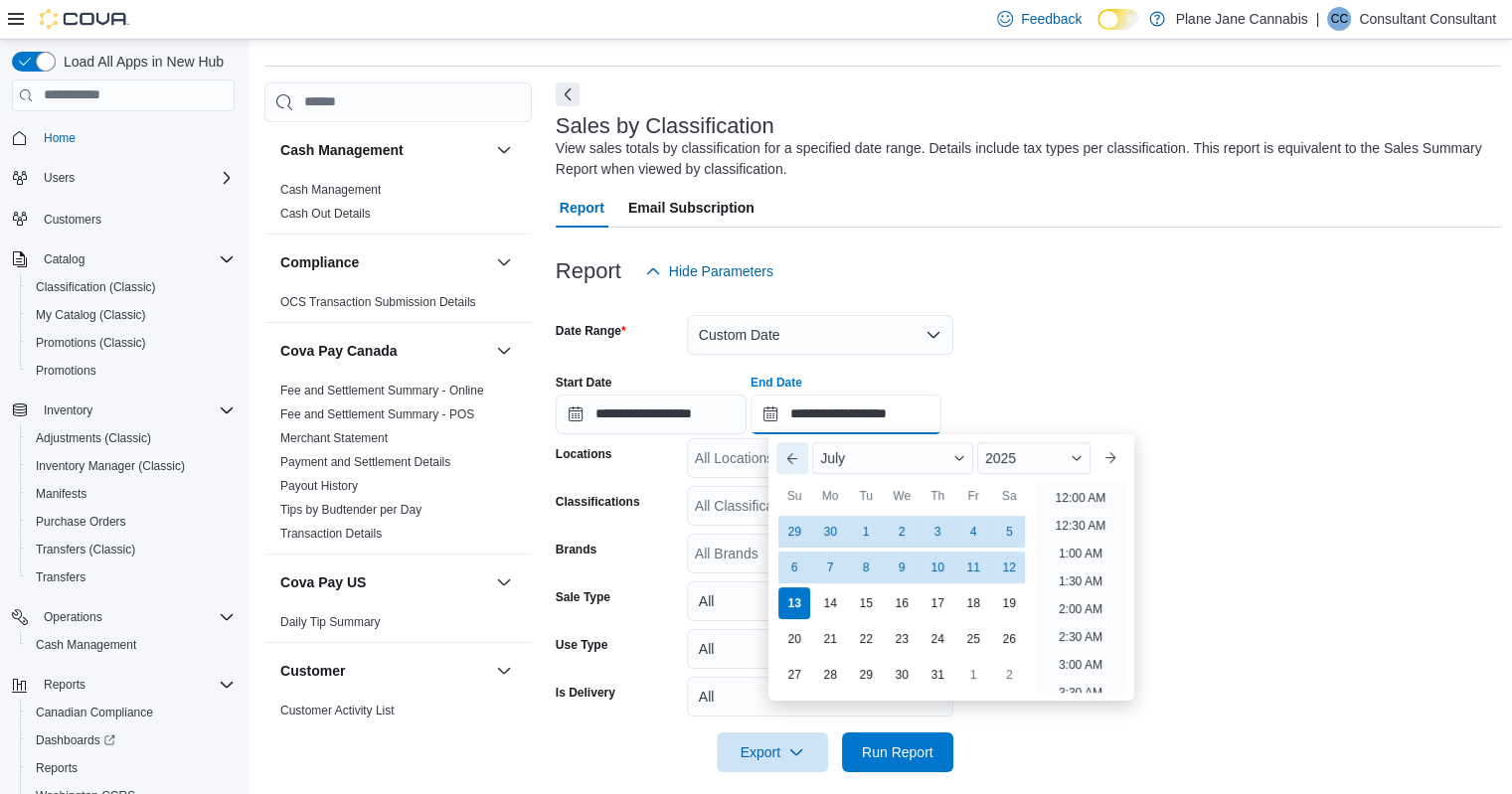 scroll, scrollTop: 1129, scrollLeft: 0, axis: vertical 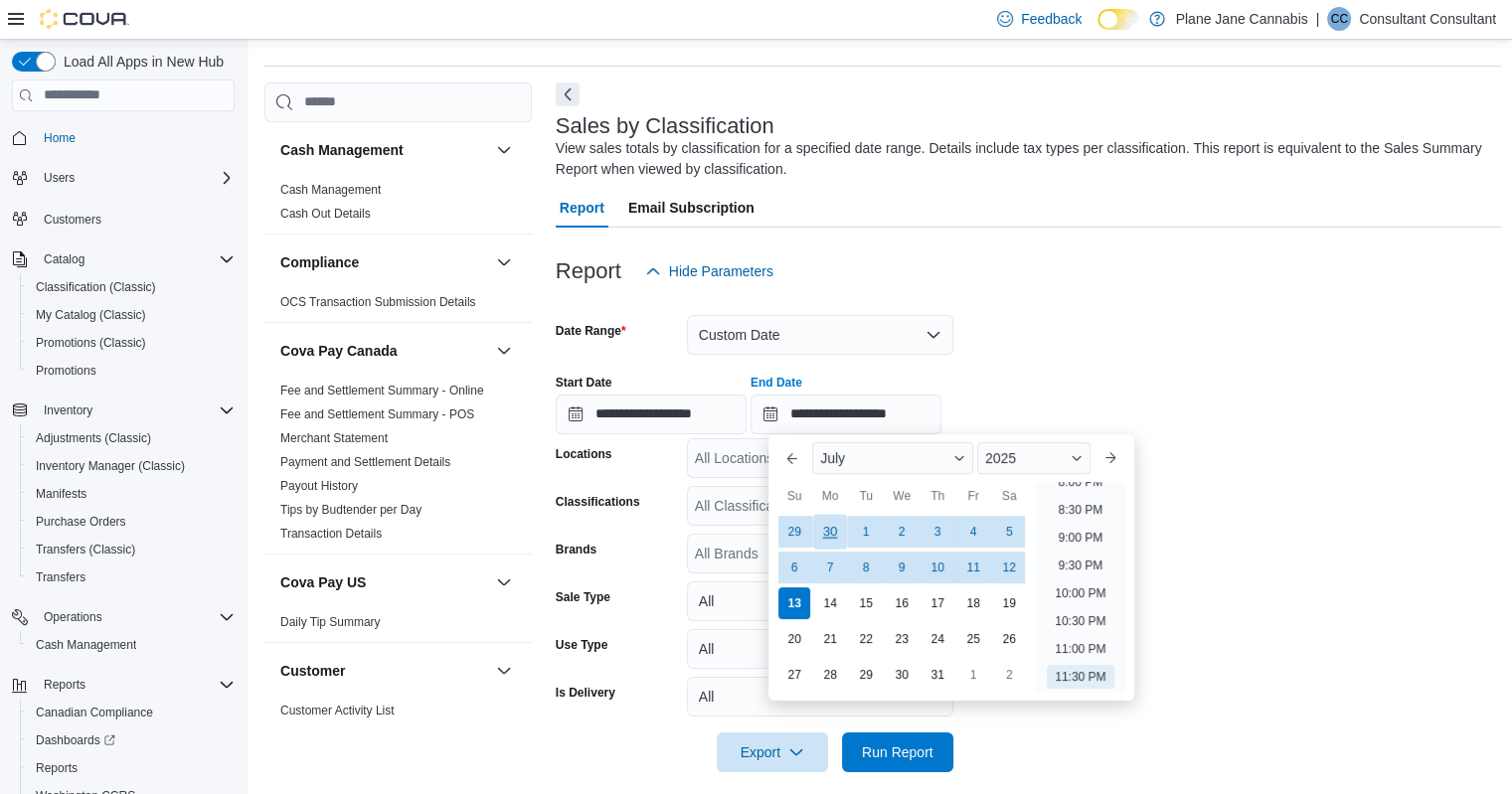 click on "30" at bounding box center [830, 531] 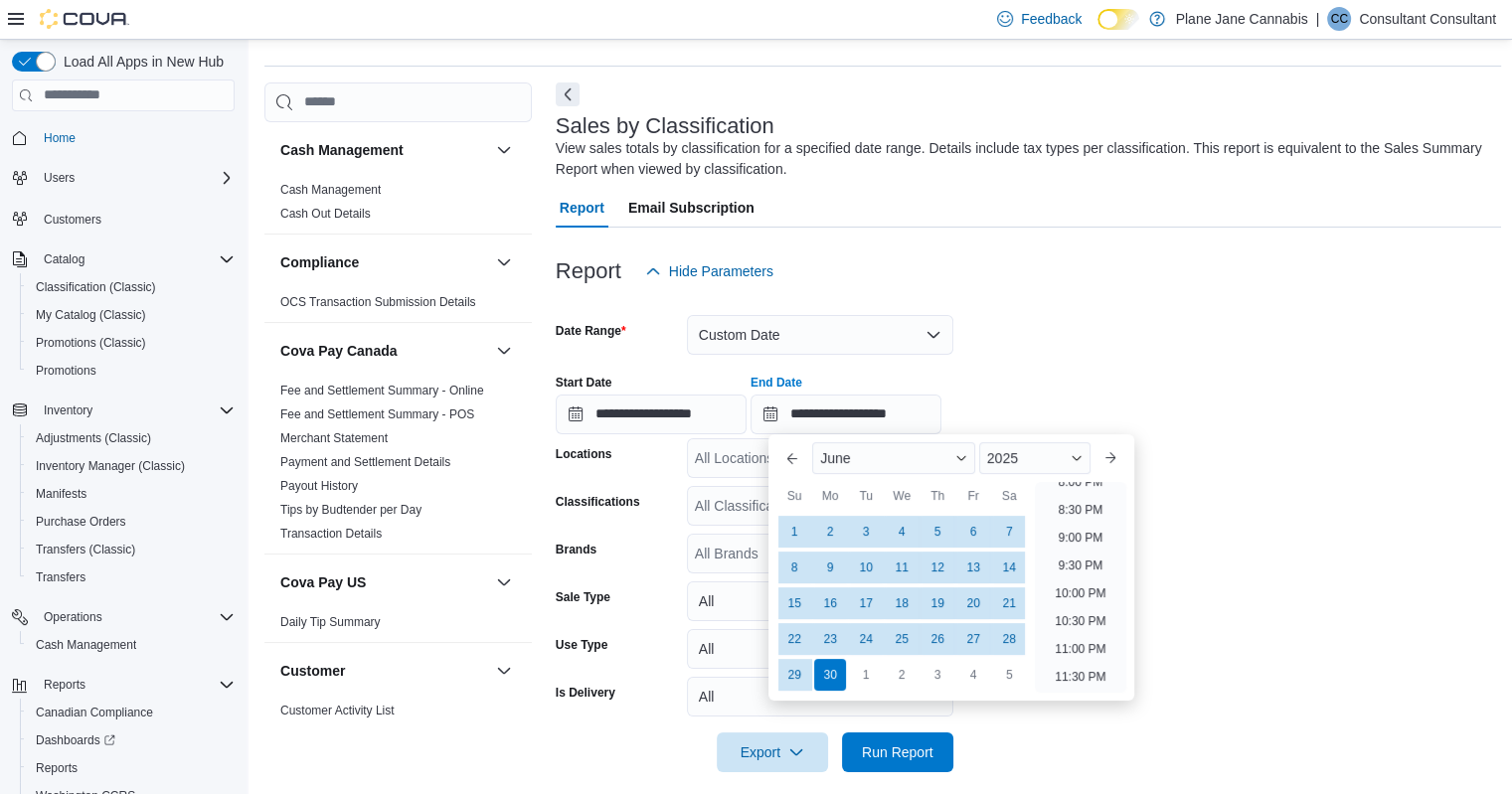 click on "**********" at bounding box center (1029, 397) 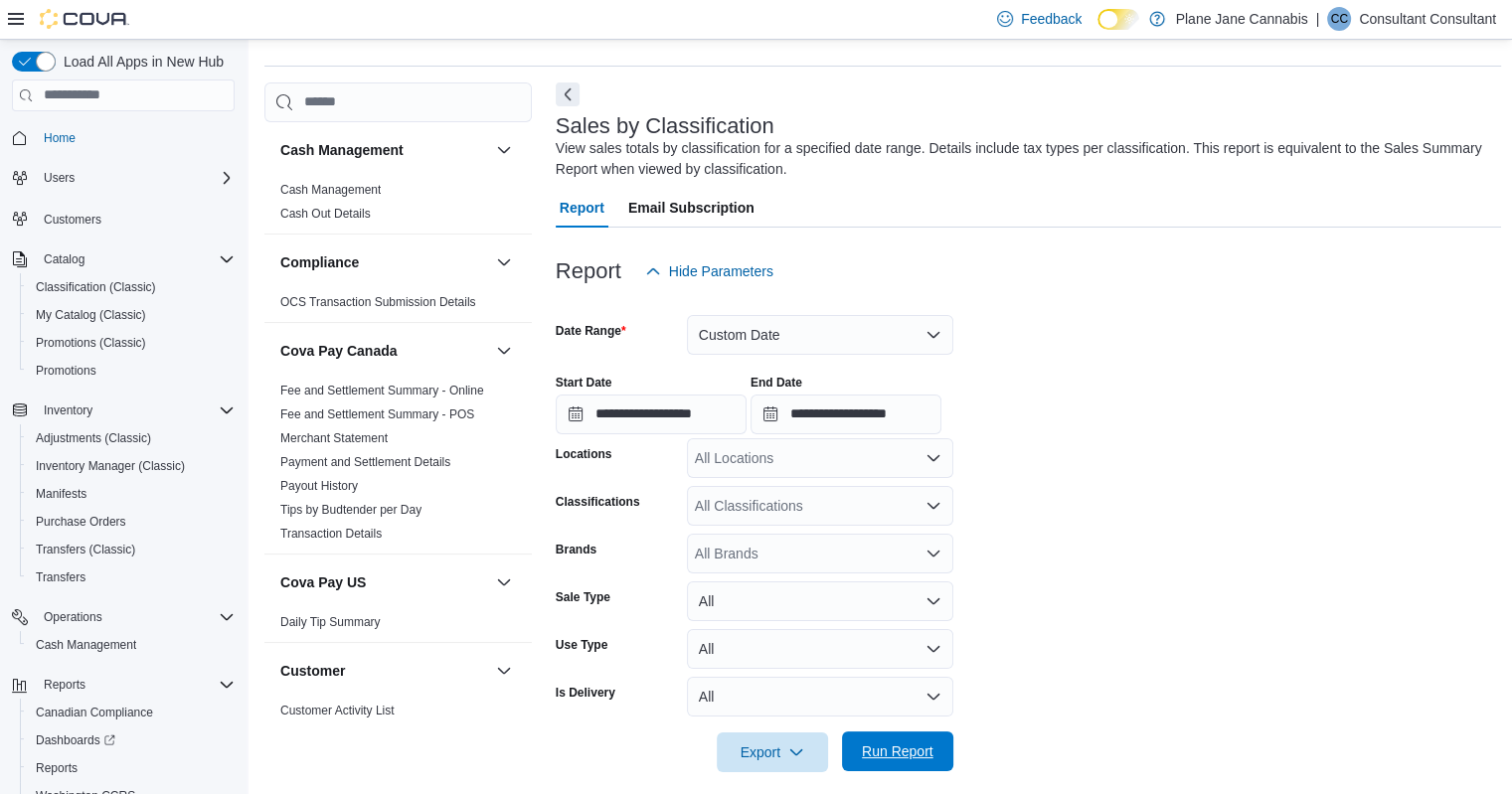click on "Run Report" at bounding box center [898, 751] 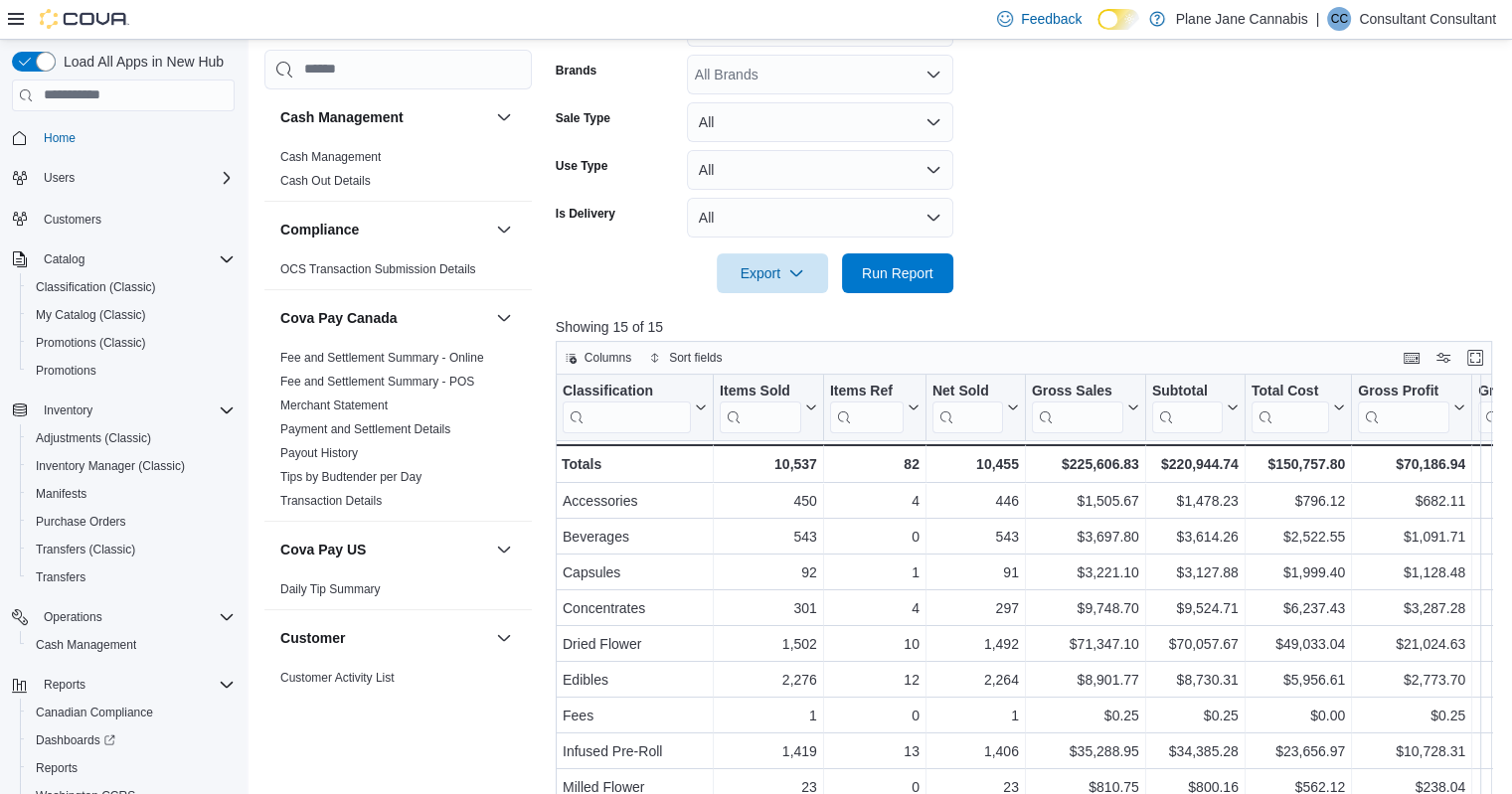 scroll, scrollTop: 535, scrollLeft: 0, axis: vertical 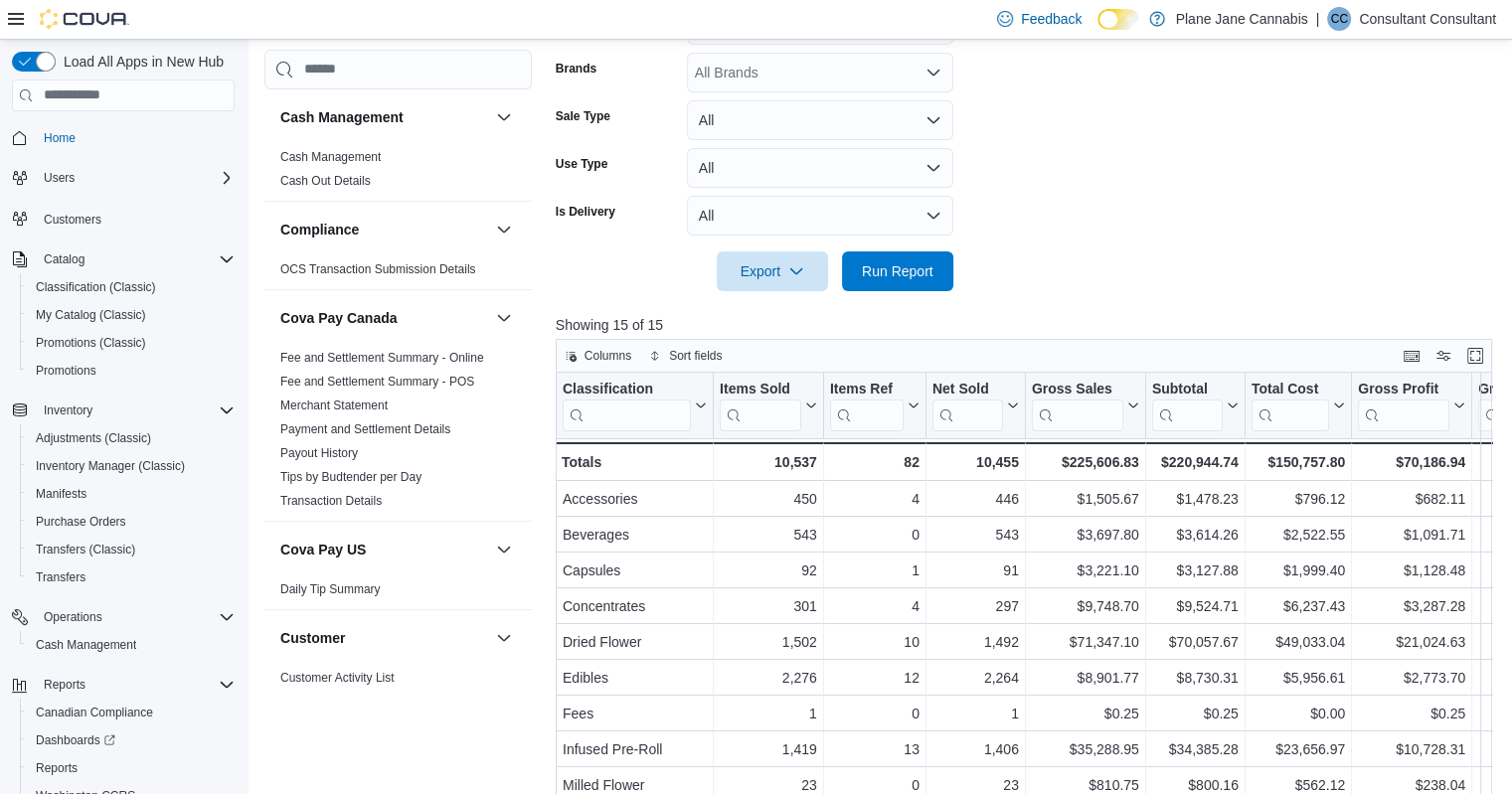 click on "**********" at bounding box center [1029, 51] 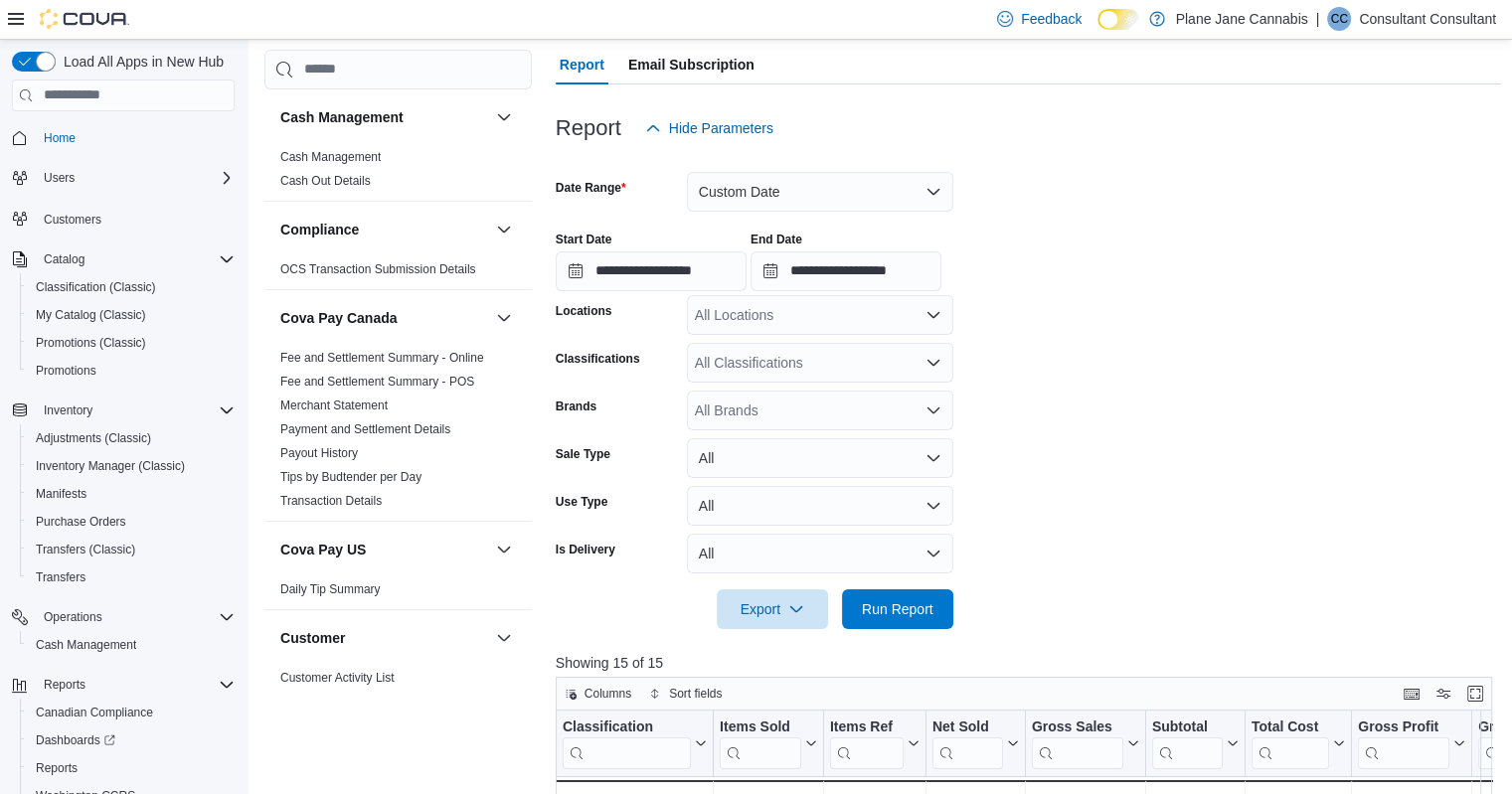 scroll, scrollTop: 195, scrollLeft: 0, axis: vertical 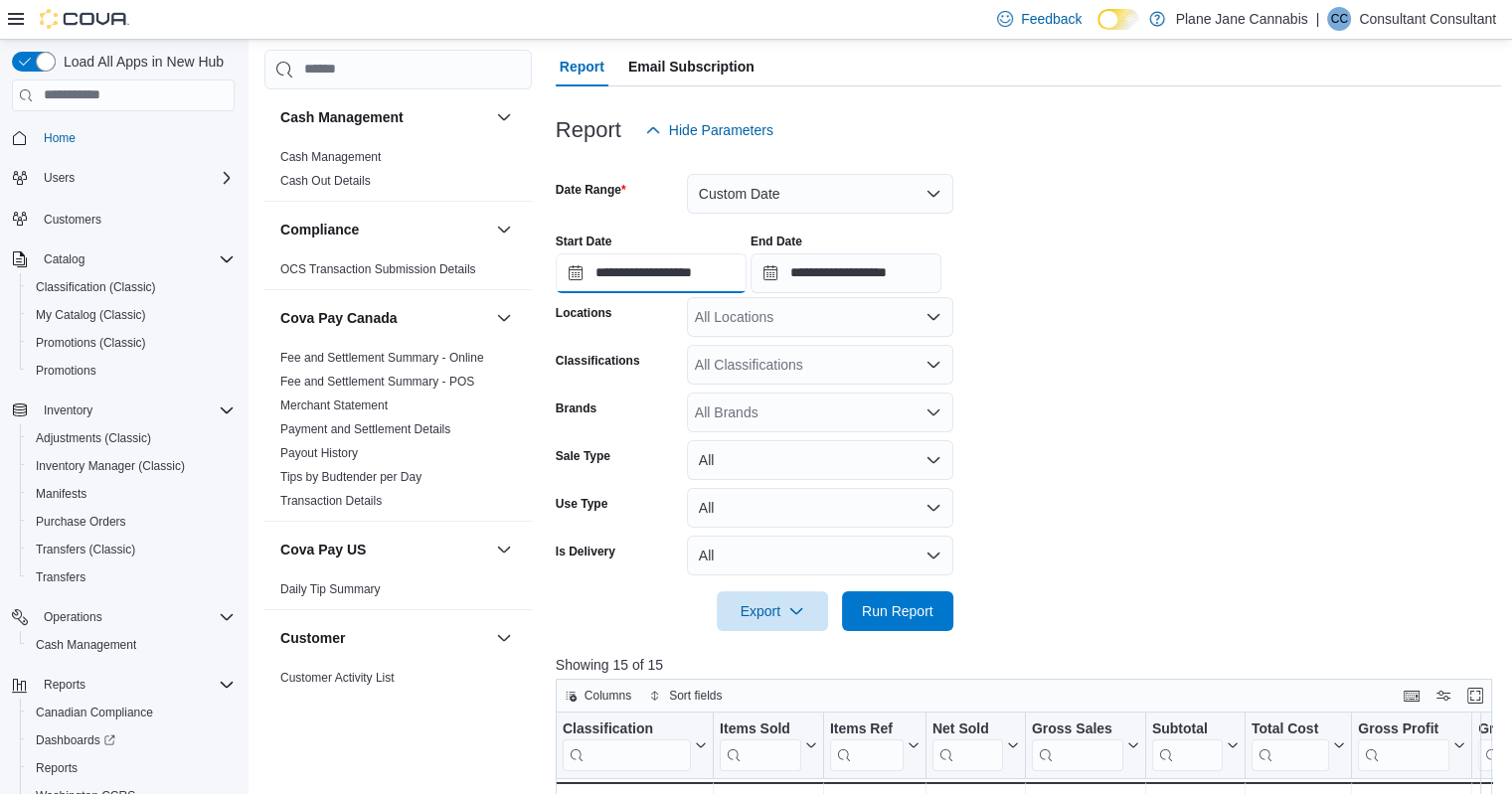click on "**********" at bounding box center (651, 273) 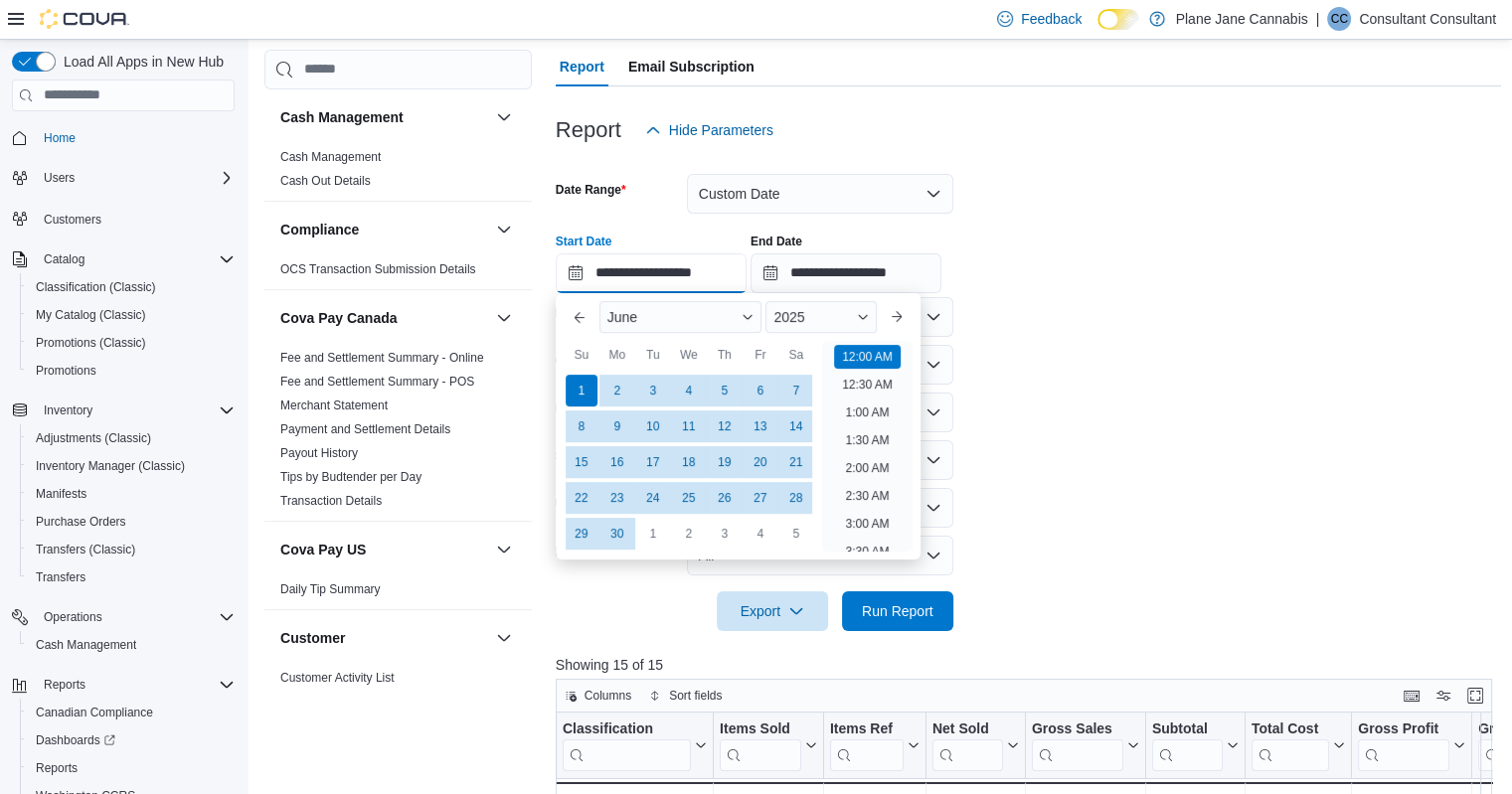 scroll, scrollTop: 62, scrollLeft: 0, axis: vertical 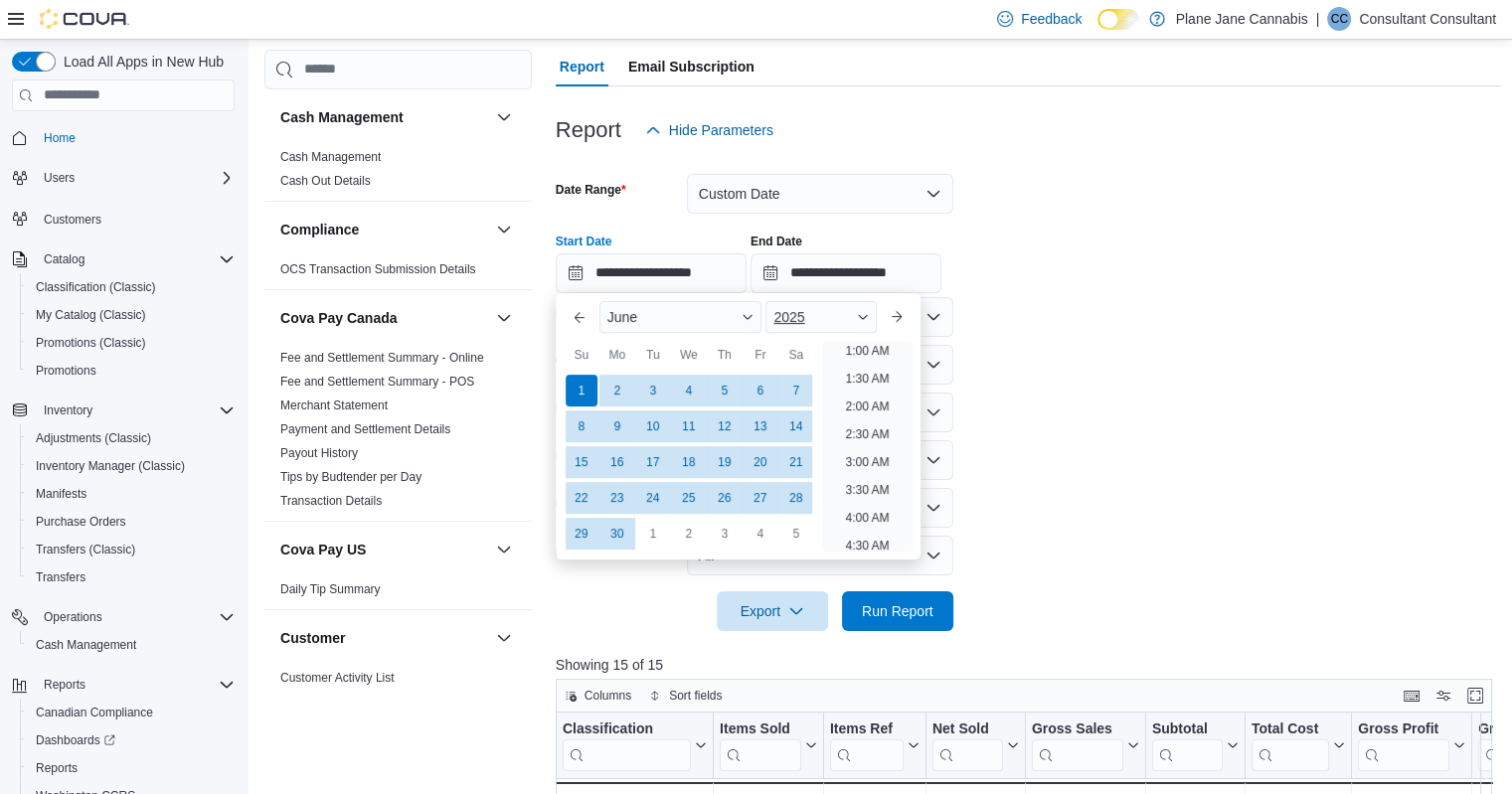 click on "2025" at bounding box center (821, 317) 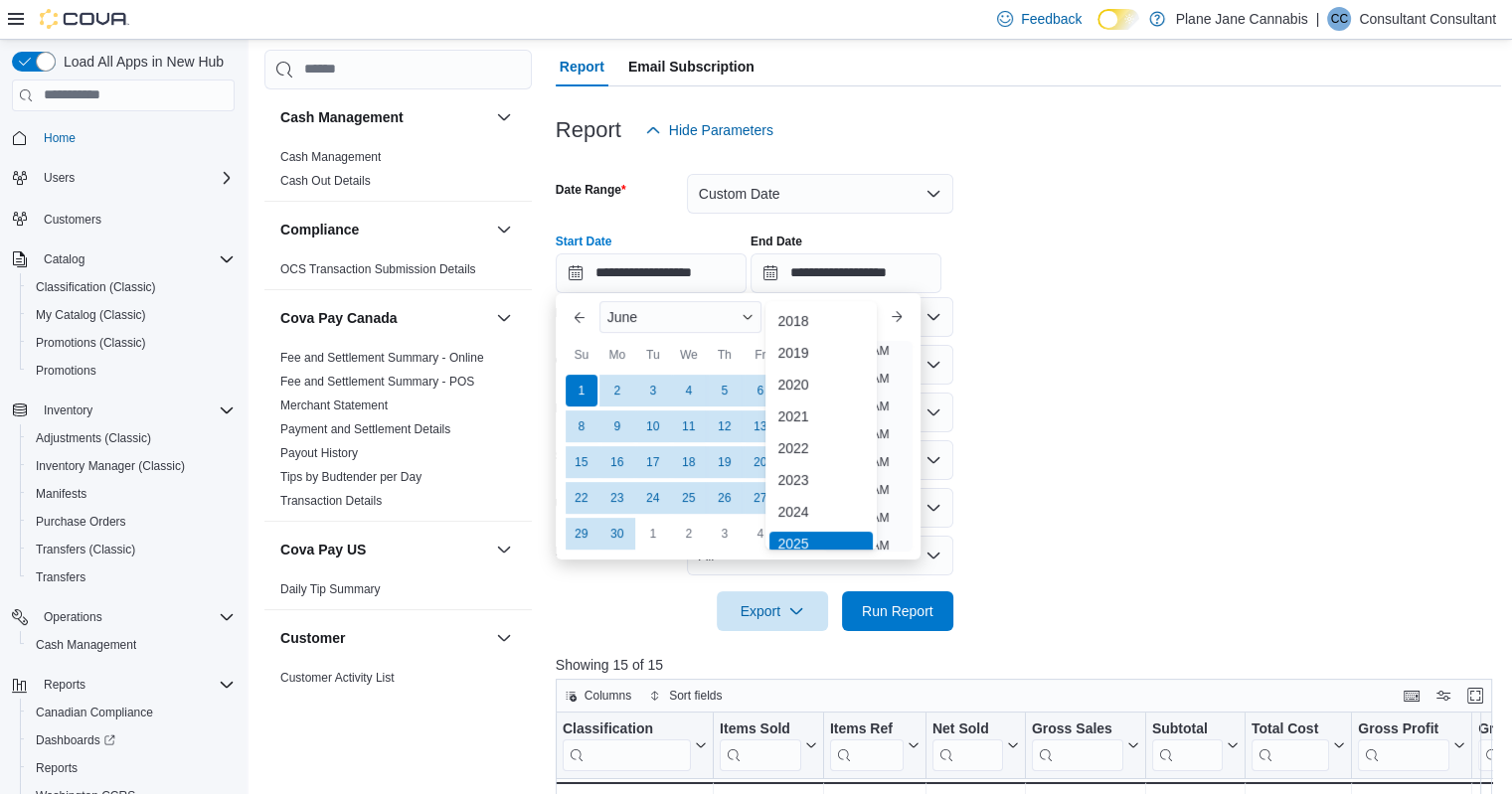 scroll, scrollTop: 6, scrollLeft: 0, axis: vertical 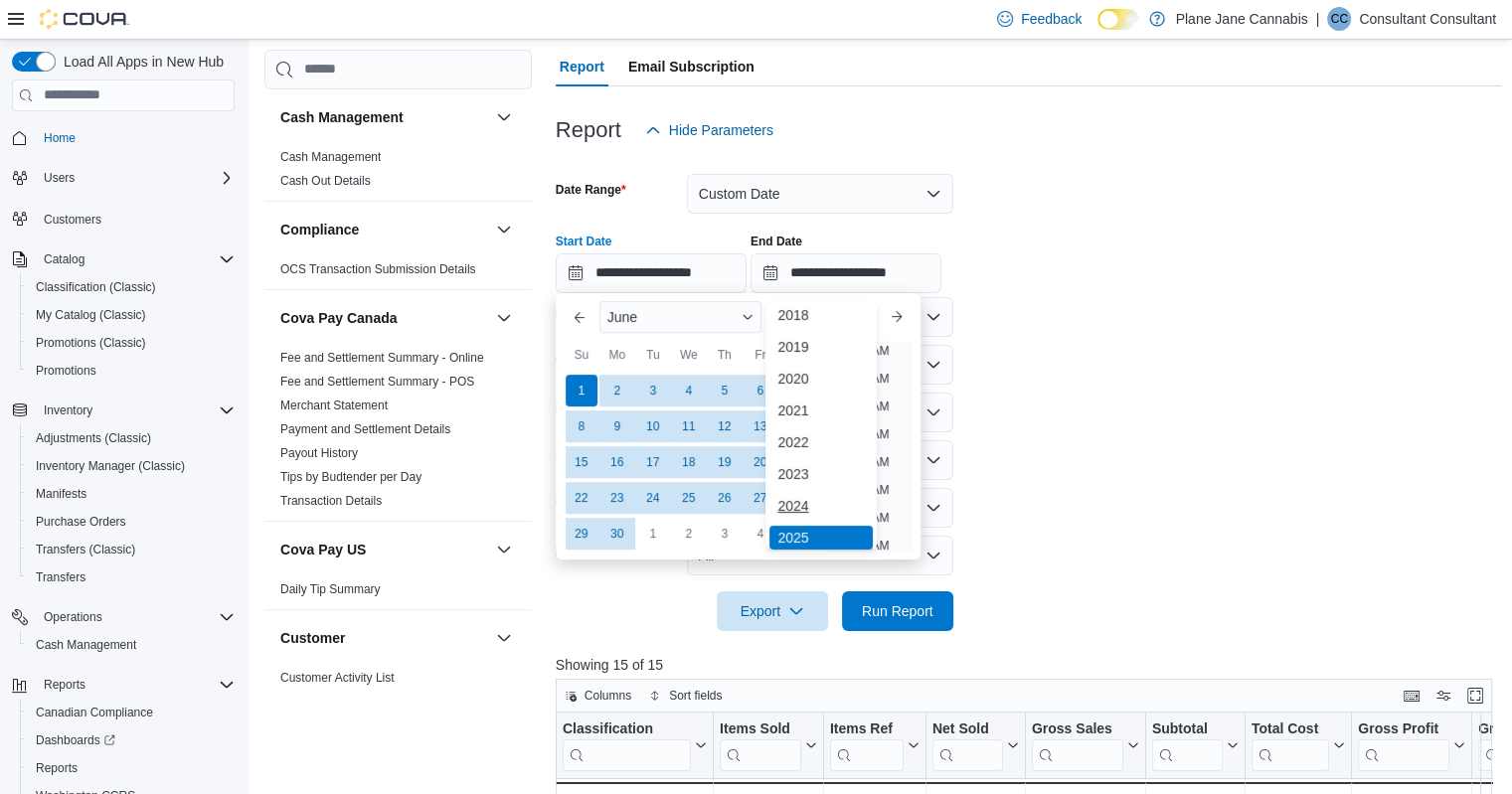 click on "2024" at bounding box center [821, 506] 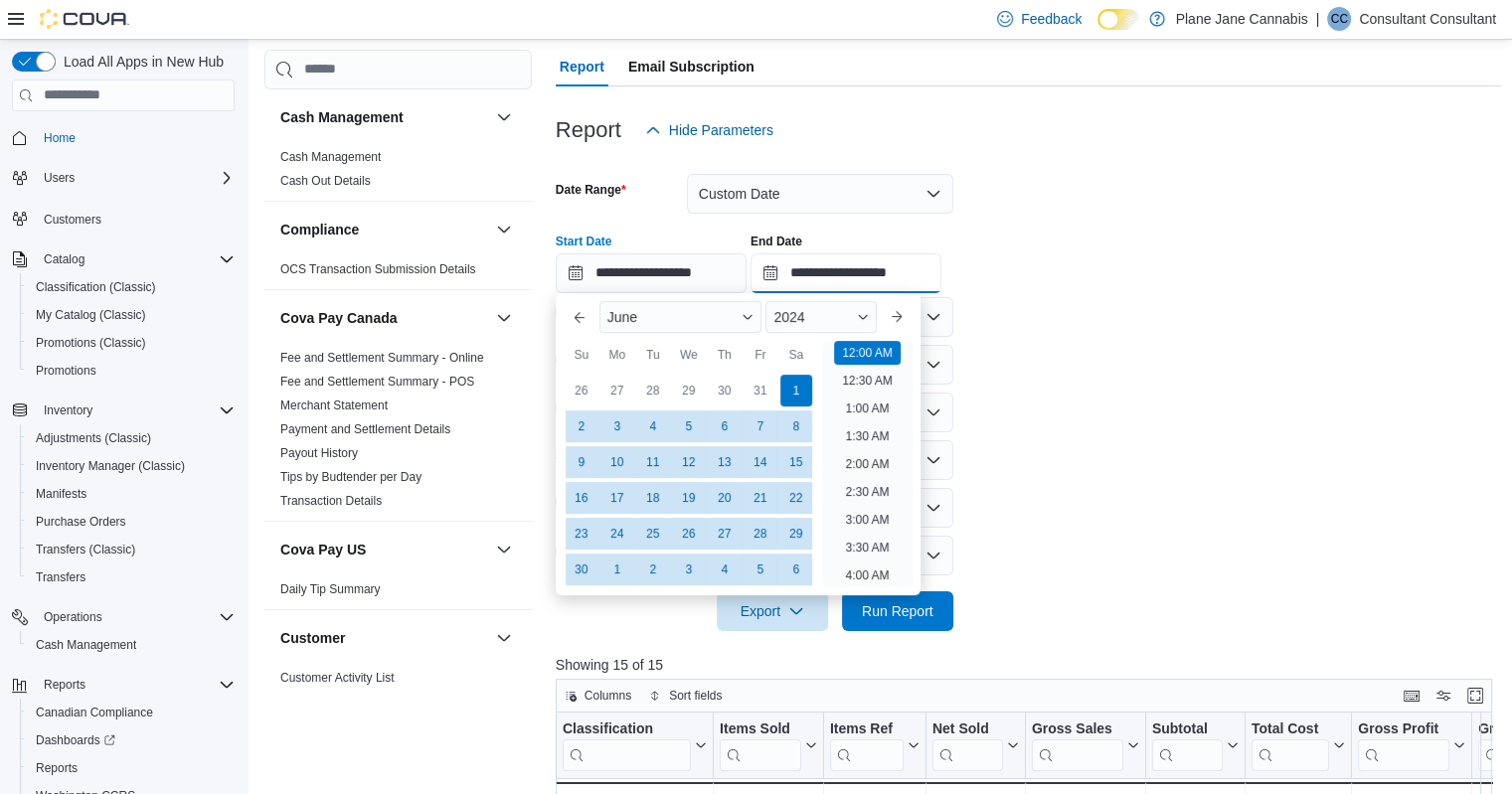 click on "**********" at bounding box center (846, 273) 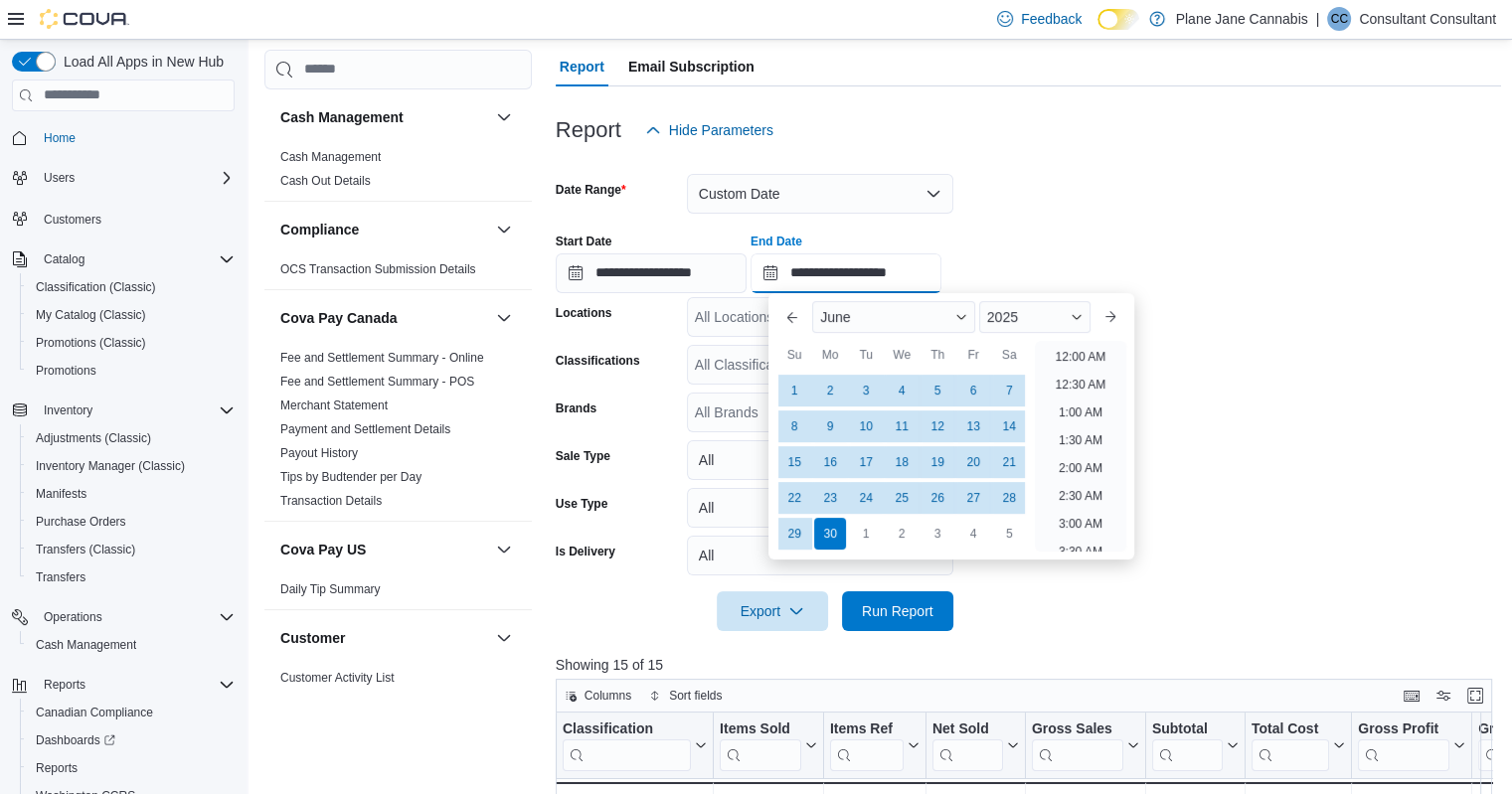 scroll, scrollTop: 1129, scrollLeft: 0, axis: vertical 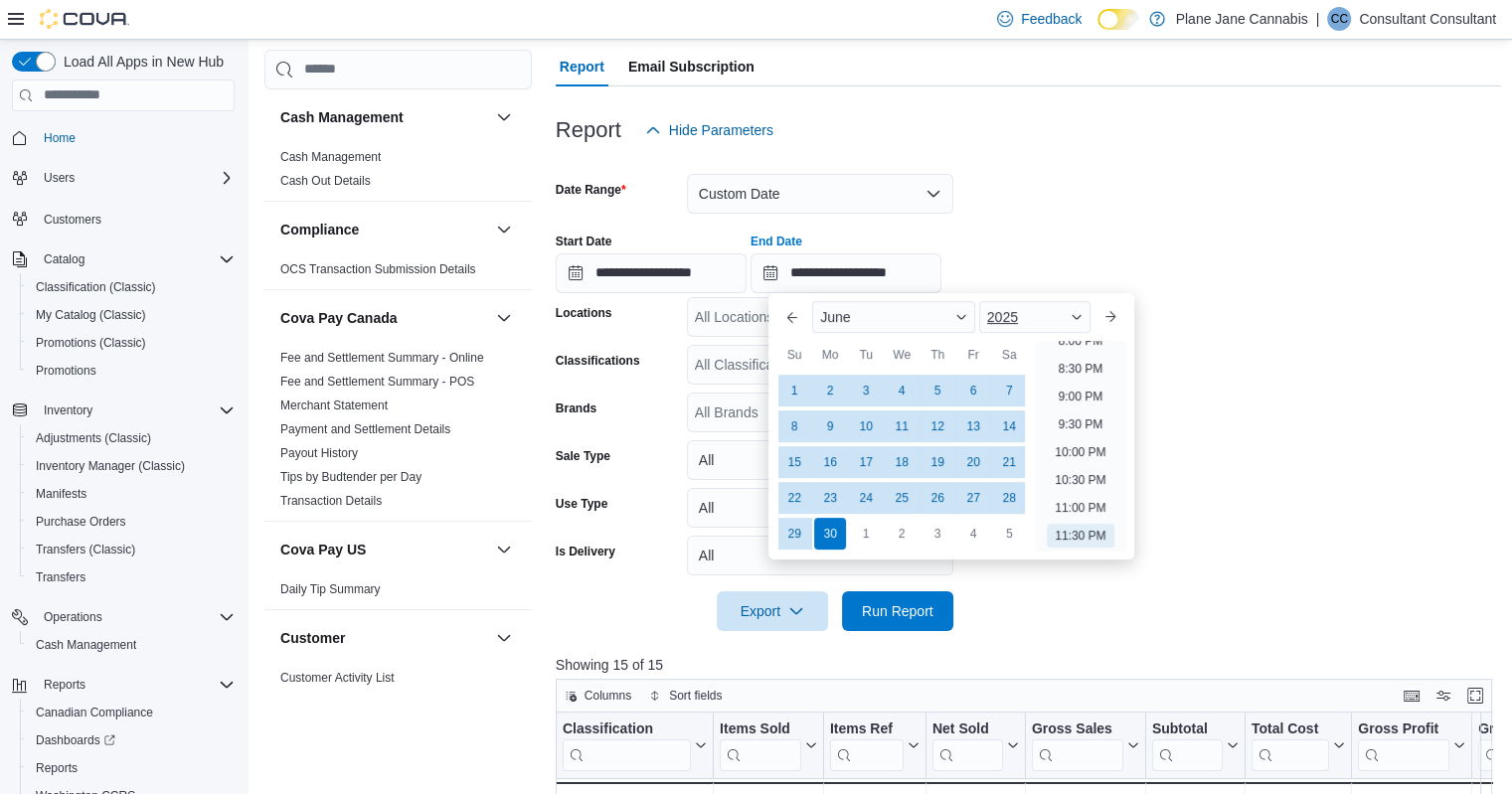click at bounding box center [1077, 317] 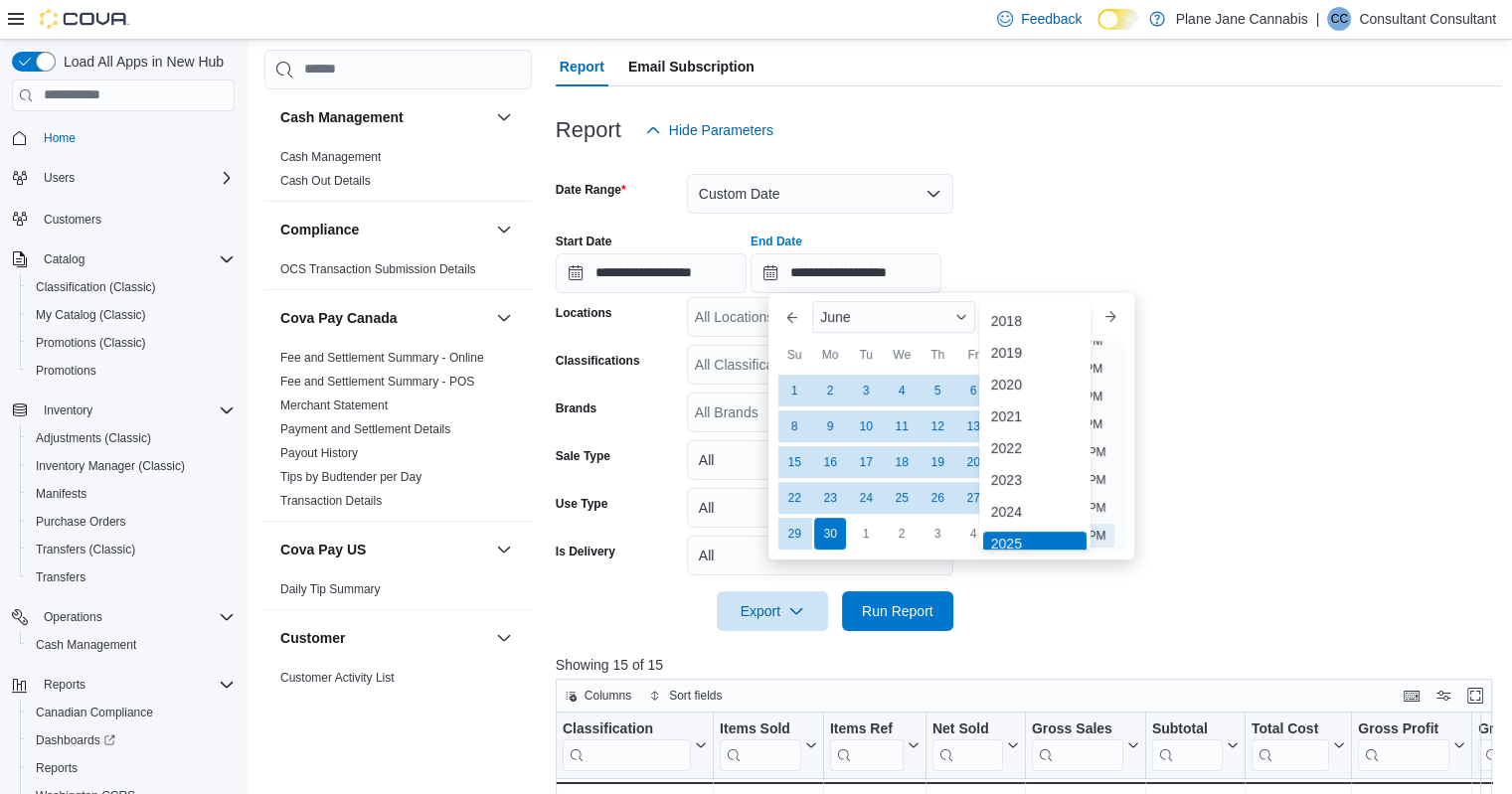 scroll, scrollTop: 6, scrollLeft: 0, axis: vertical 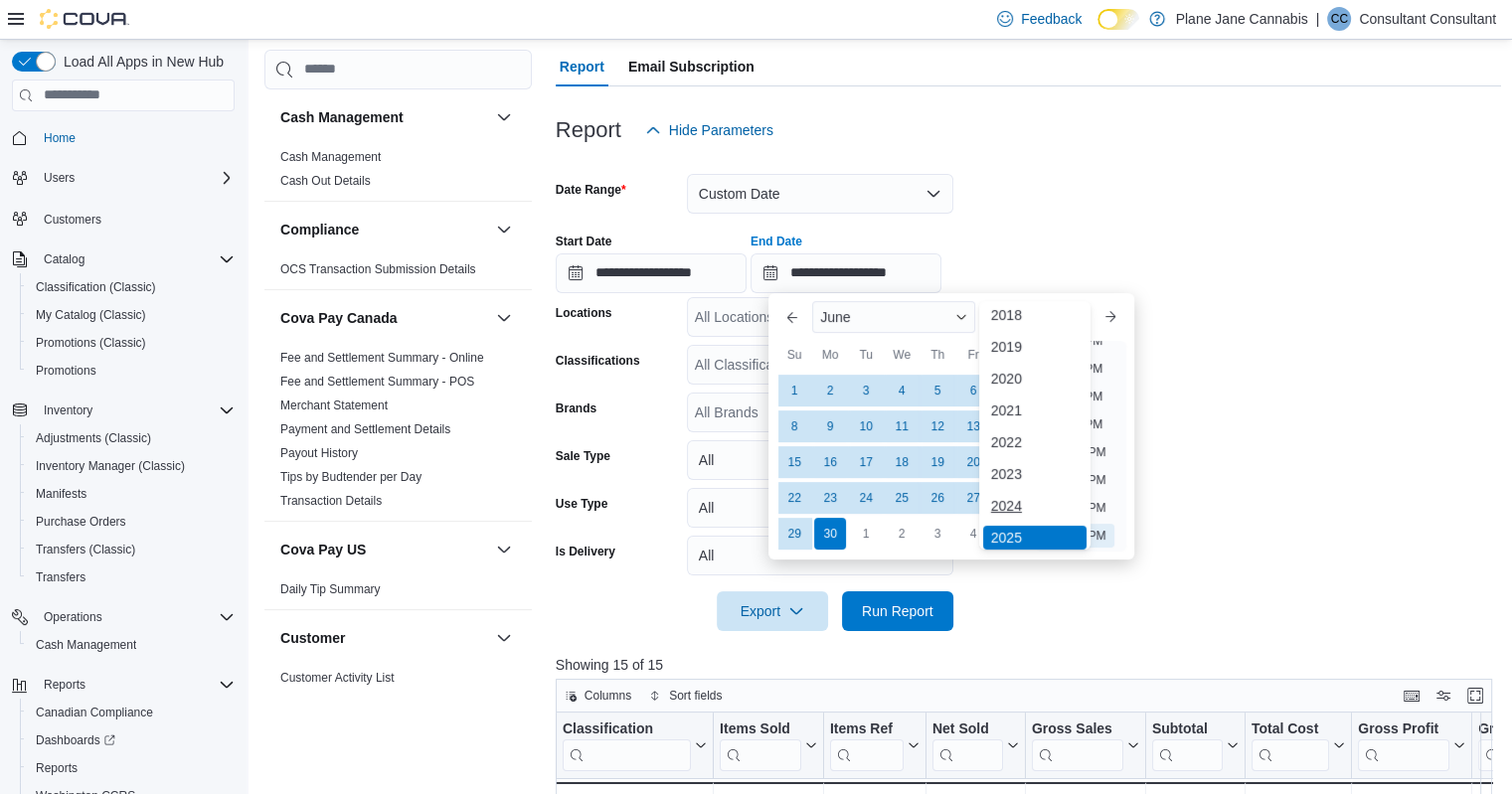 click on "2024" at bounding box center [1035, 506] 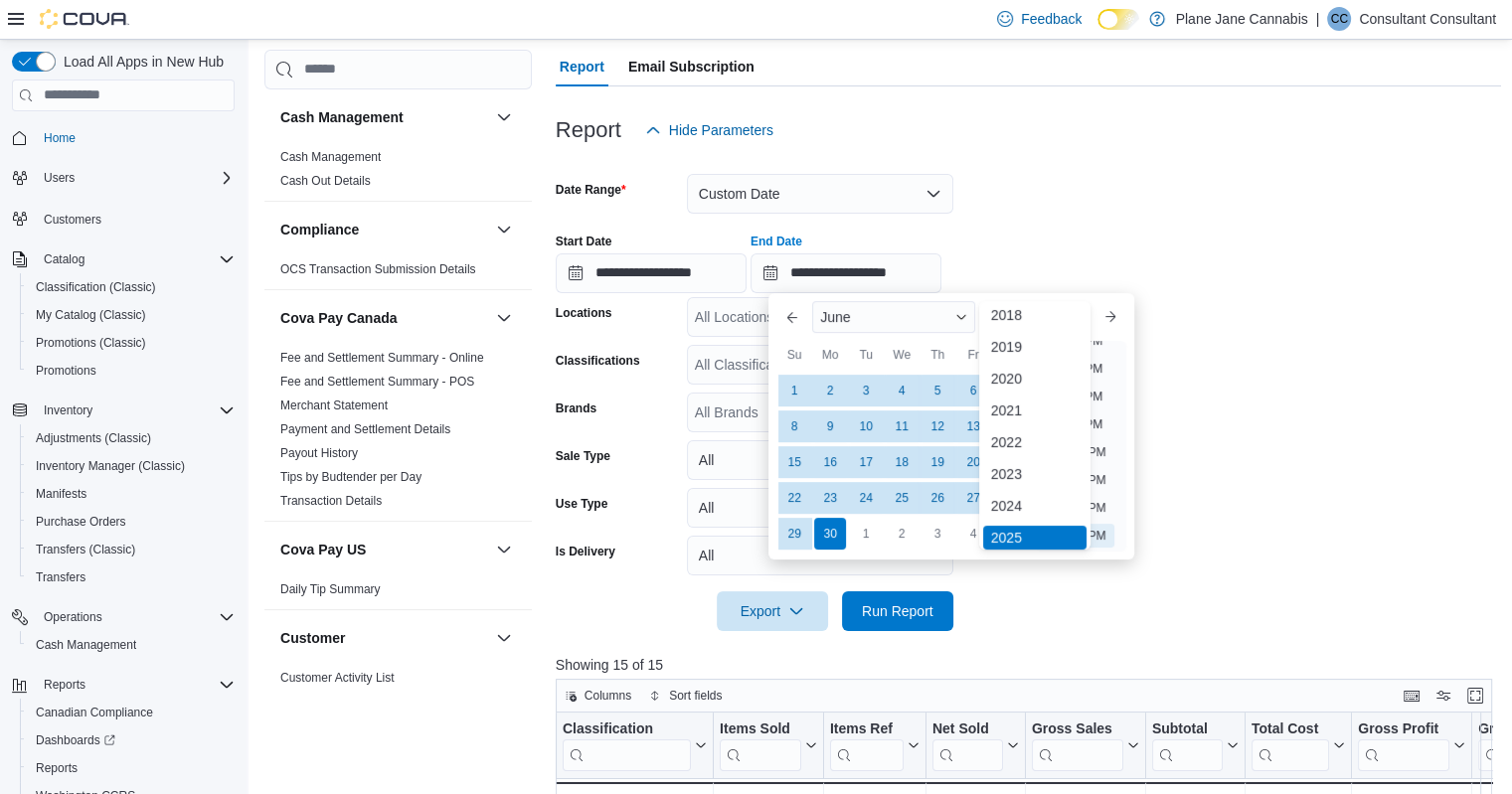 type on "**********" 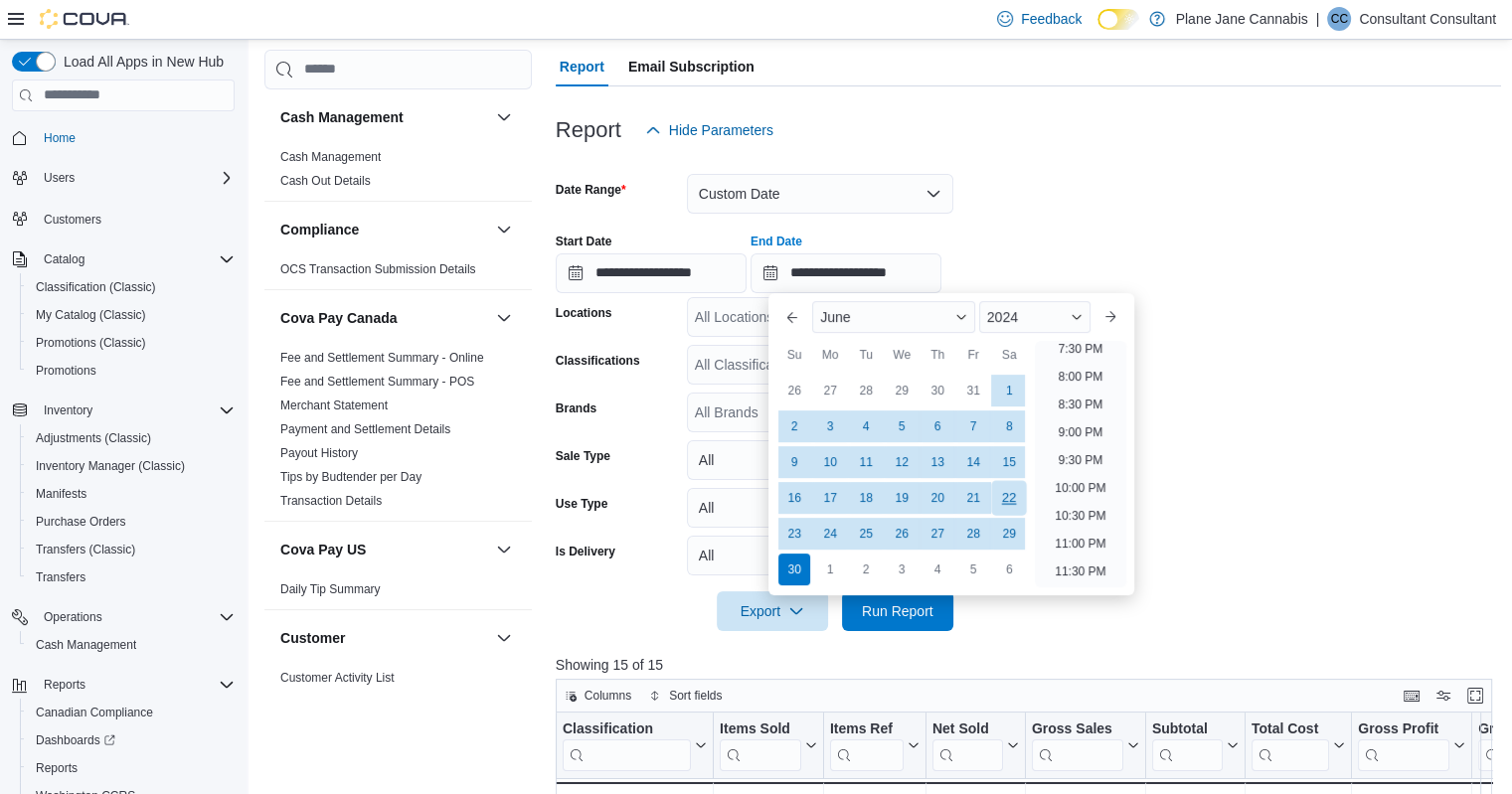 scroll, scrollTop: 1093, scrollLeft: 0, axis: vertical 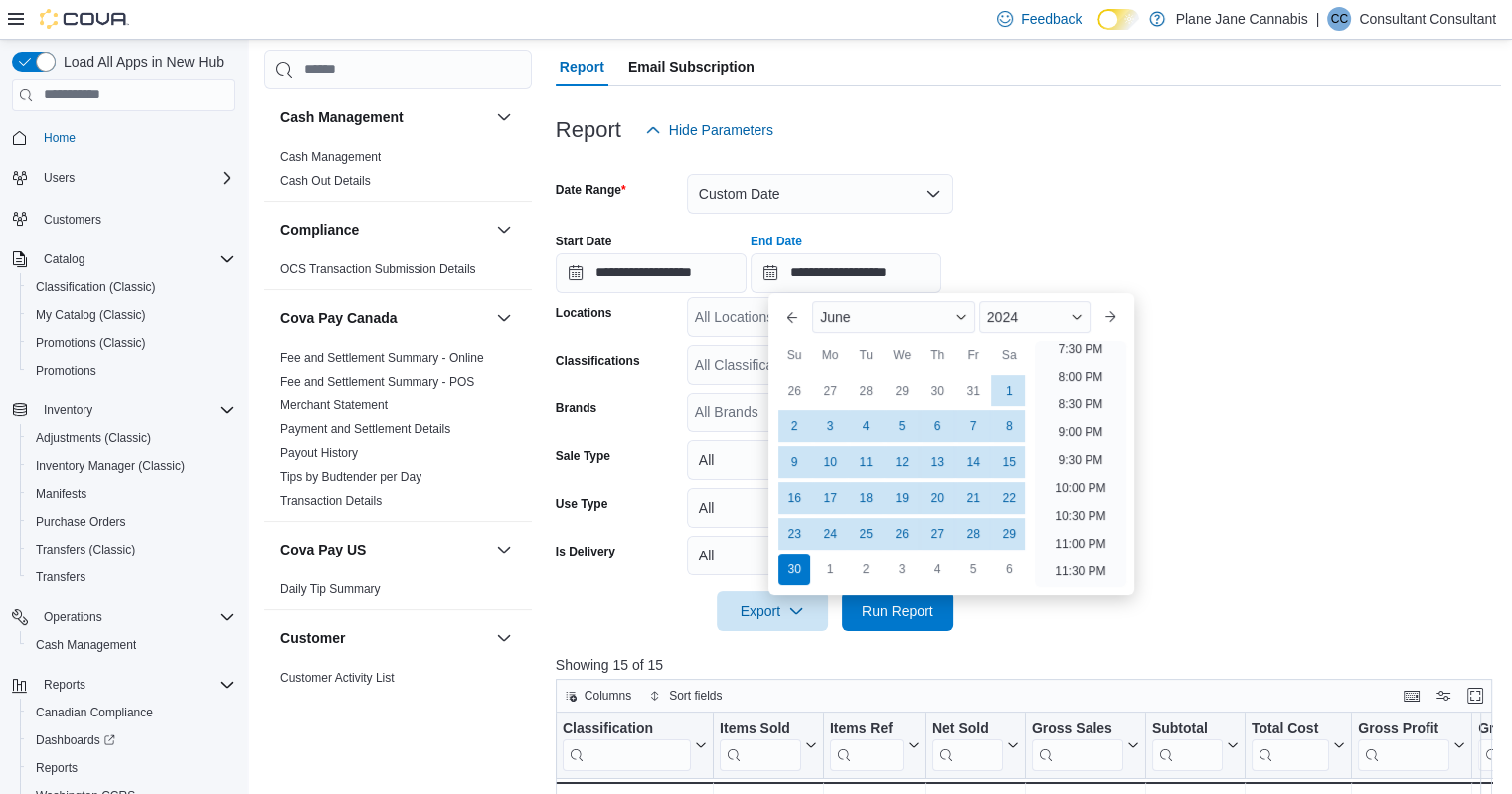 click on "**********" at bounding box center [1029, 391] 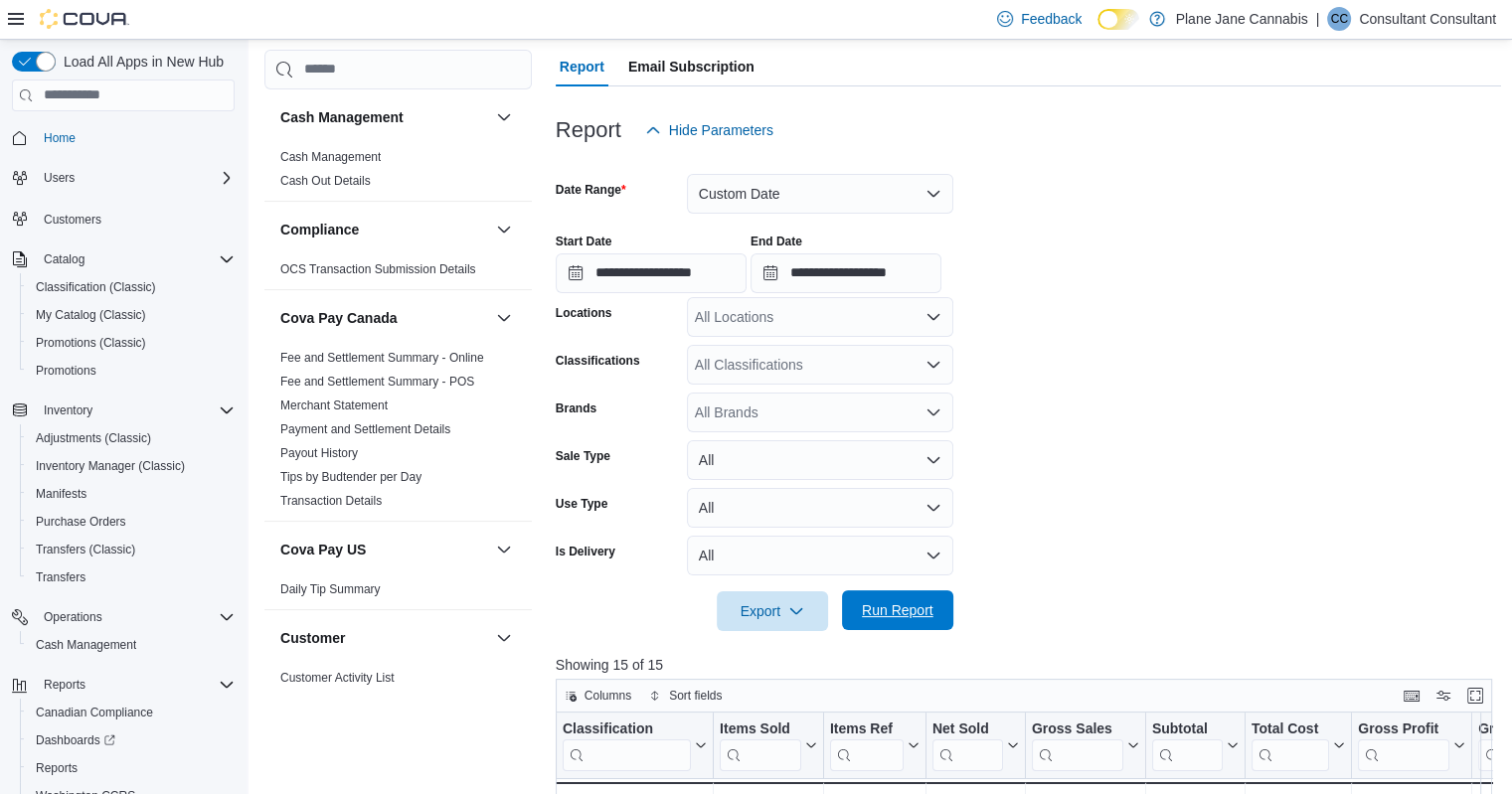 click on "Run Report" at bounding box center [898, 610] 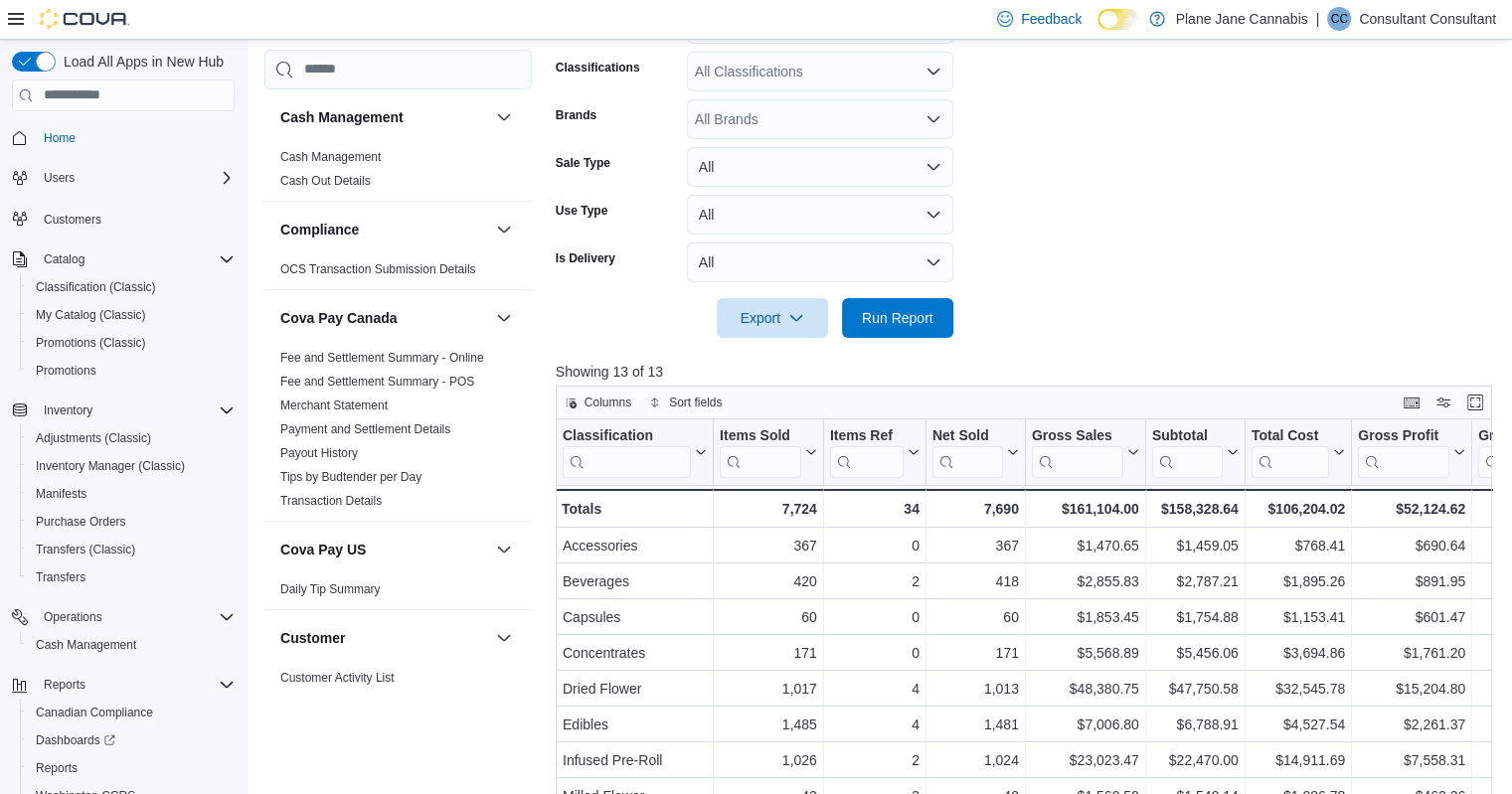 scroll, scrollTop: 58, scrollLeft: 0, axis: vertical 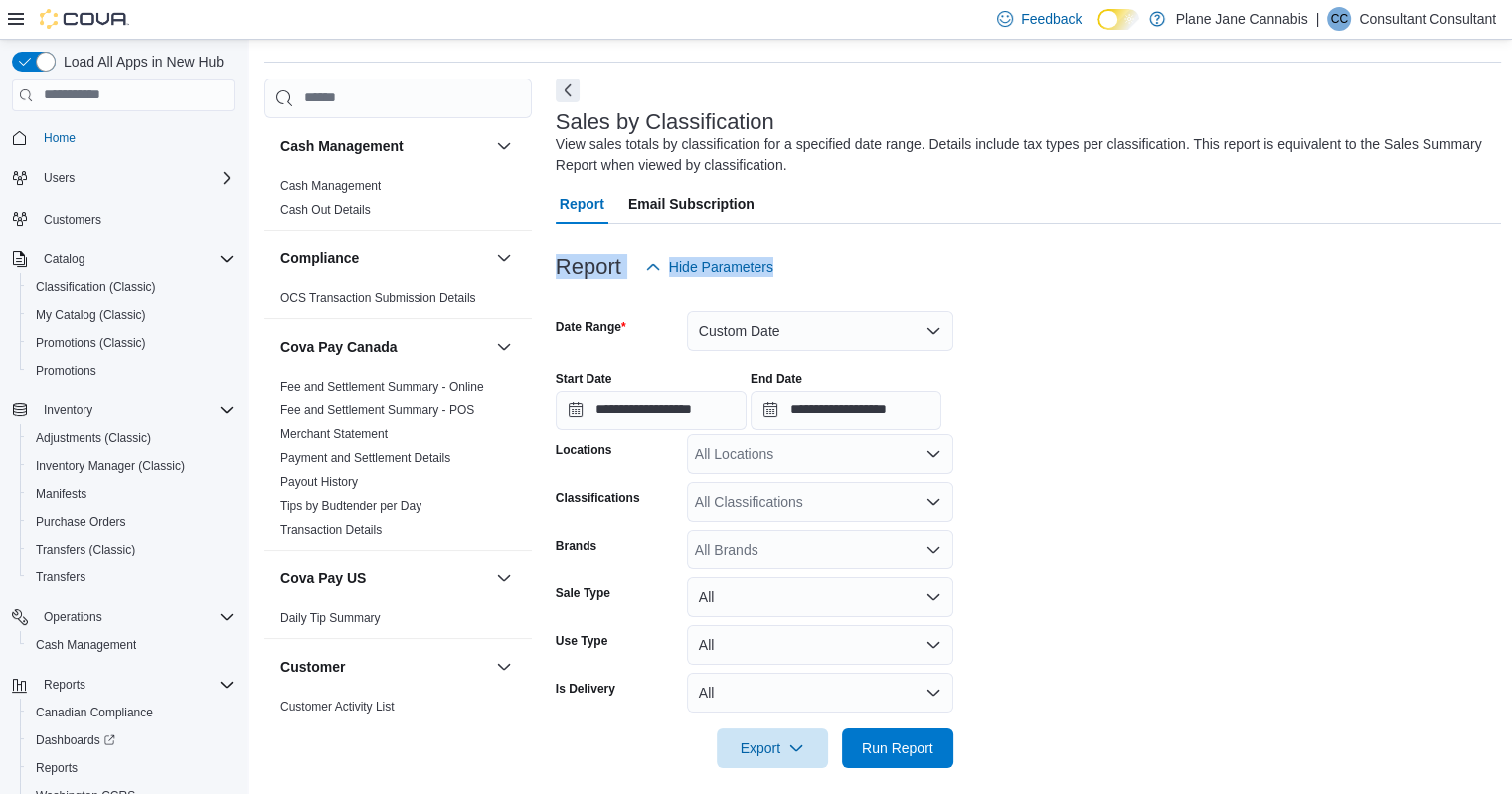 click on "**********" at bounding box center (1029, 837) 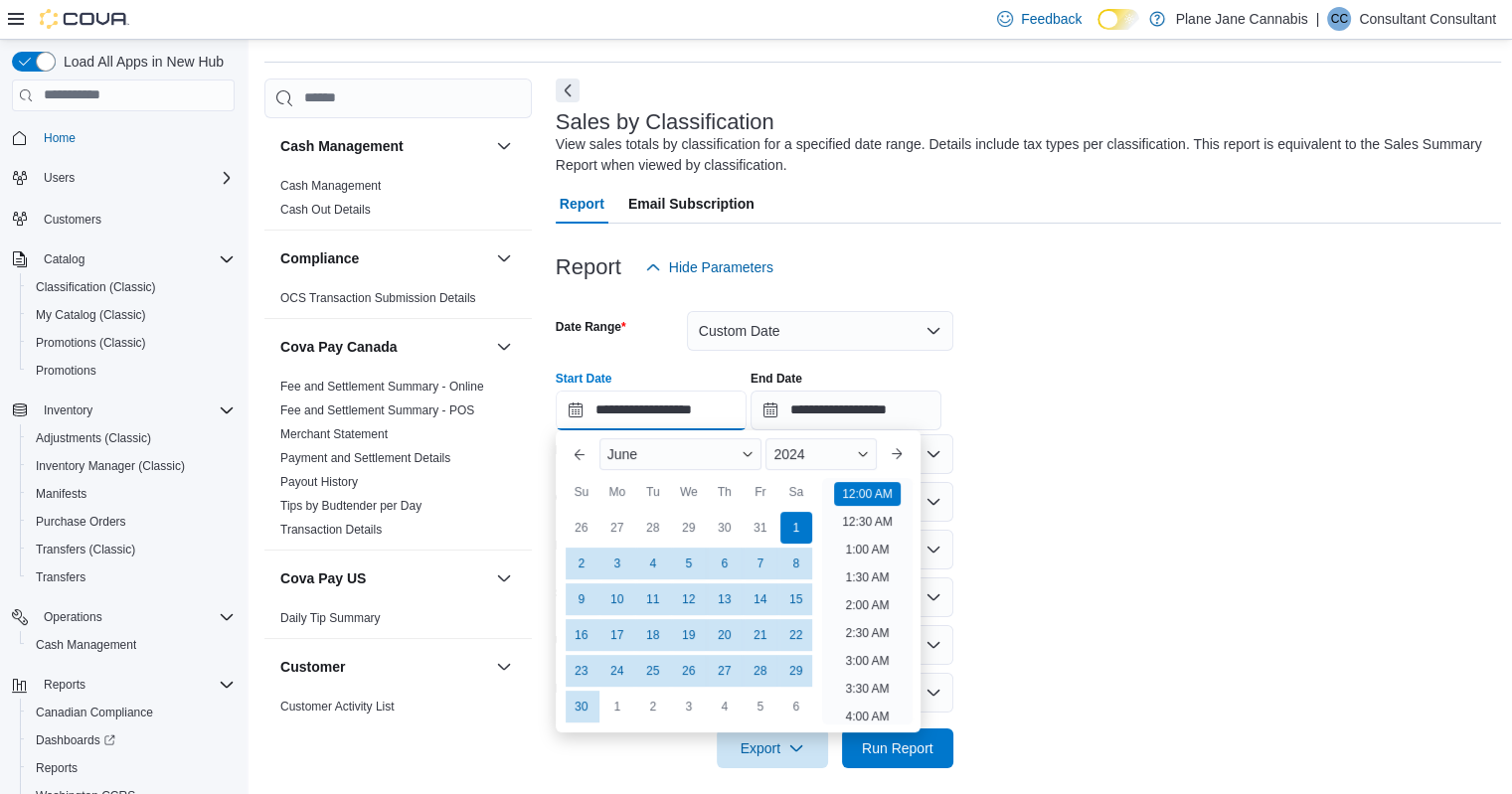 click on "**********" at bounding box center [651, 410] 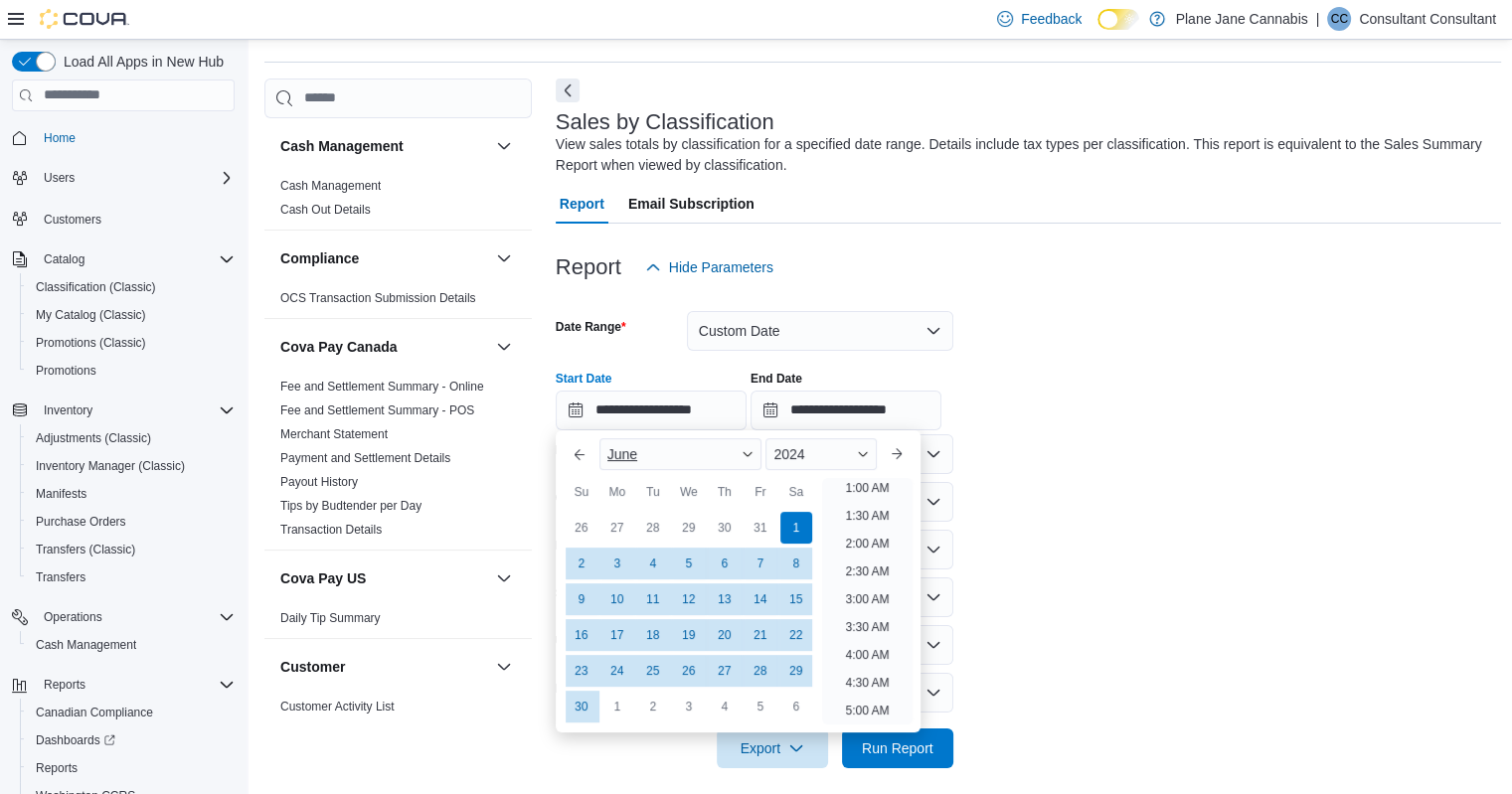 click on "June" at bounding box center (681, 454) 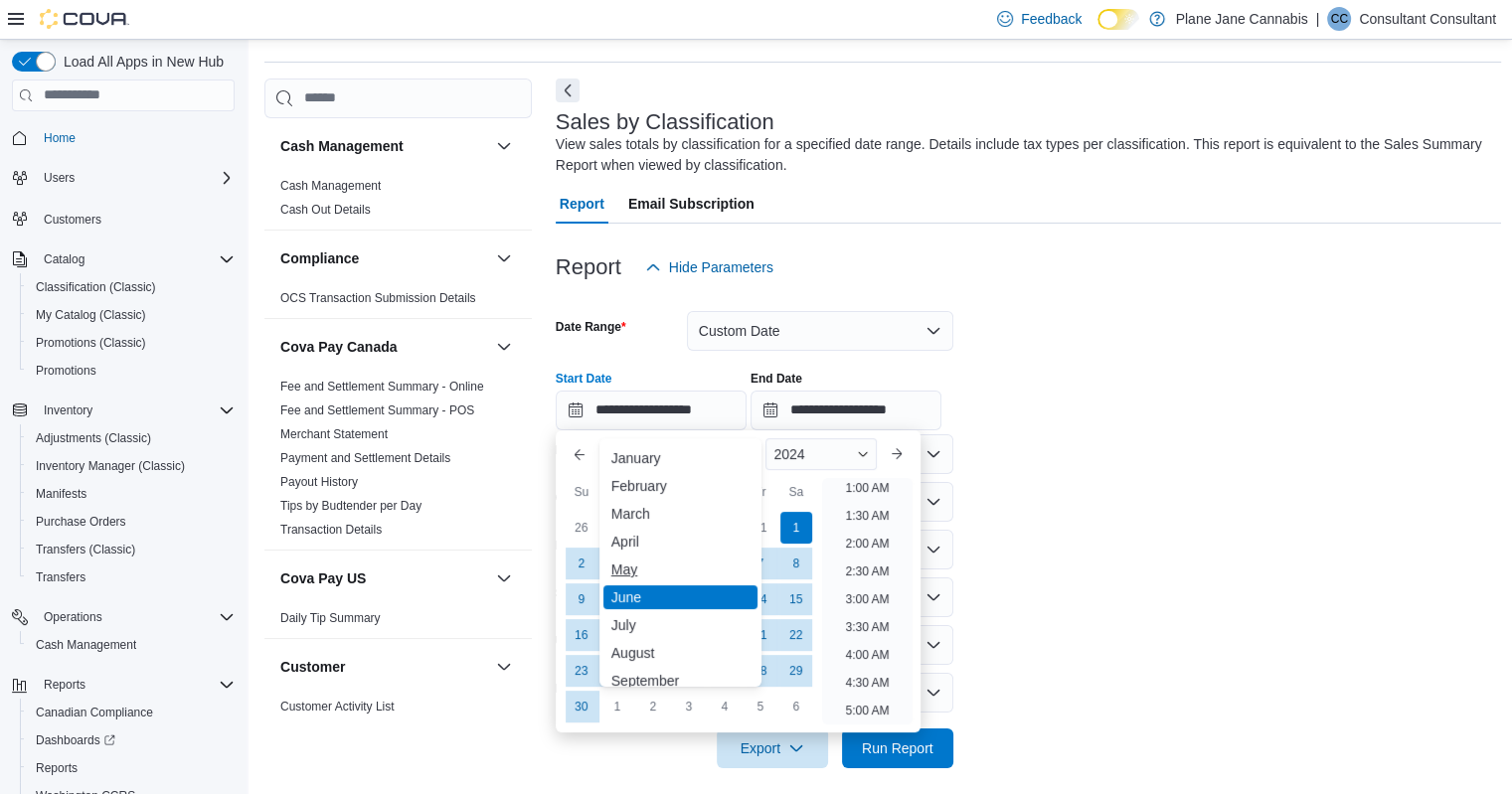 click on "May" at bounding box center [681, 569] 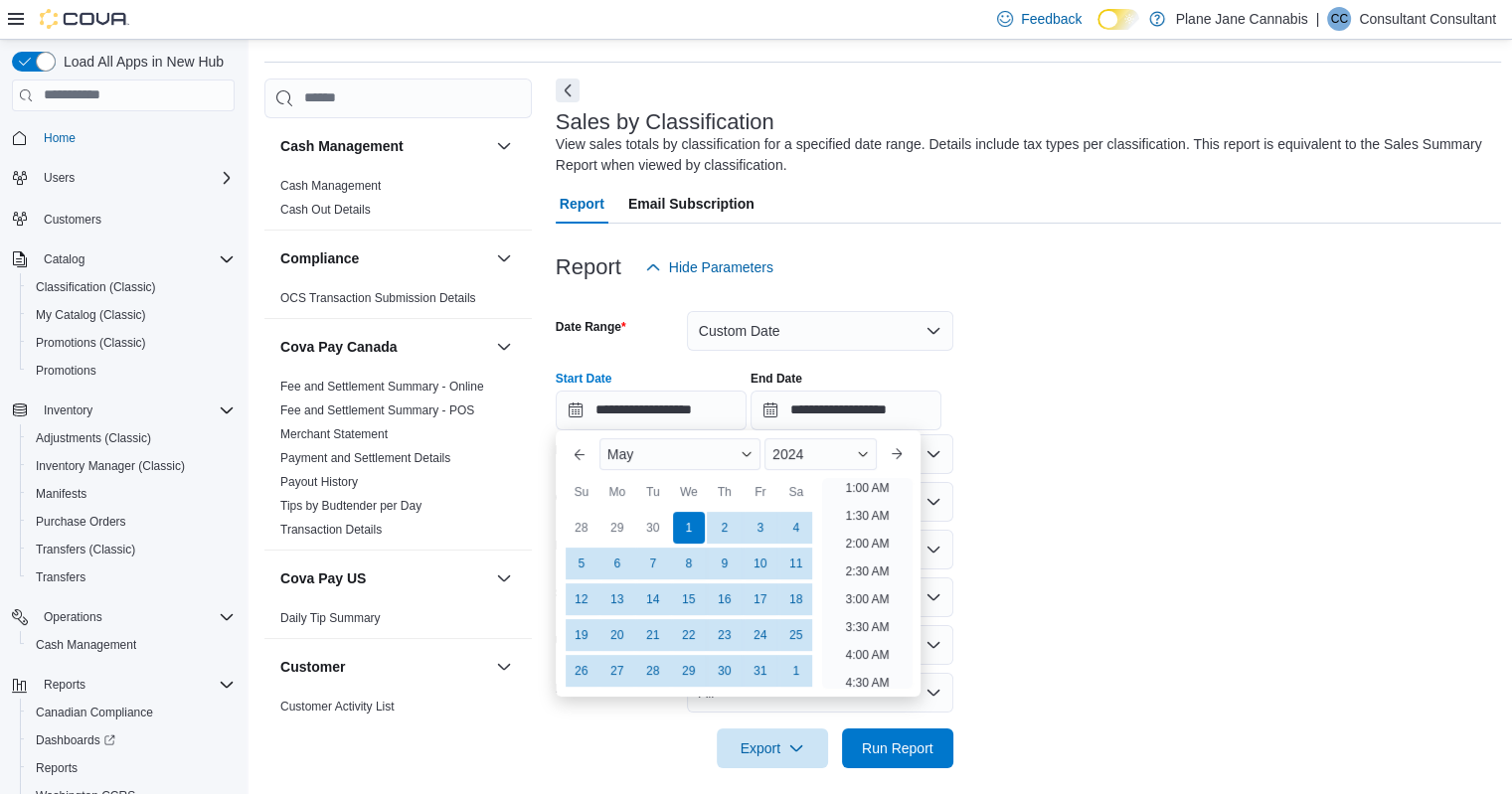 scroll, scrollTop: 4, scrollLeft: 0, axis: vertical 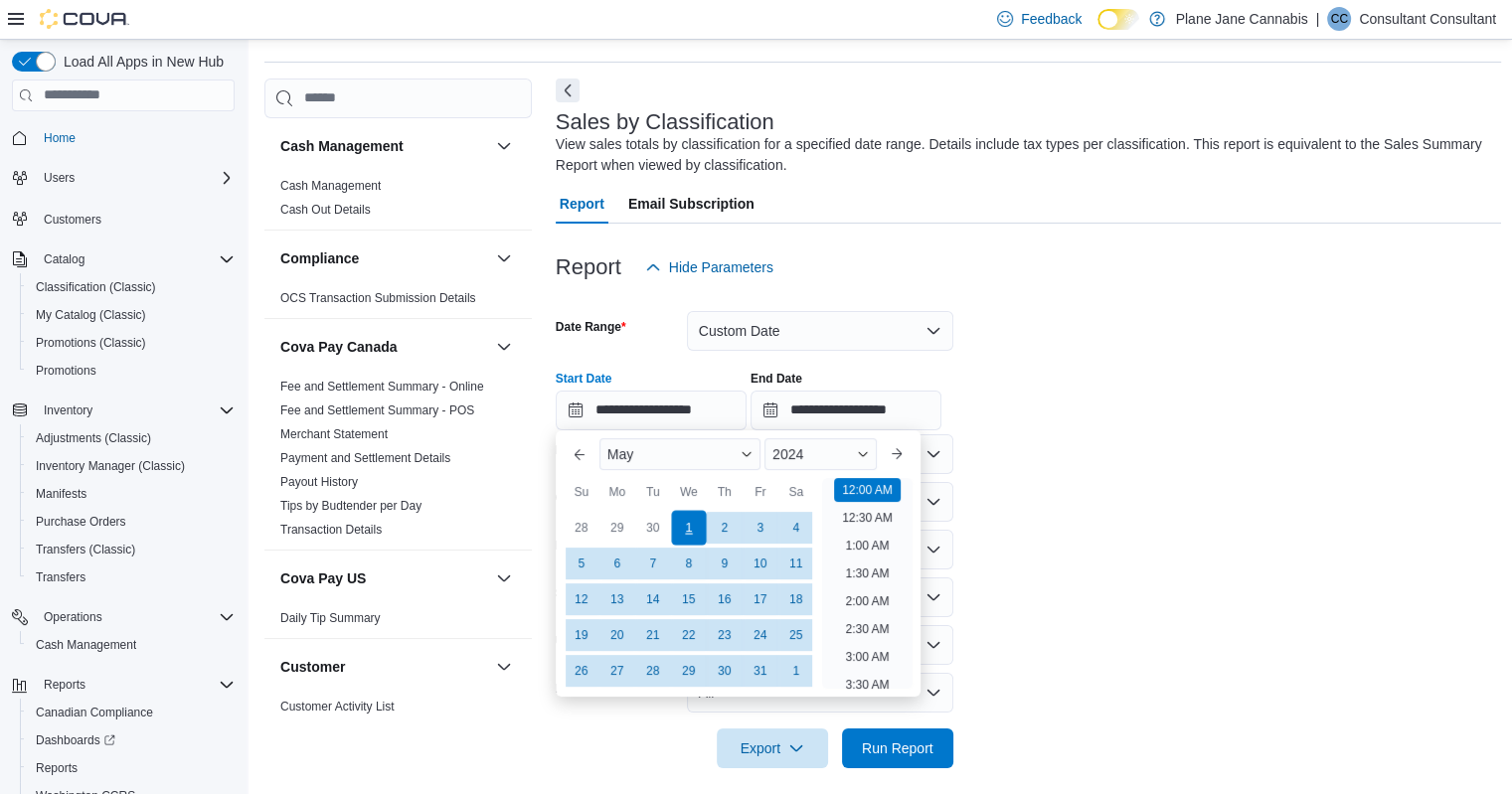 click on "1" at bounding box center (688, 527) 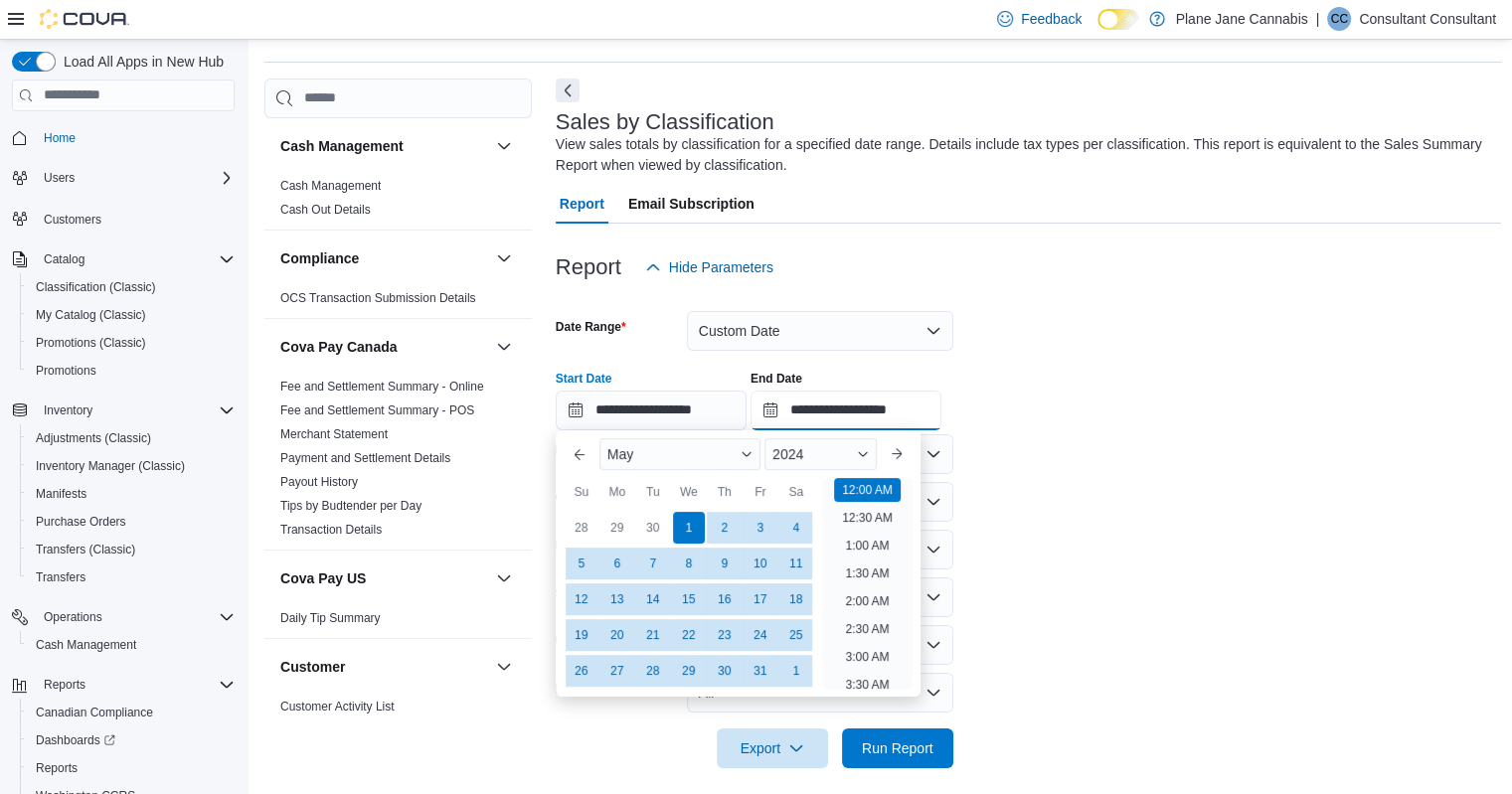 click on "**********" at bounding box center [846, 410] 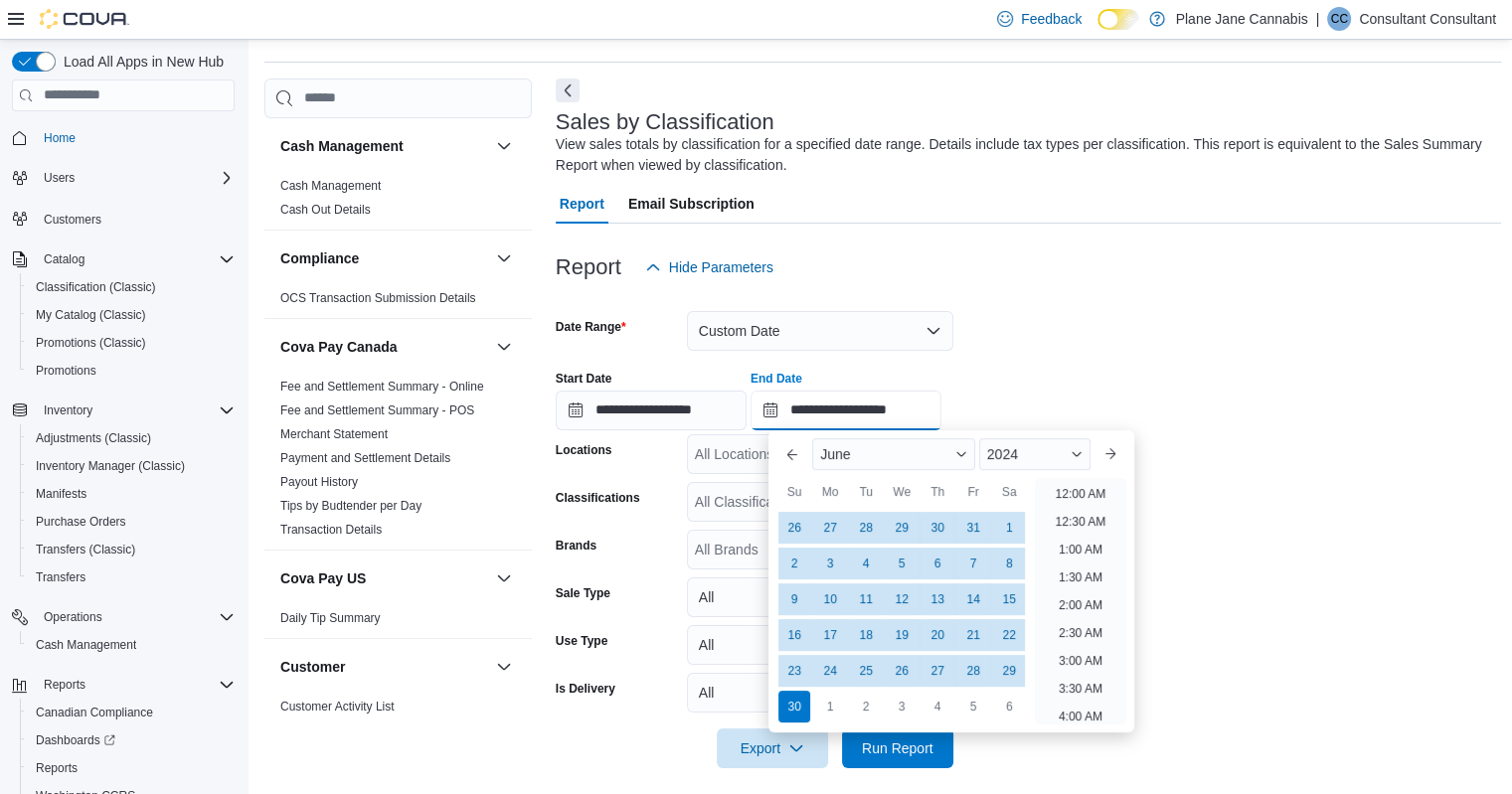 scroll, scrollTop: 1093, scrollLeft: 0, axis: vertical 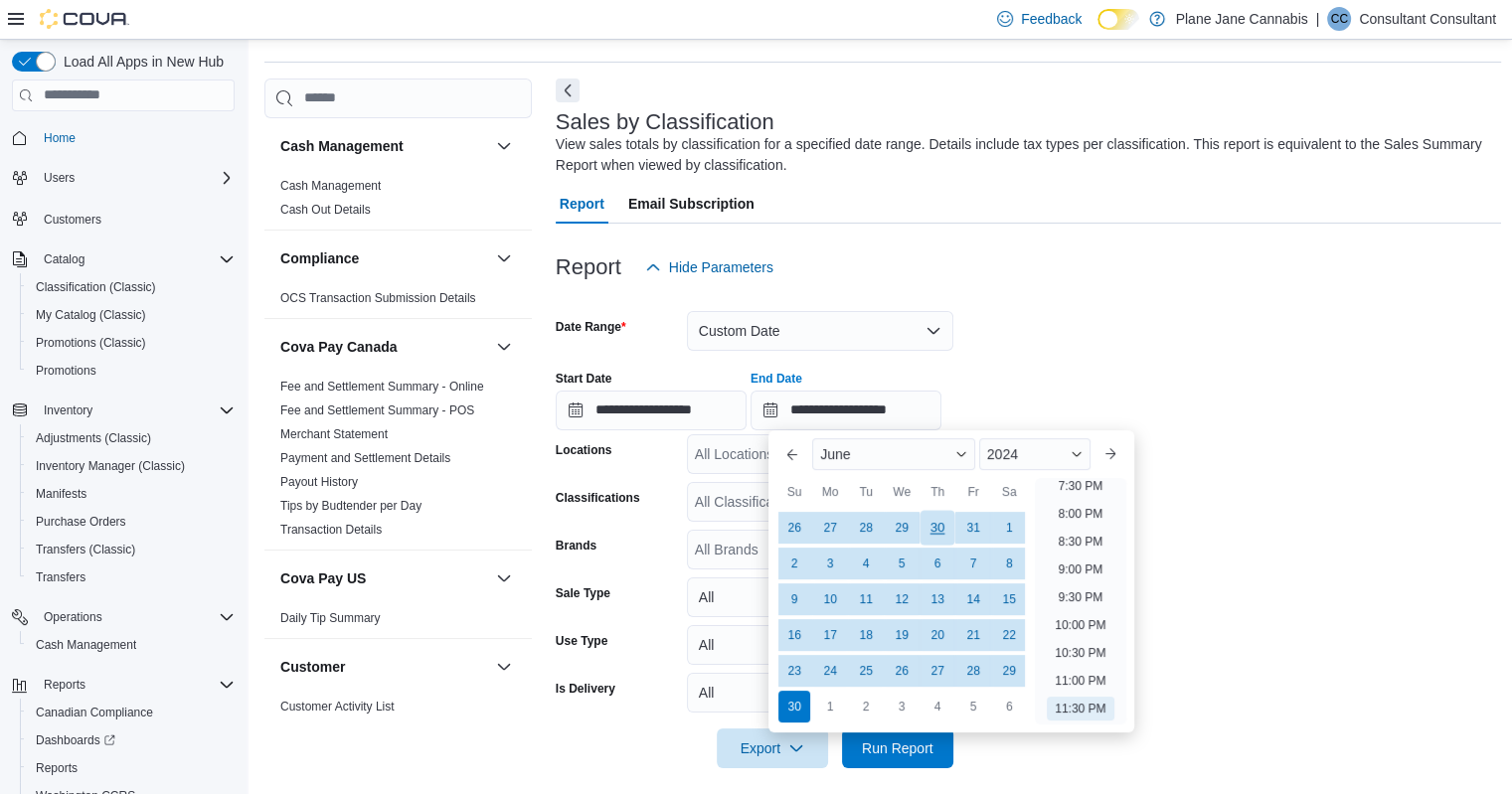 click on "30" at bounding box center [937, 527] 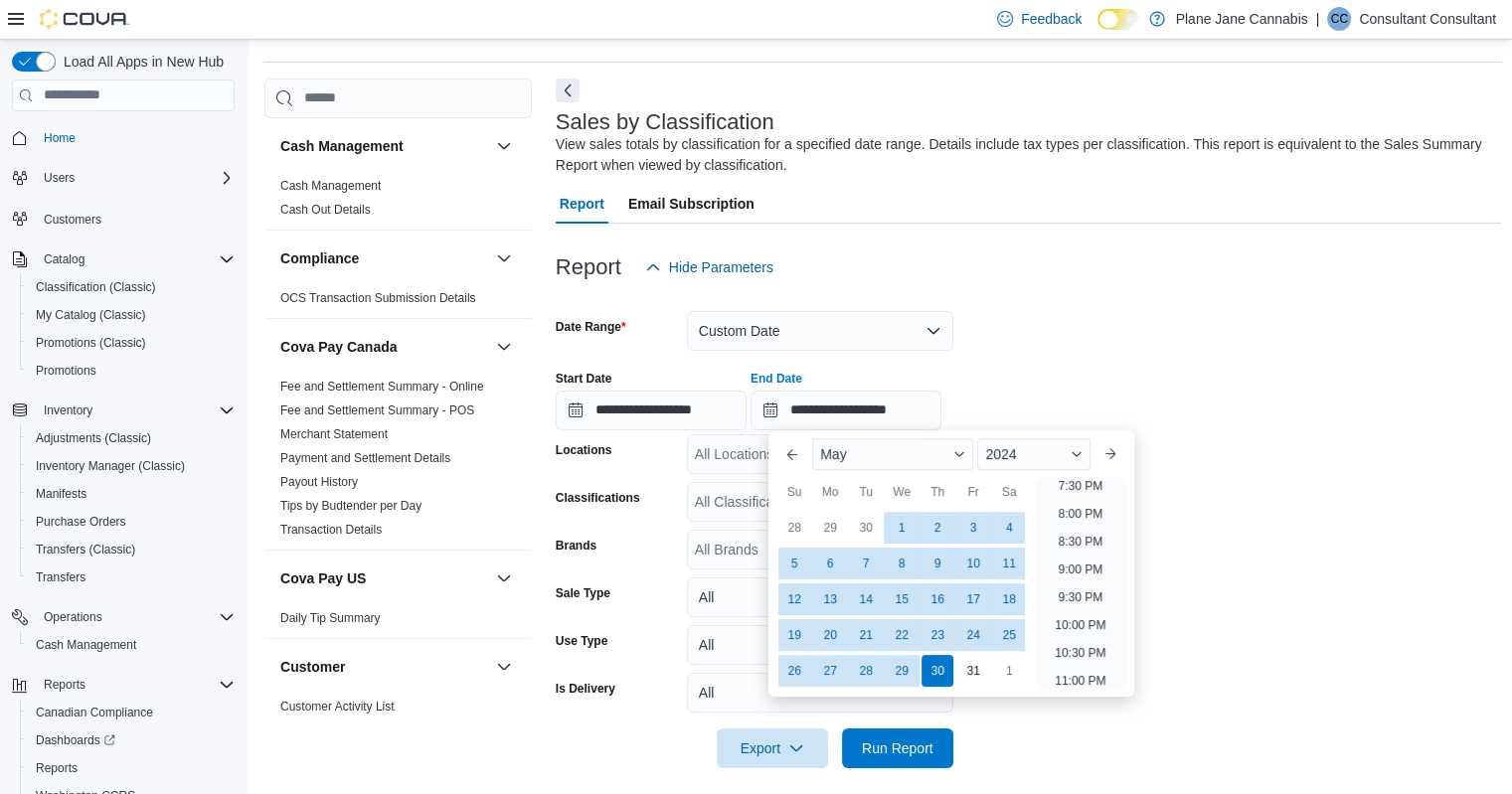 click on "**********" at bounding box center [1029, 528] 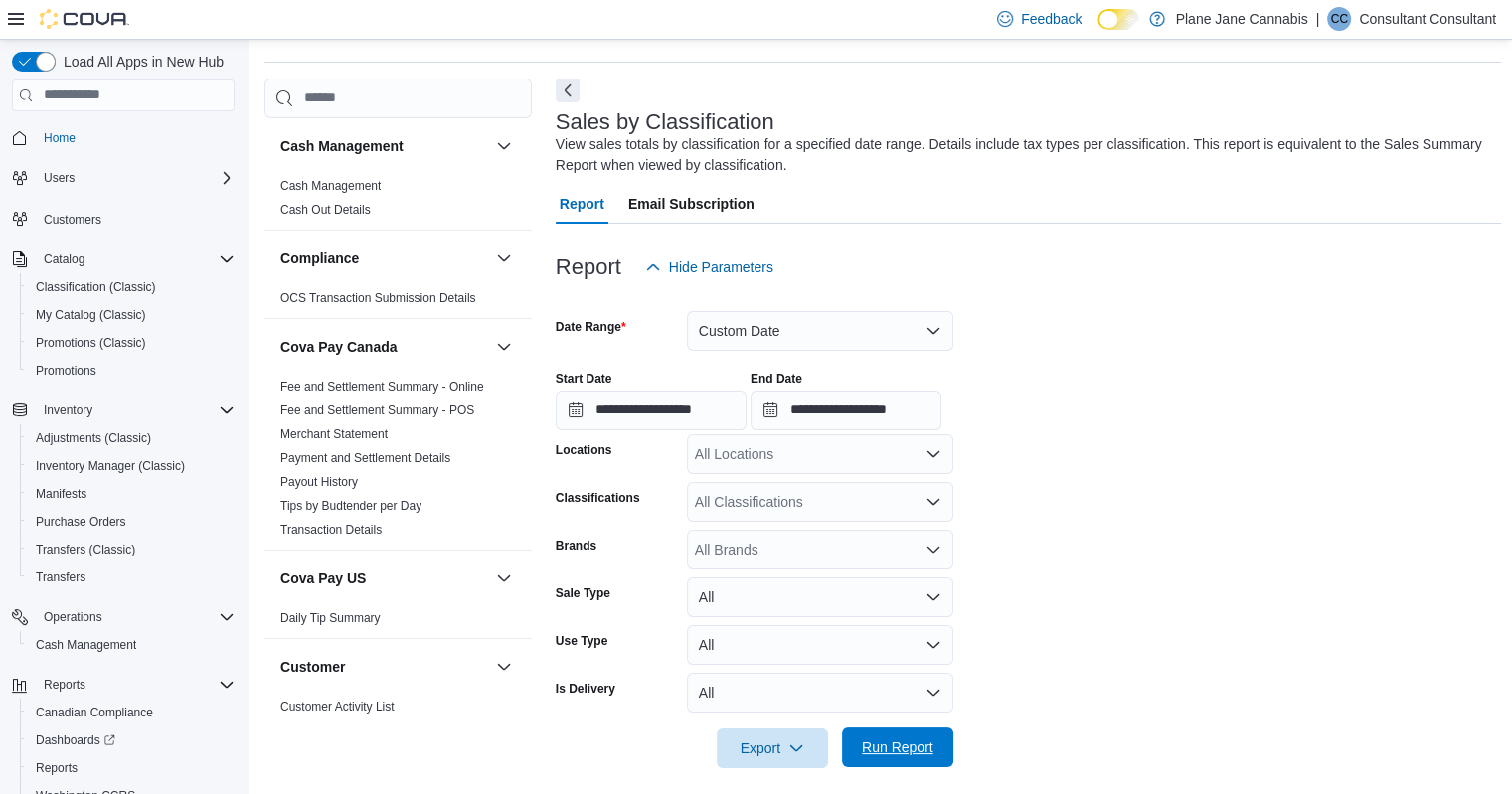 click on "Run Report" at bounding box center [898, 747] 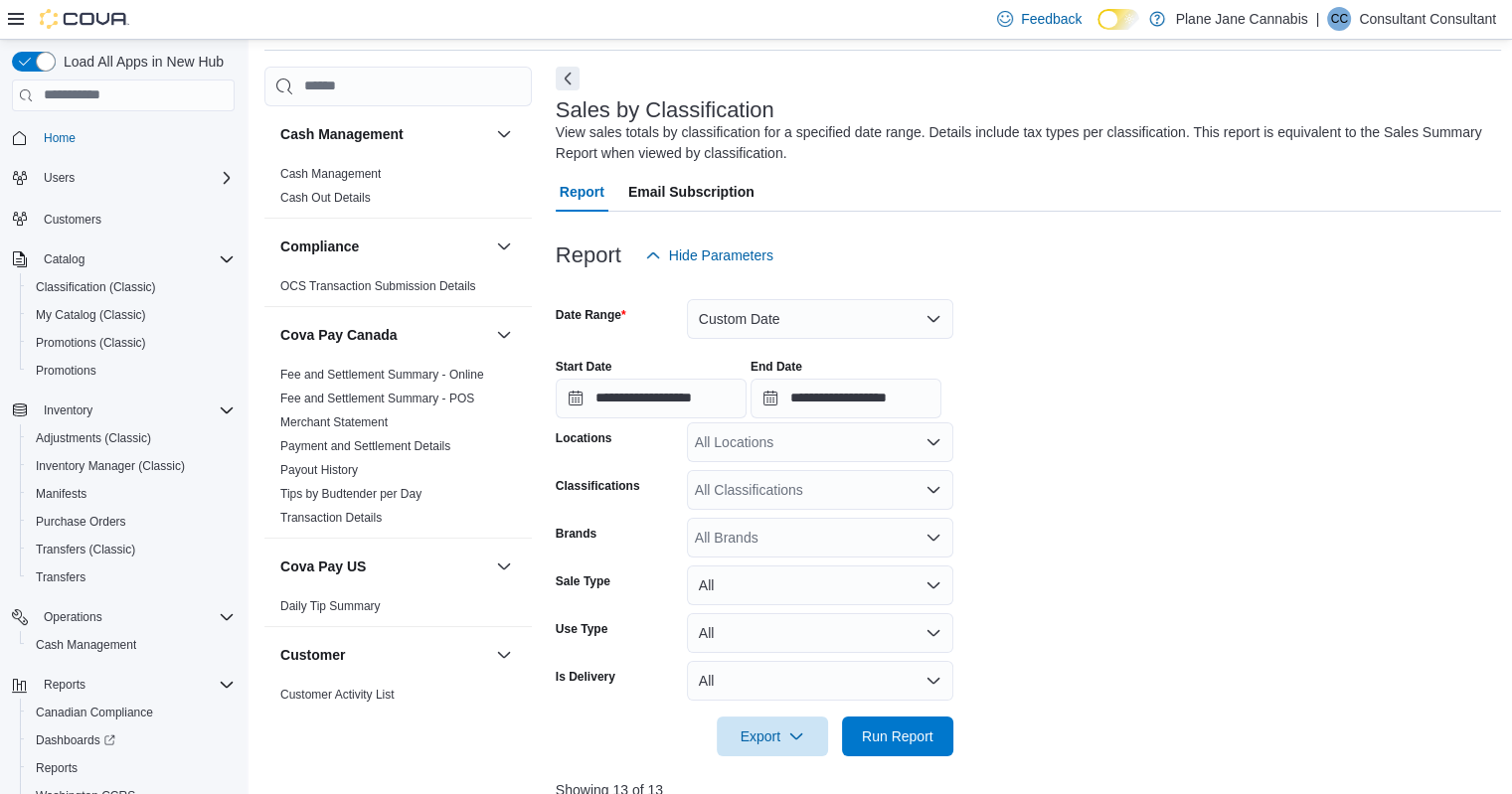 scroll, scrollTop: 68, scrollLeft: 0, axis: vertical 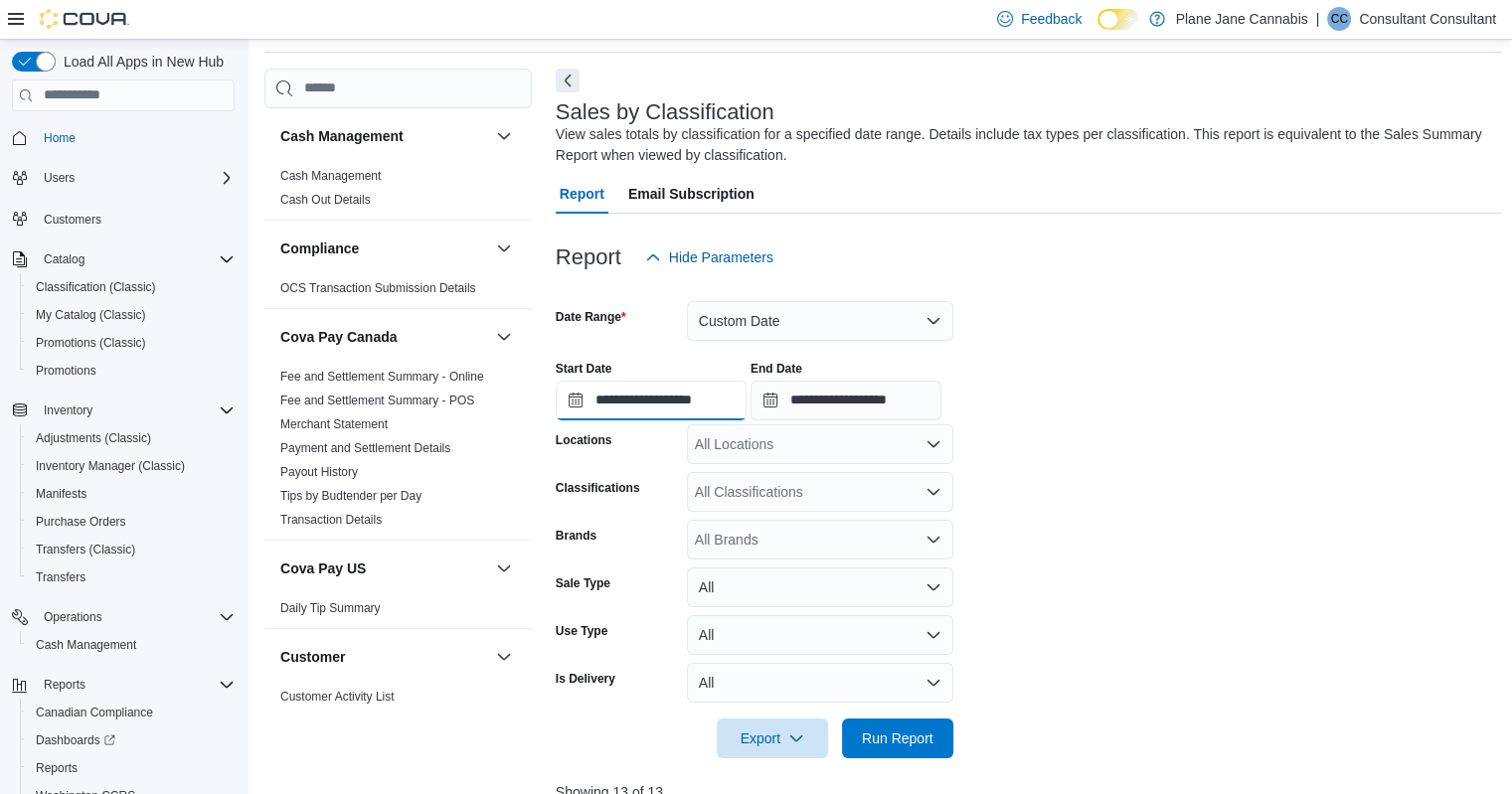 click on "**********" at bounding box center (651, 400) 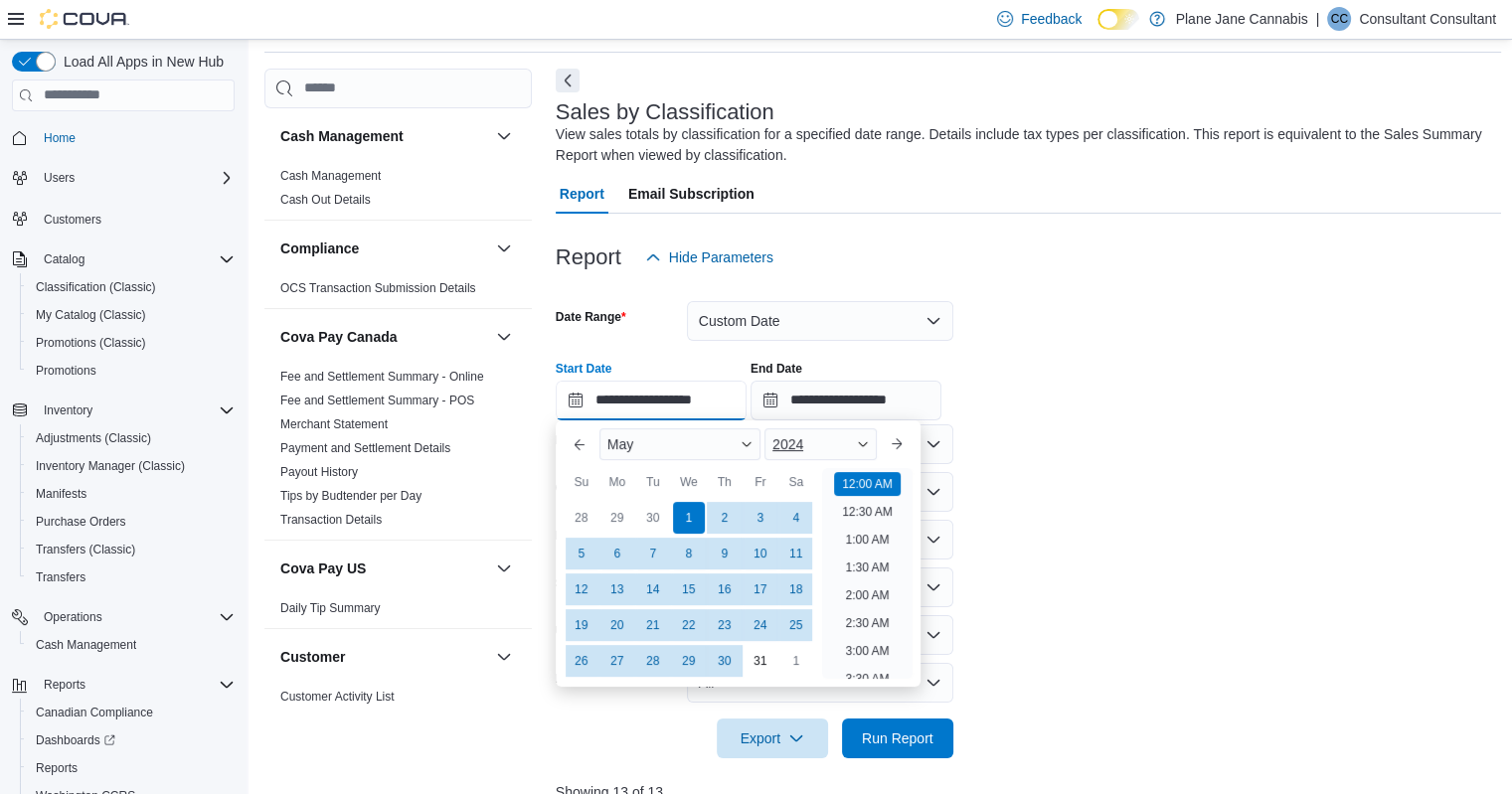 scroll, scrollTop: 62, scrollLeft: 0, axis: vertical 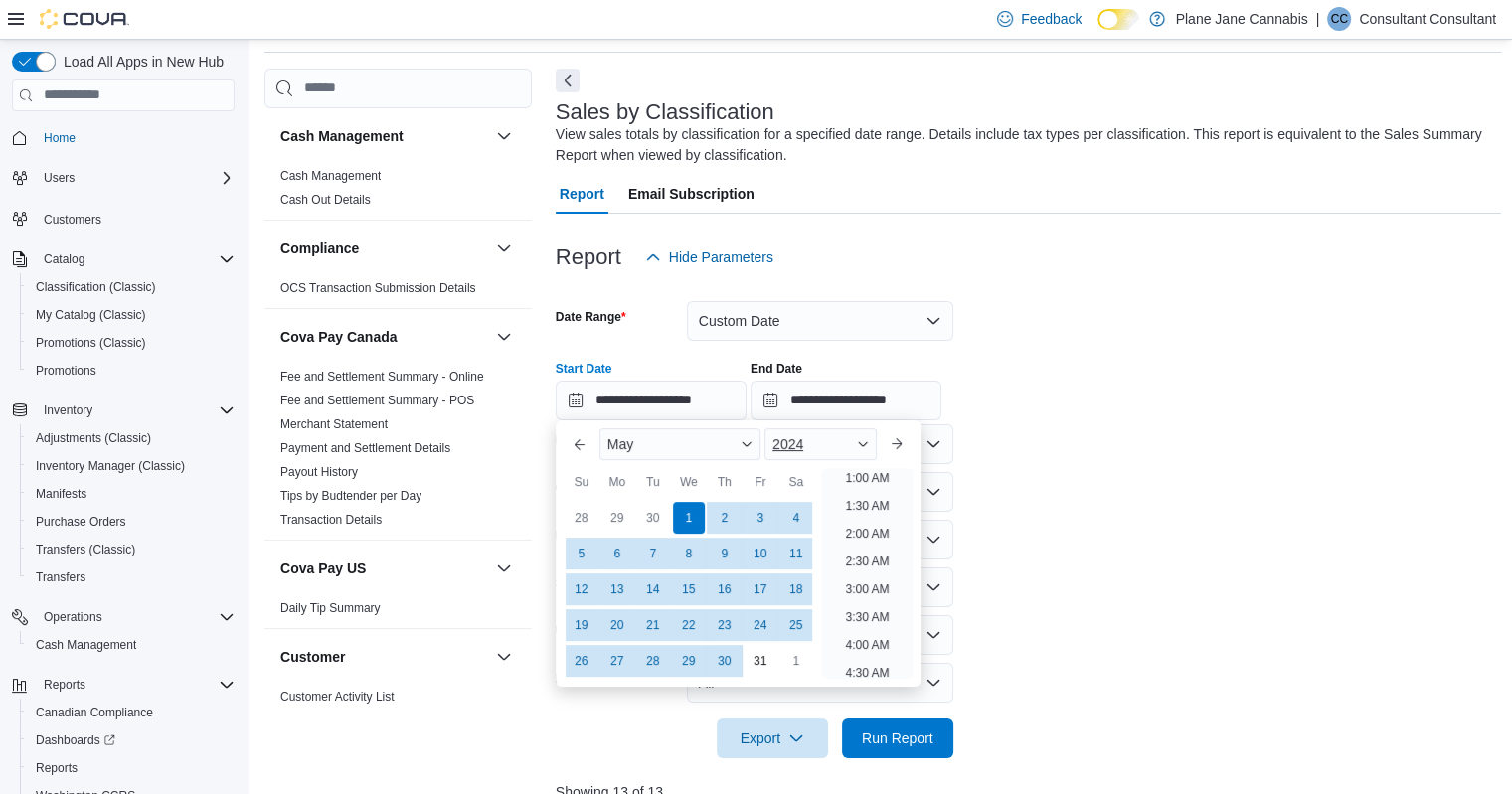 click on "2024" at bounding box center [820, 444] 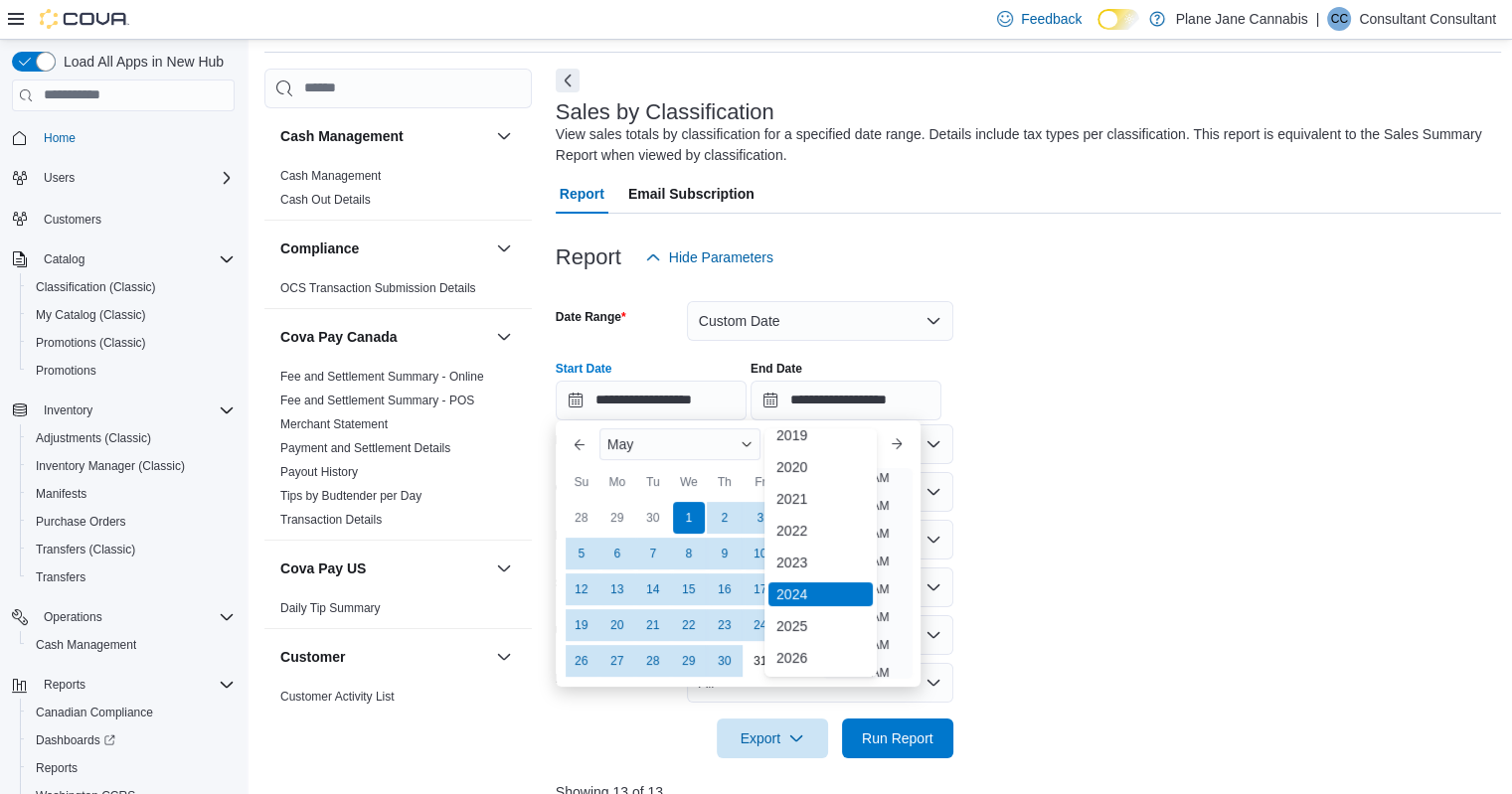 scroll, scrollTop: 71, scrollLeft: 0, axis: vertical 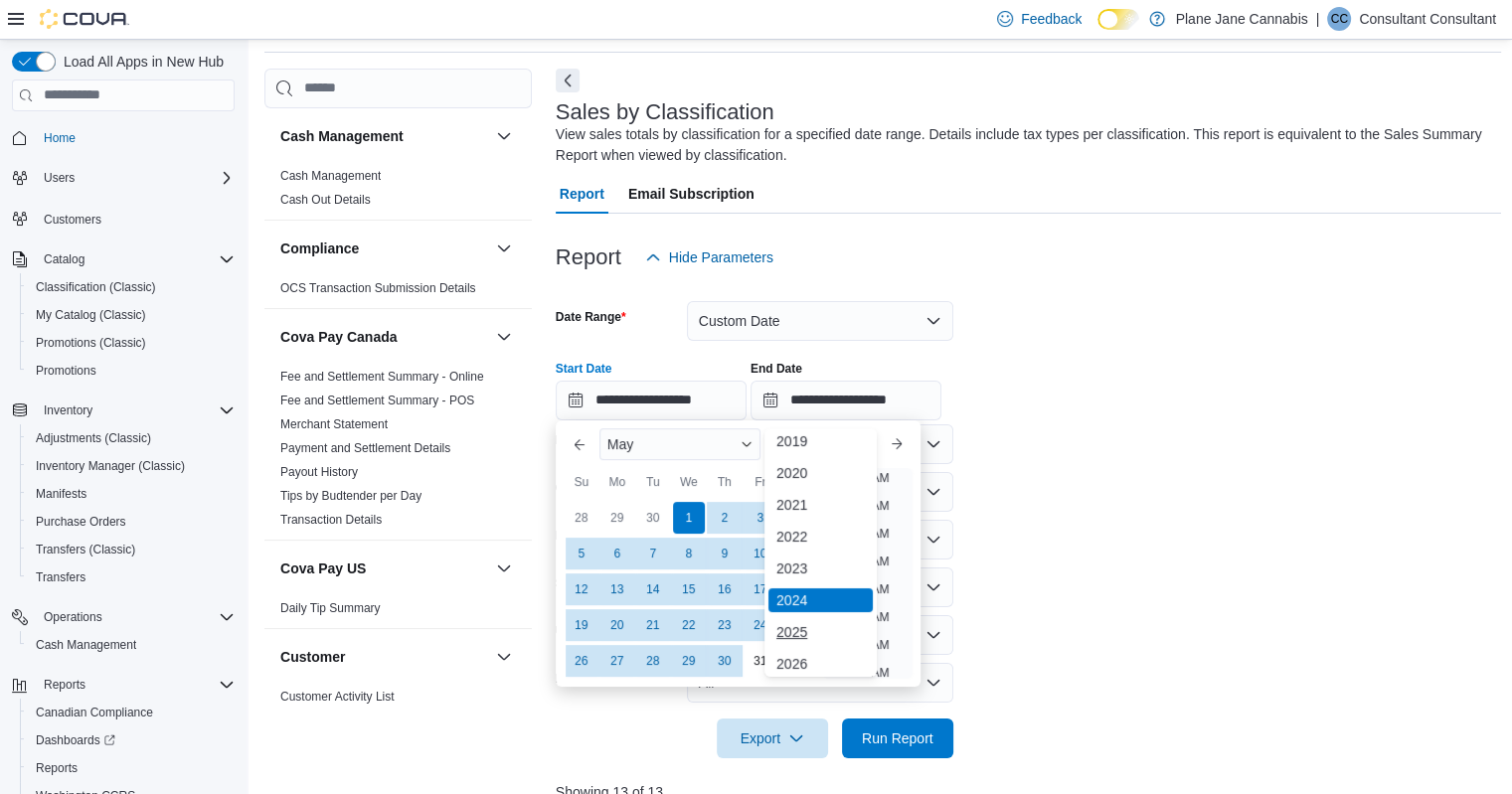 click on "2025" at bounding box center (820, 632) 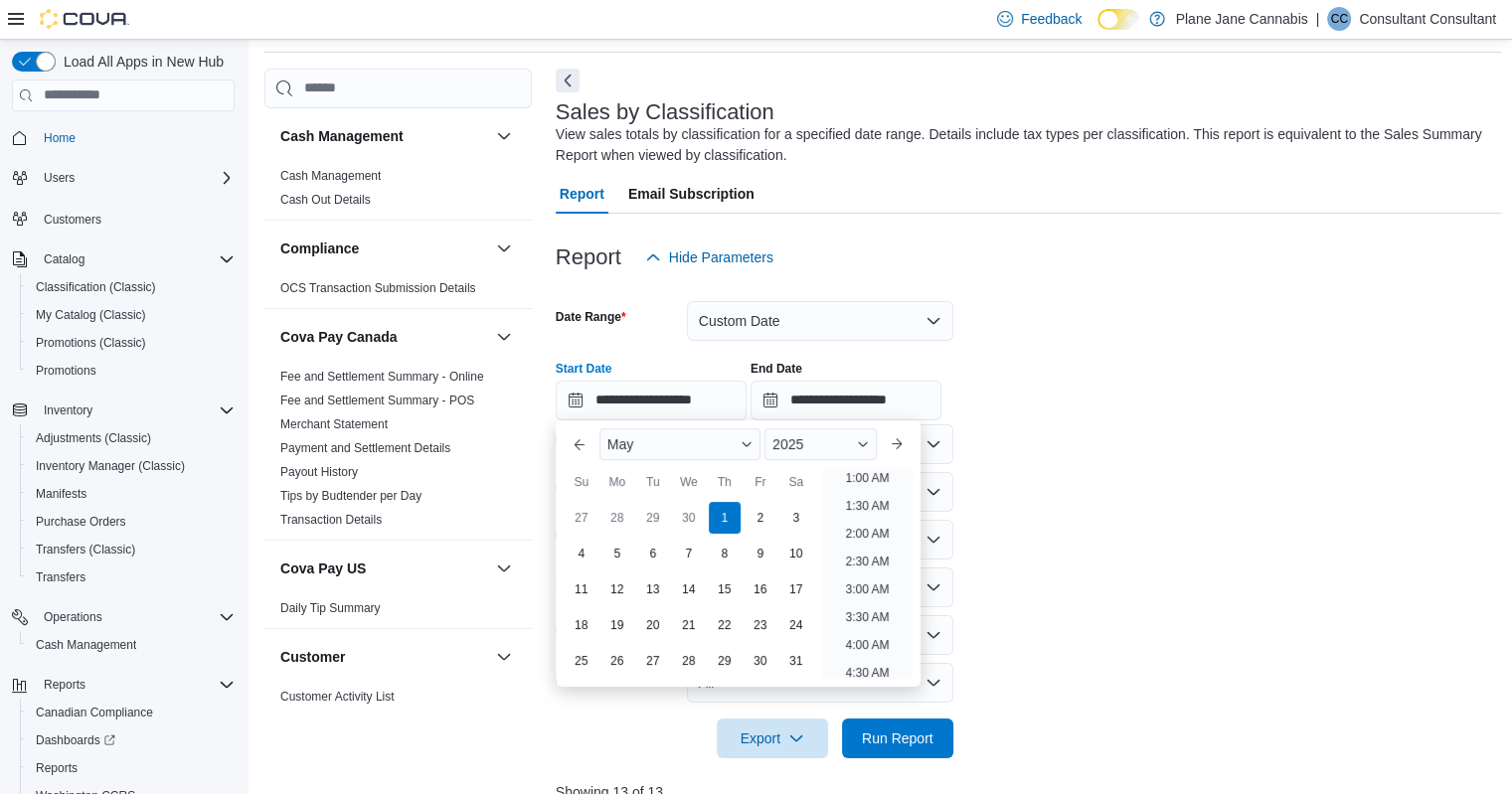 scroll, scrollTop: 4, scrollLeft: 0, axis: vertical 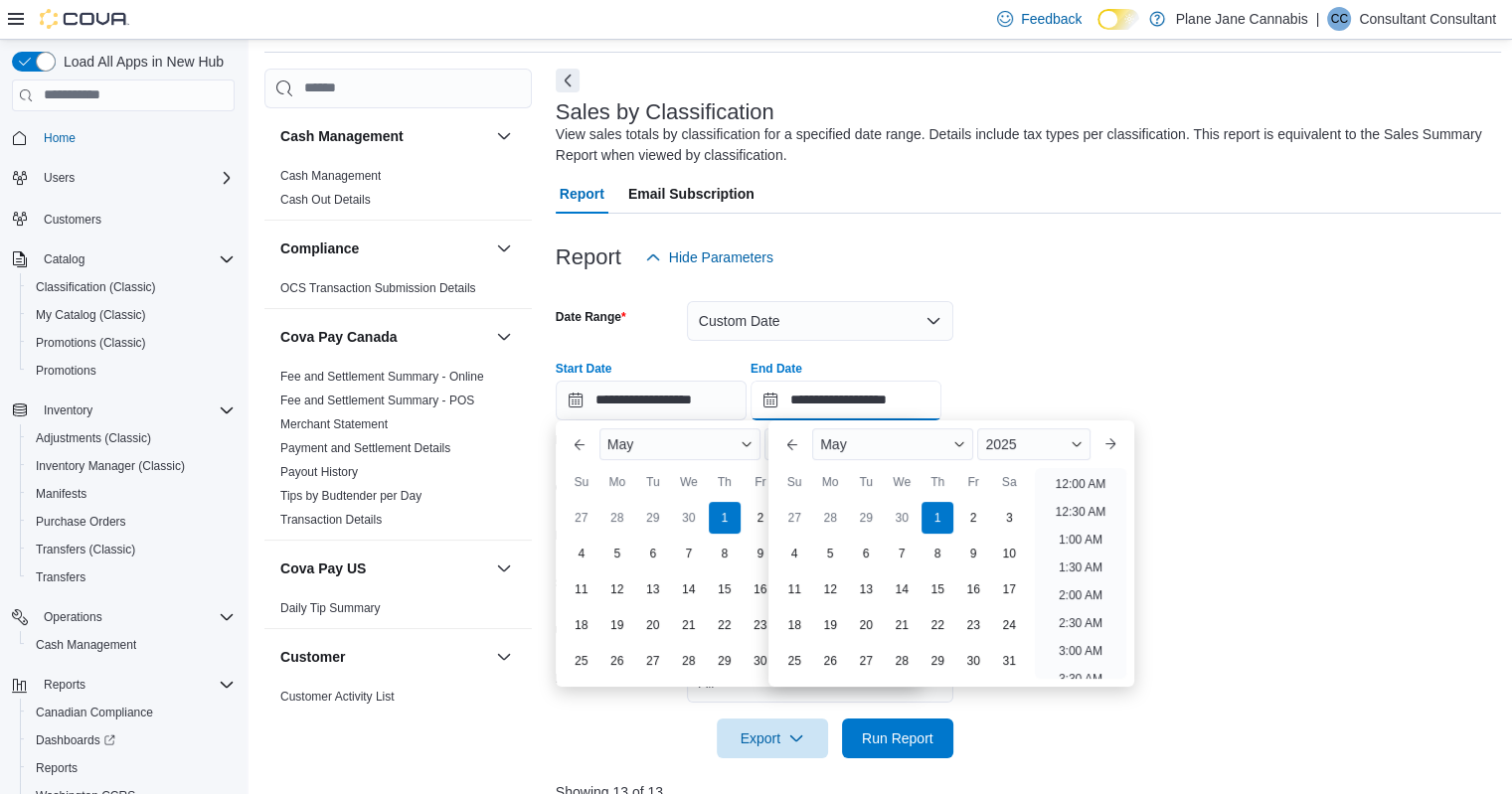 click on "**********" at bounding box center [846, 400] 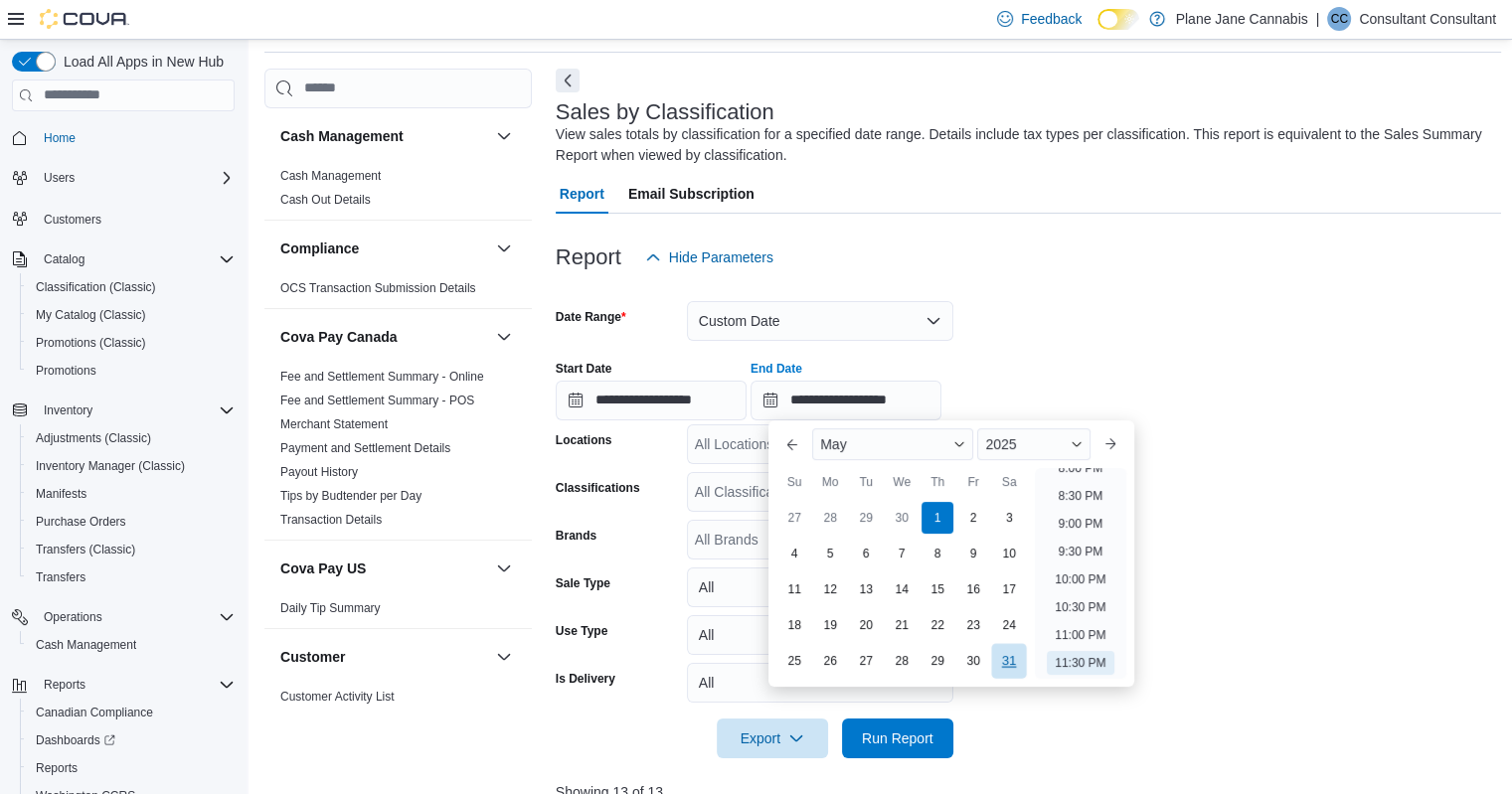 click on "31" at bounding box center (1009, 660) 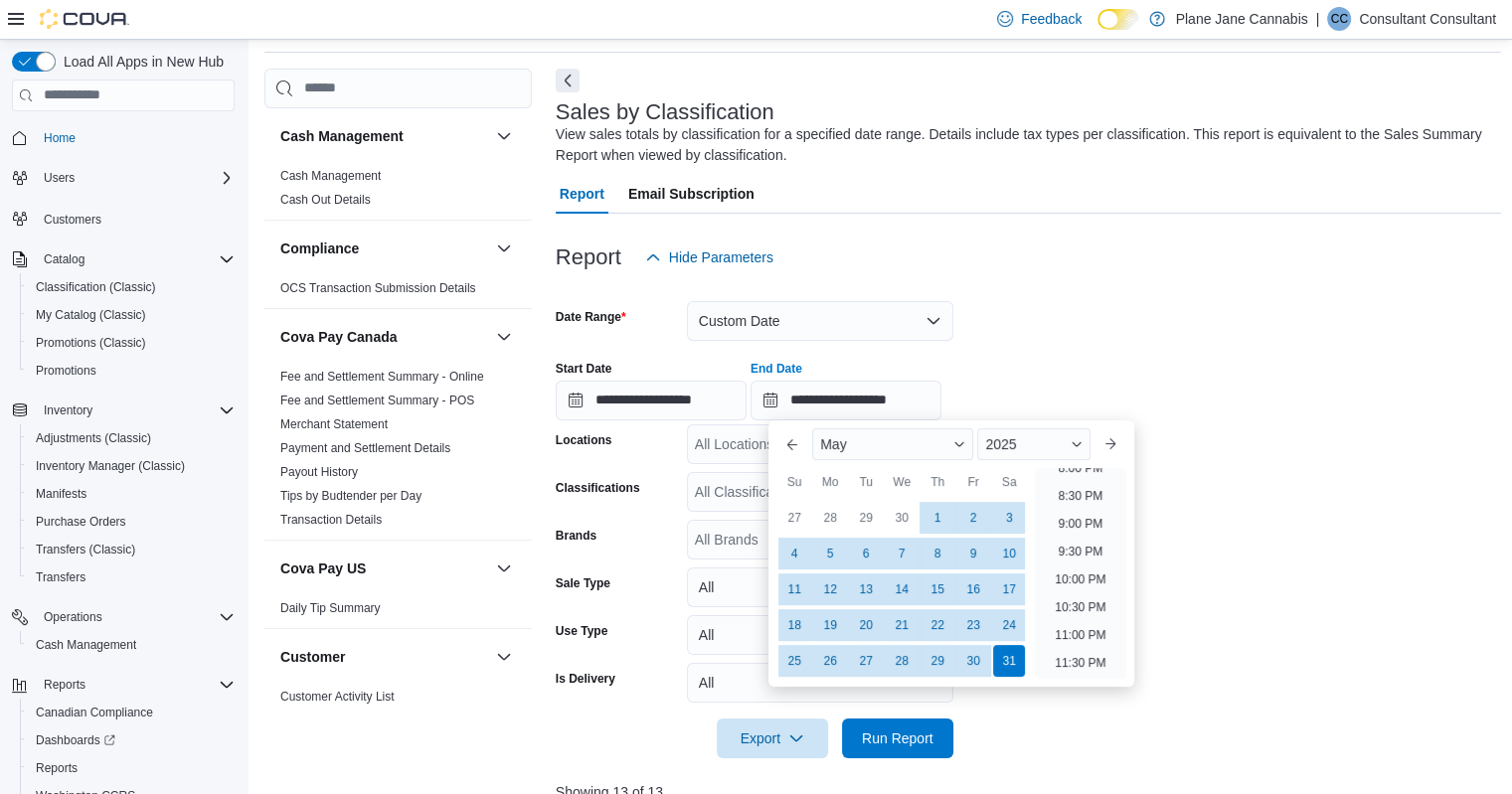 click on "**********" at bounding box center (1029, 383) 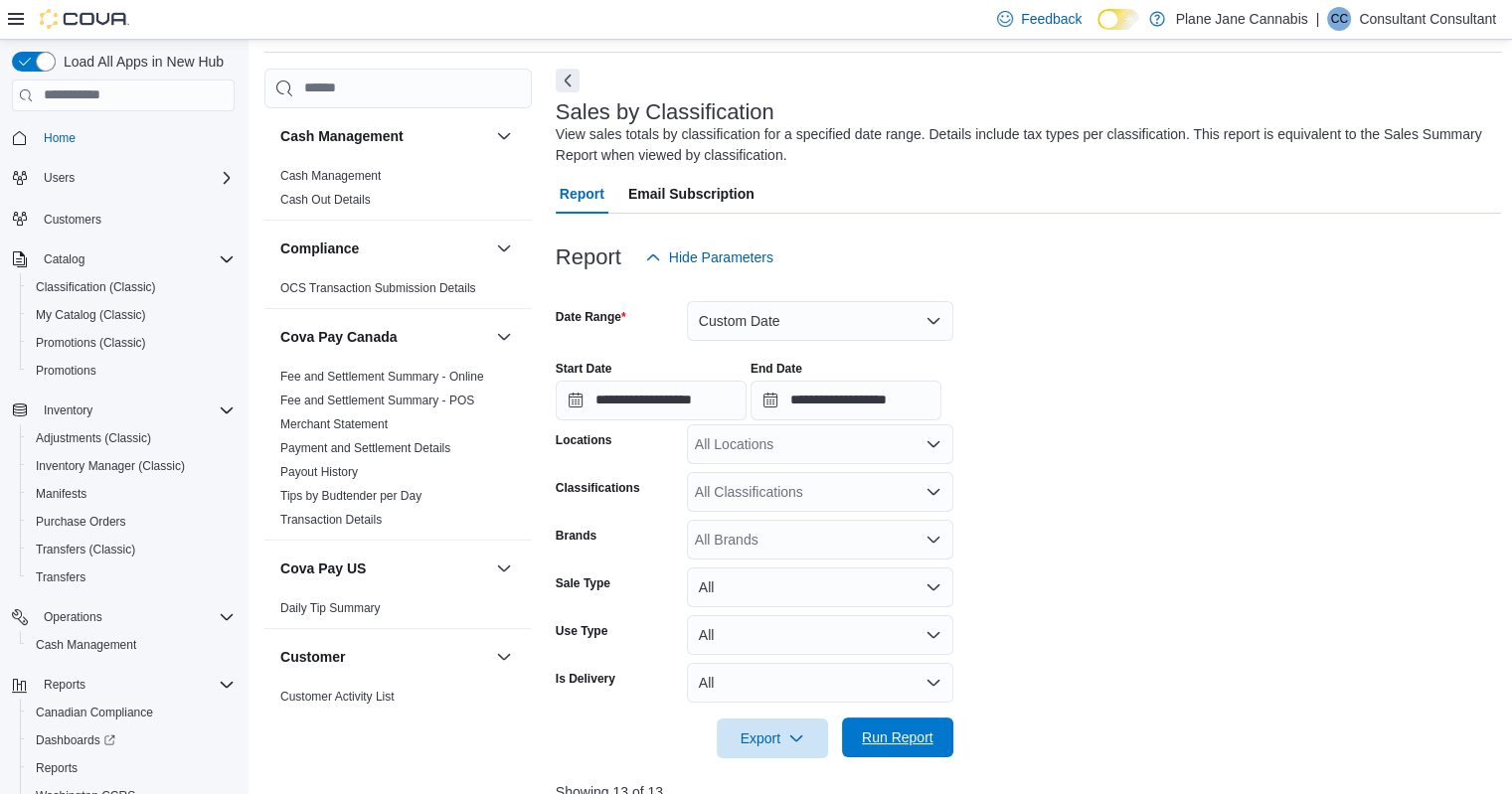 click on "Run Report" at bounding box center (898, 737) 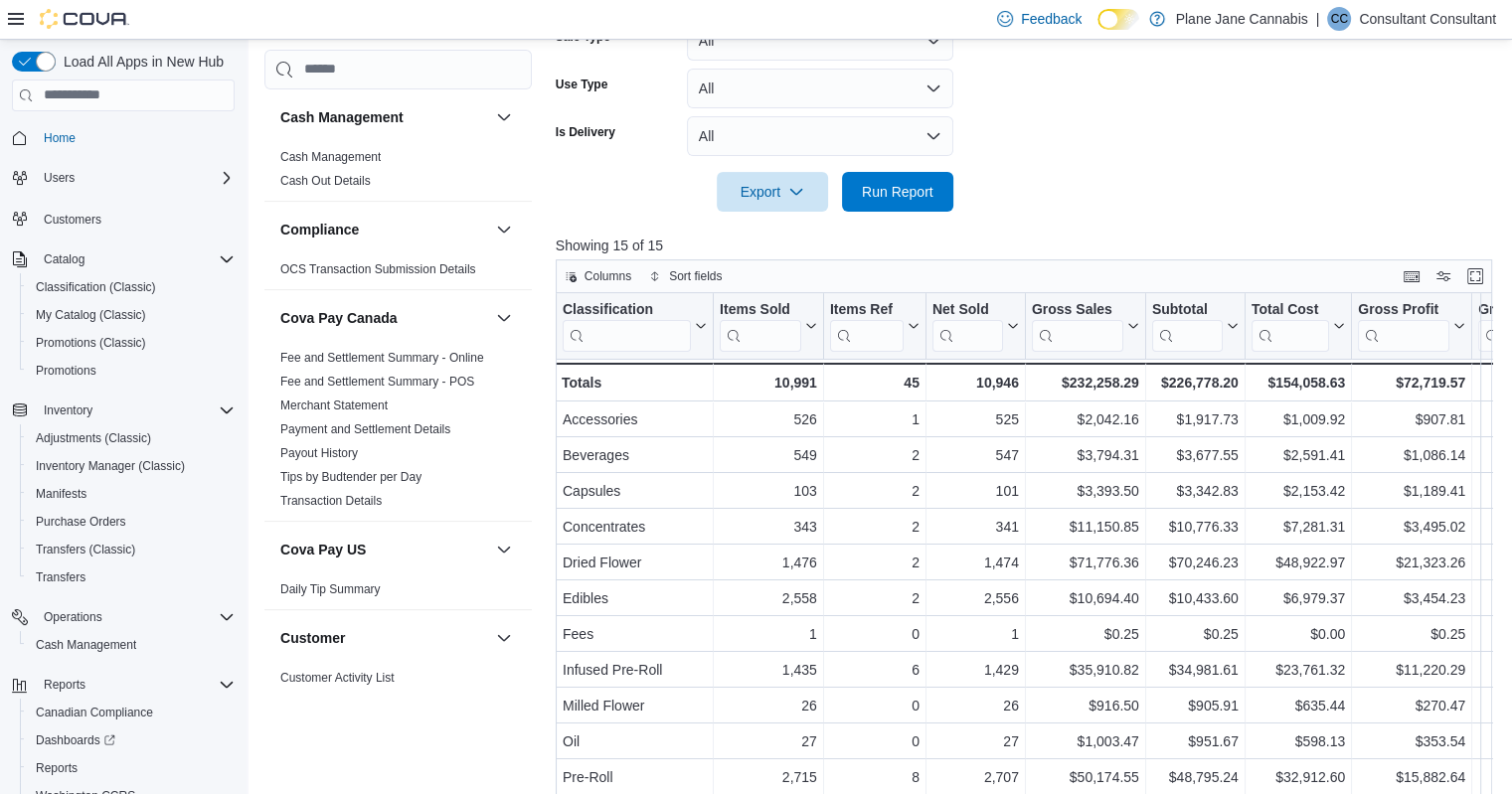 scroll, scrollTop: 615, scrollLeft: 0, axis: vertical 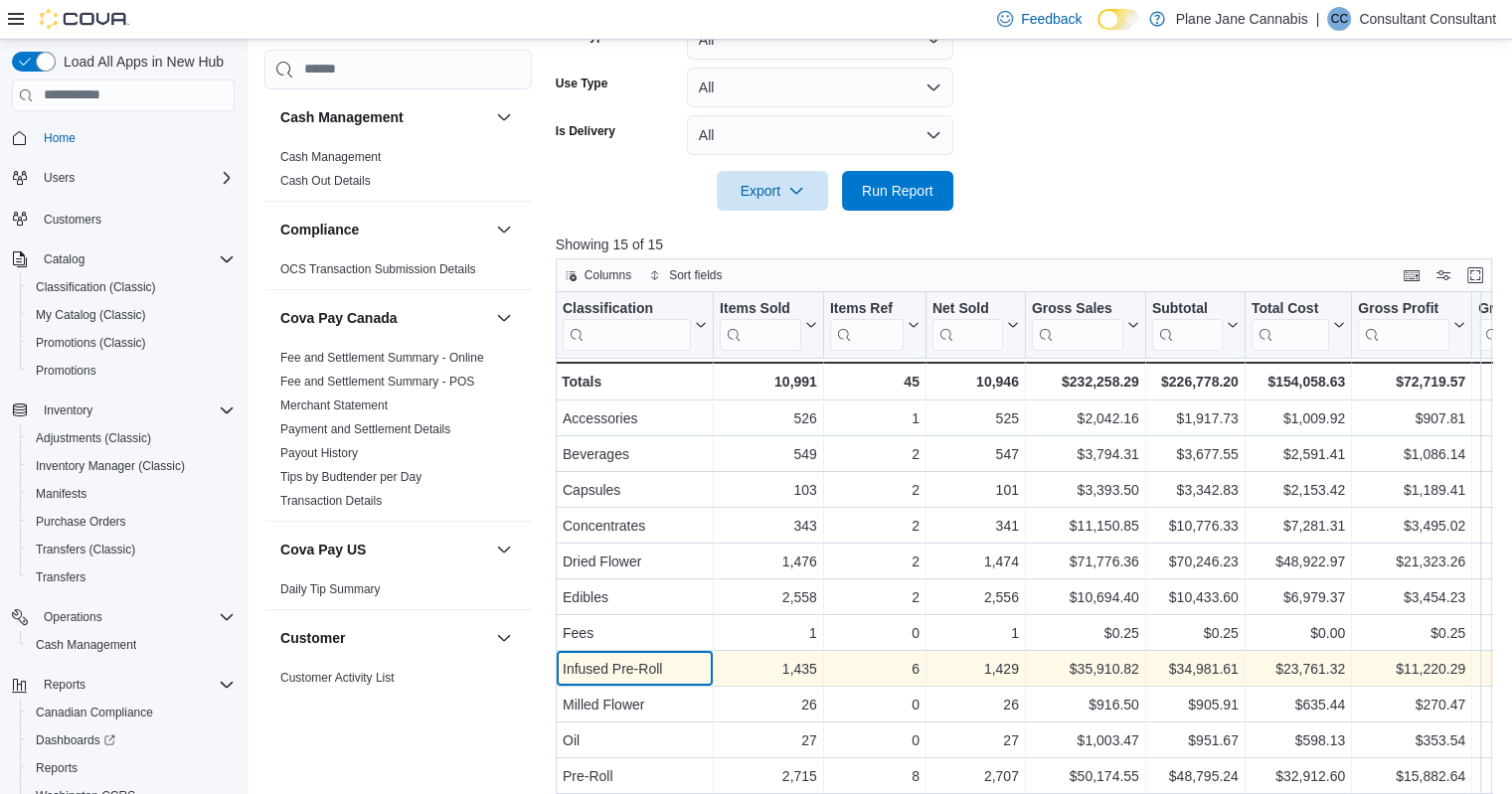 click on "Infused Pre-Roll" at bounding box center (634, 669) 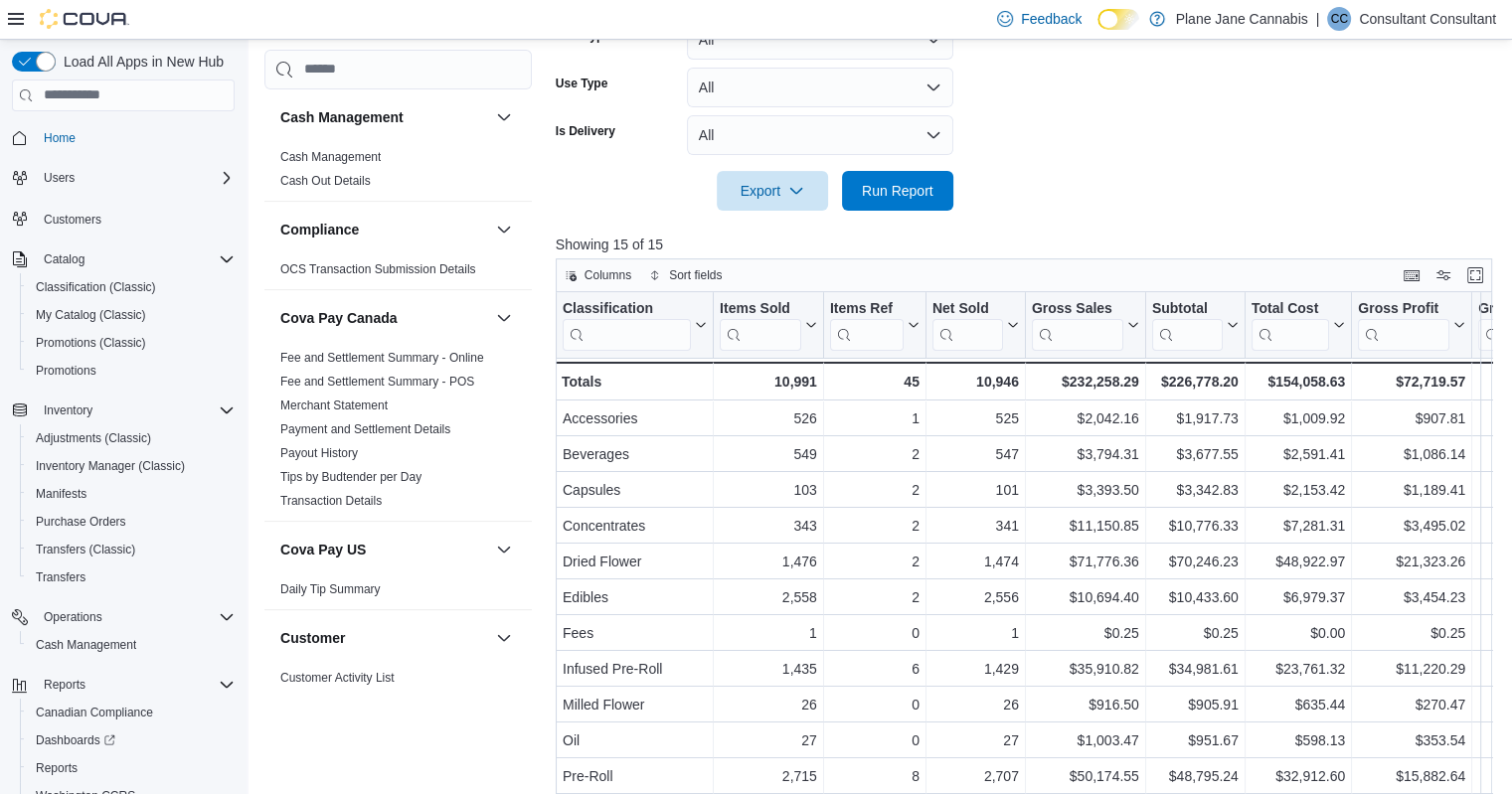 click on "**********" at bounding box center [1029, -30] 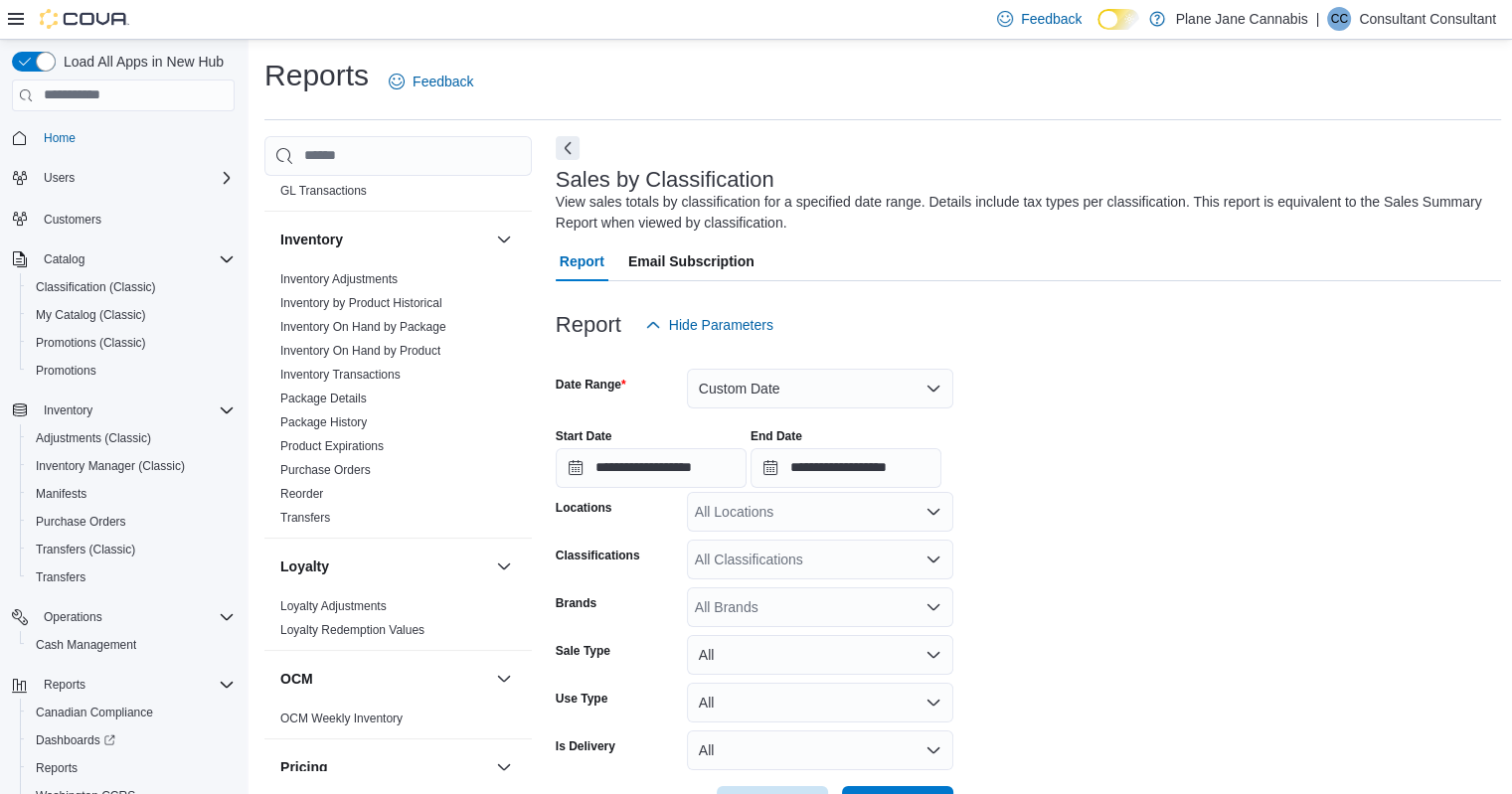 scroll, scrollTop: 938, scrollLeft: 0, axis: vertical 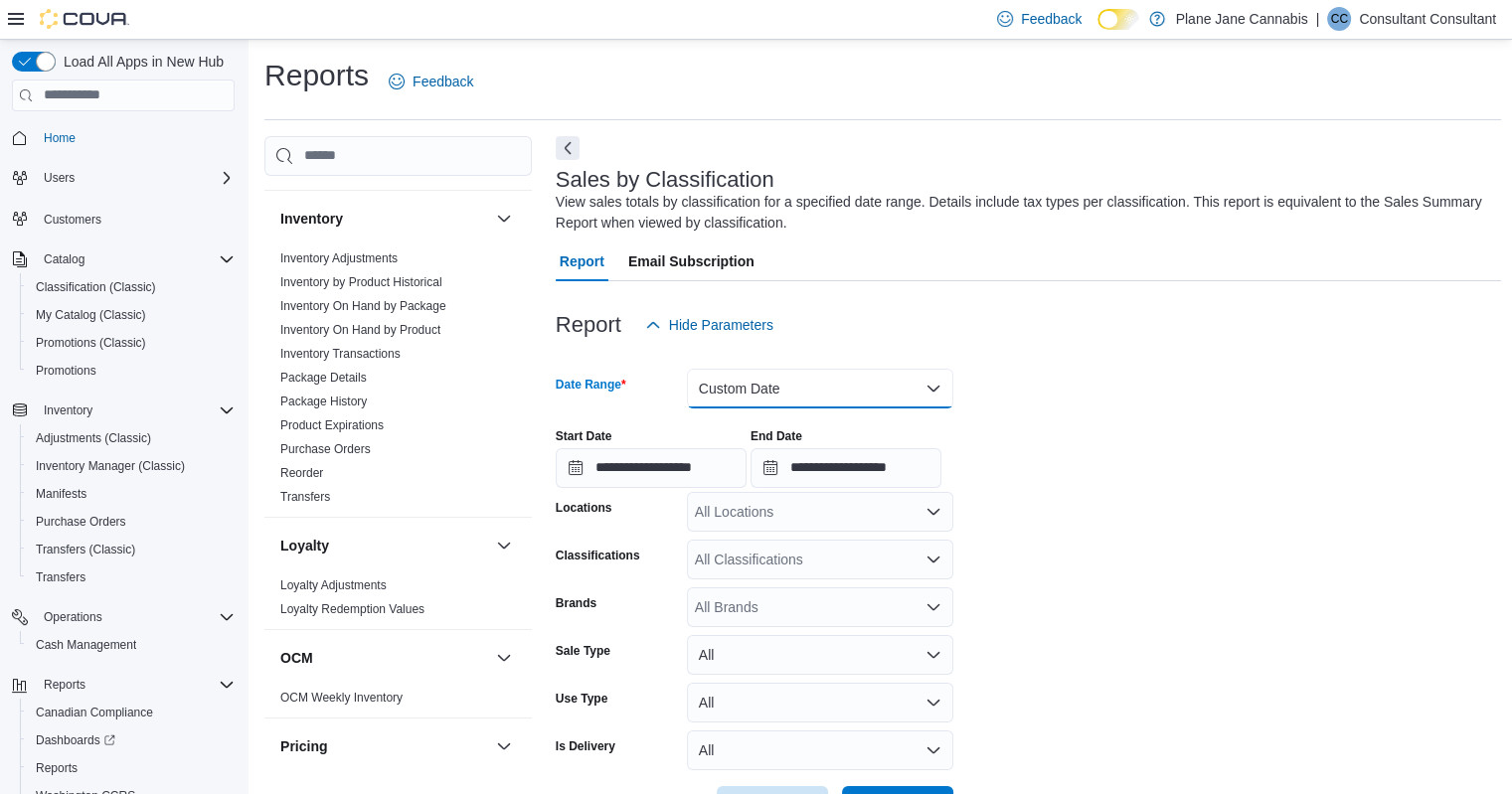 click on "Custom Date" at bounding box center [820, 389] 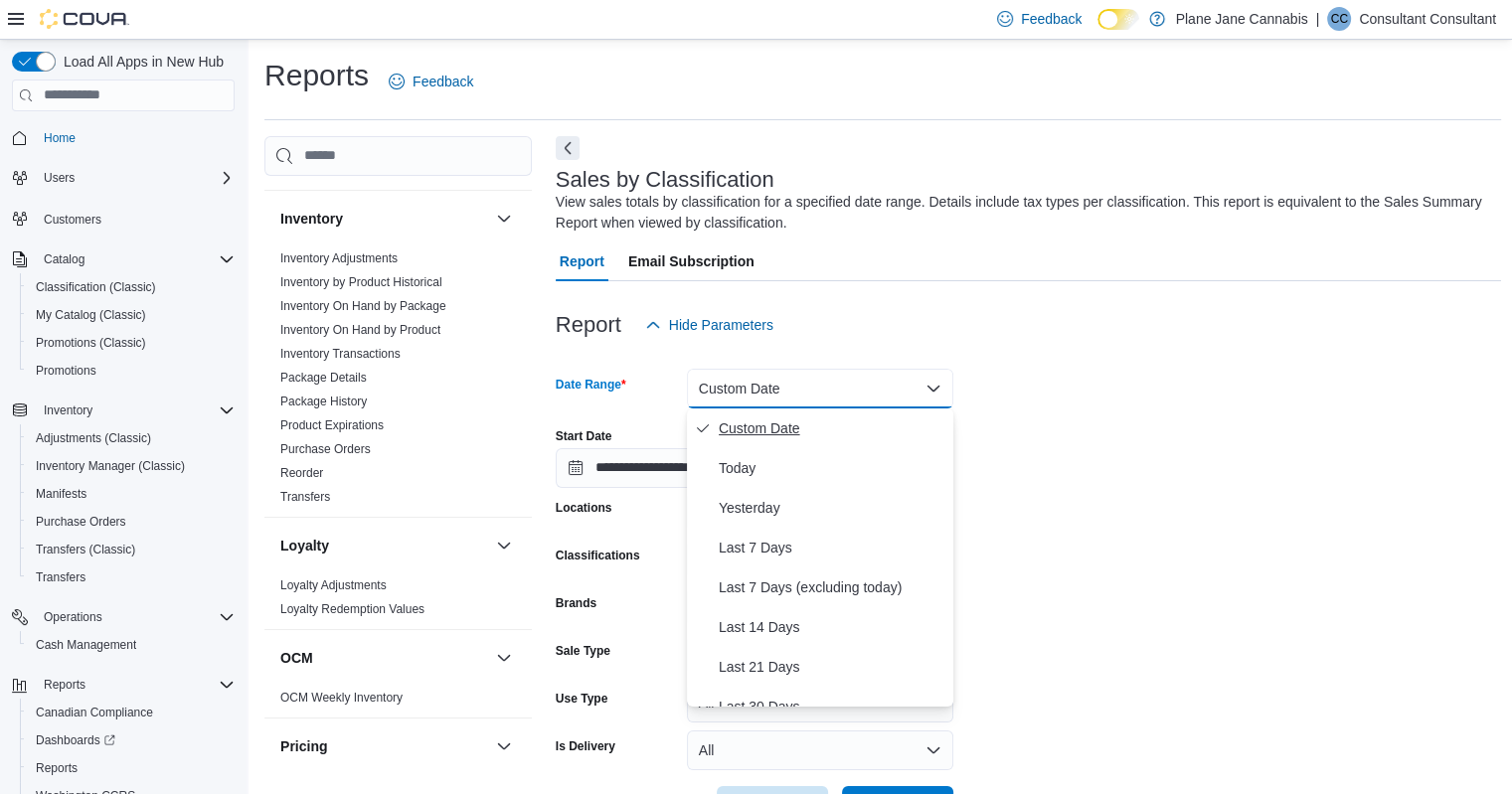click on "Custom Date" at bounding box center [832, 428] 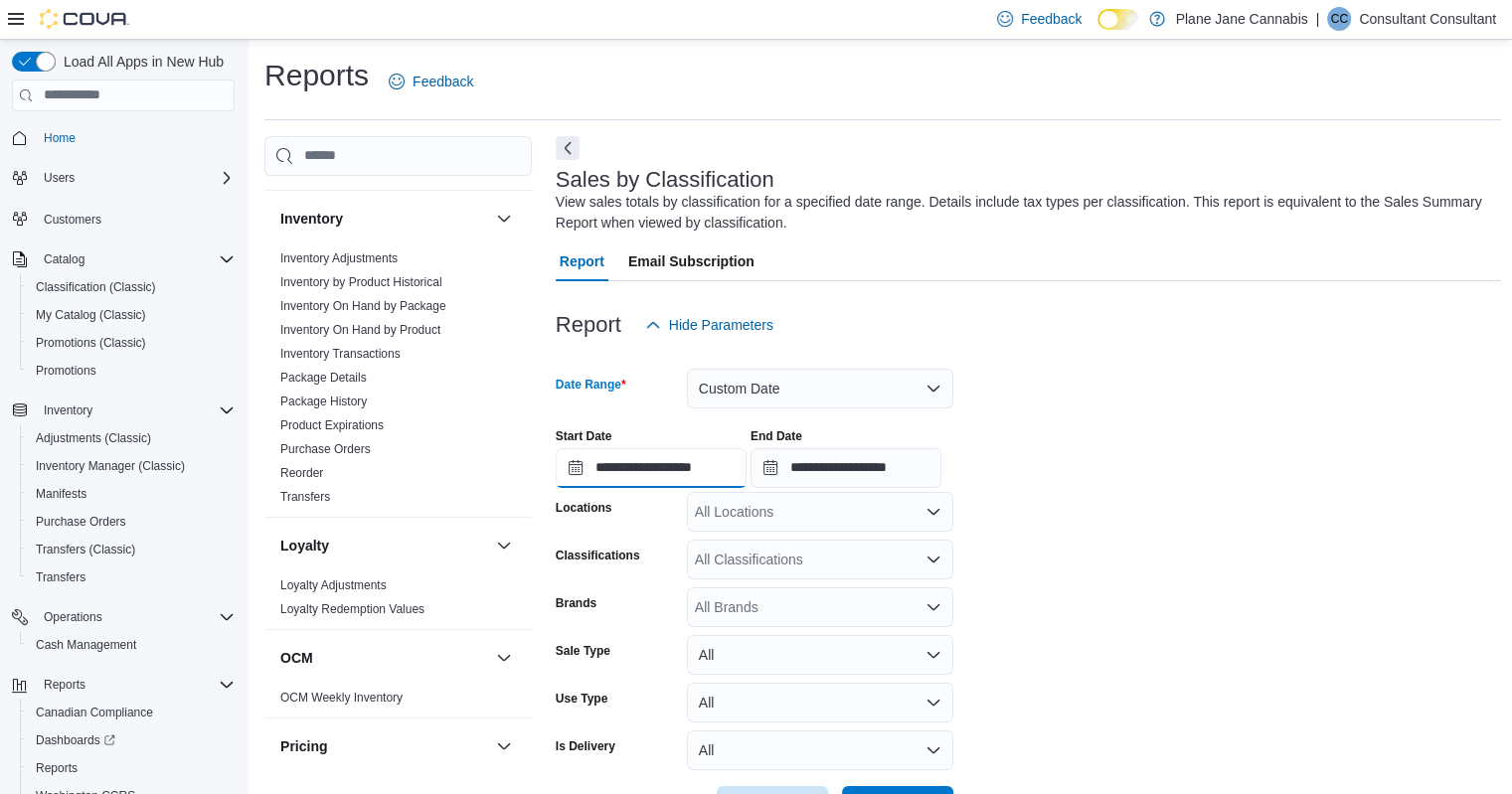 click on "**********" at bounding box center [651, 468] 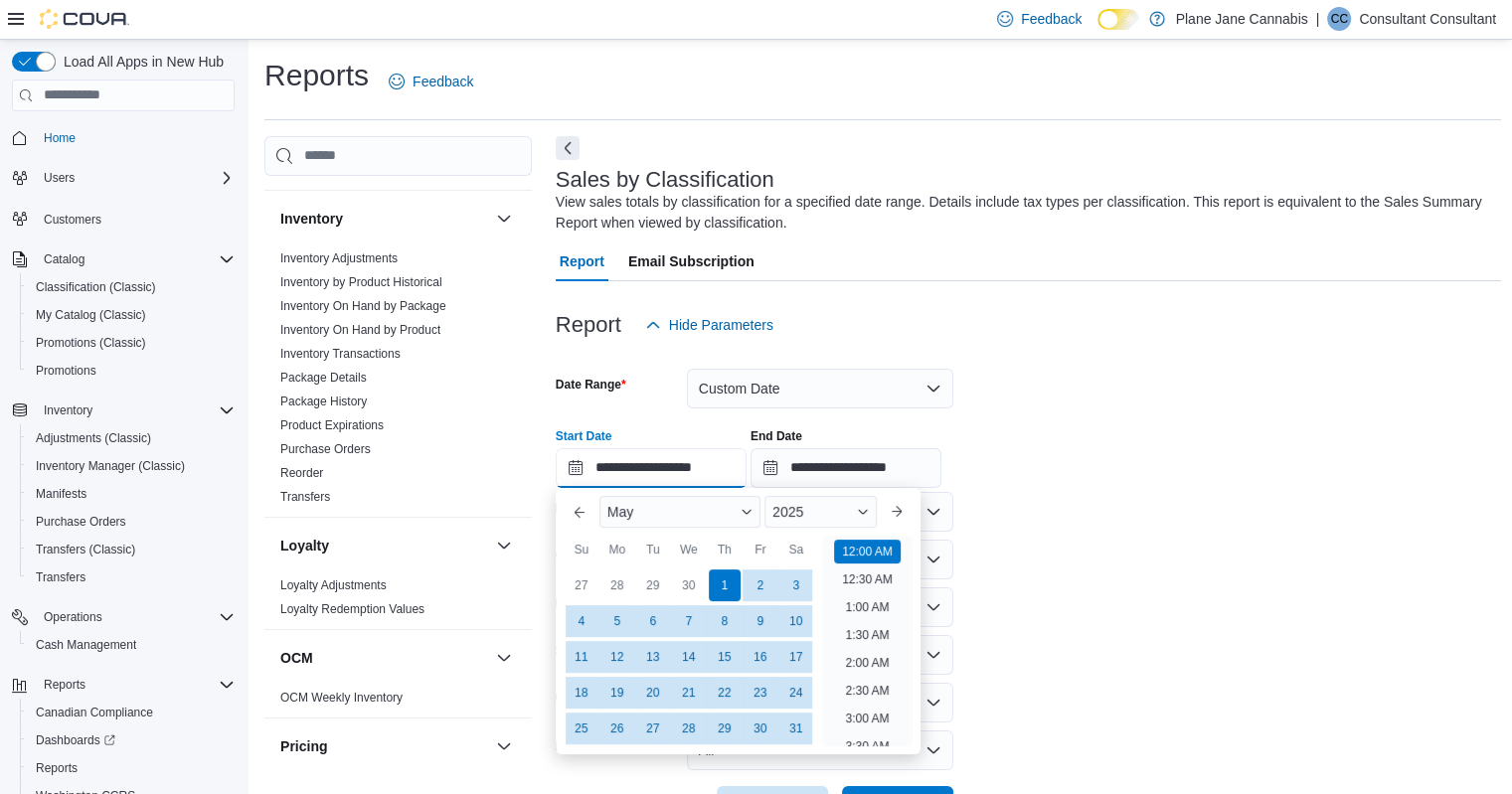 scroll, scrollTop: 62, scrollLeft: 0, axis: vertical 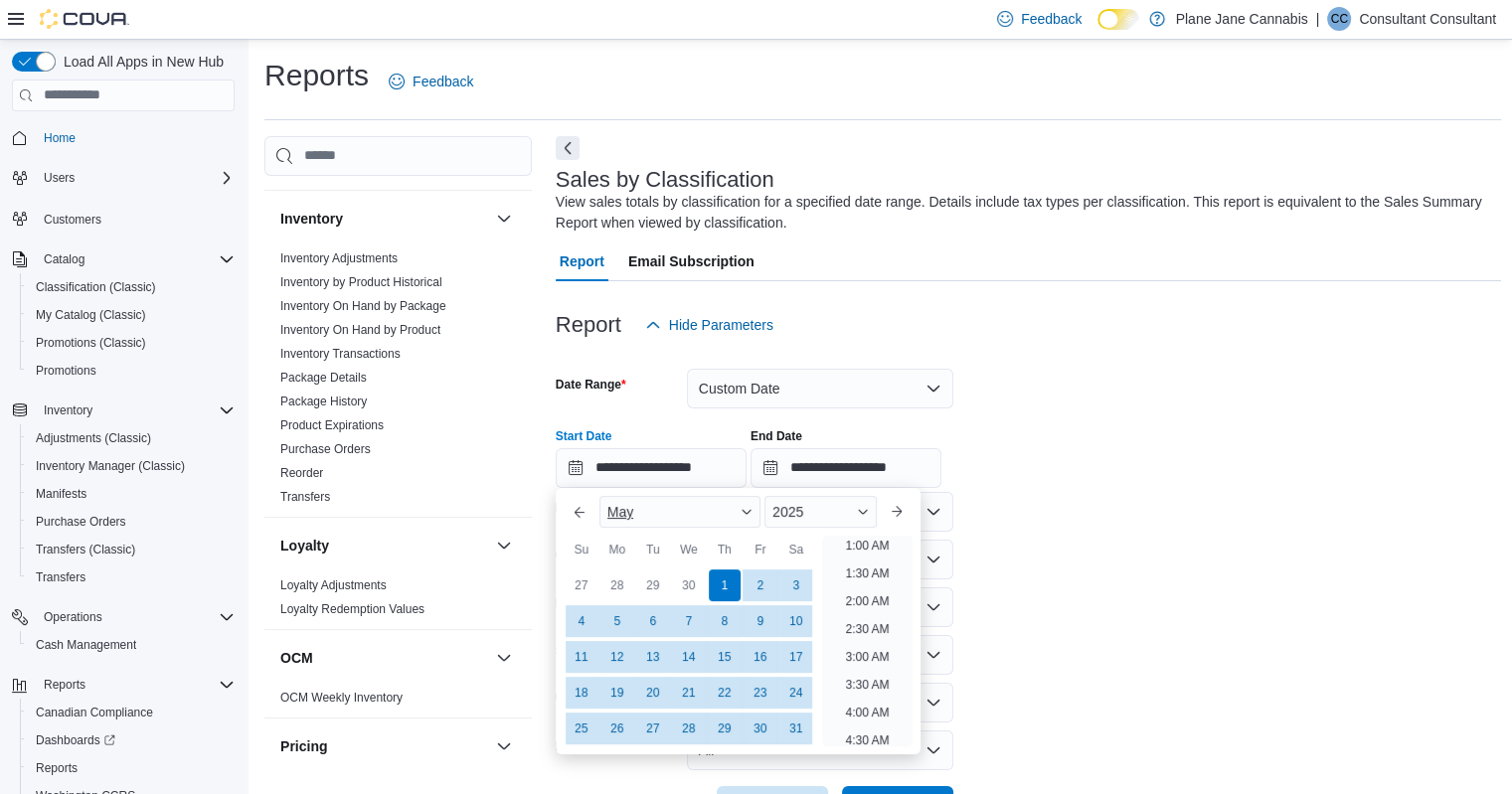 click at bounding box center [747, 512] 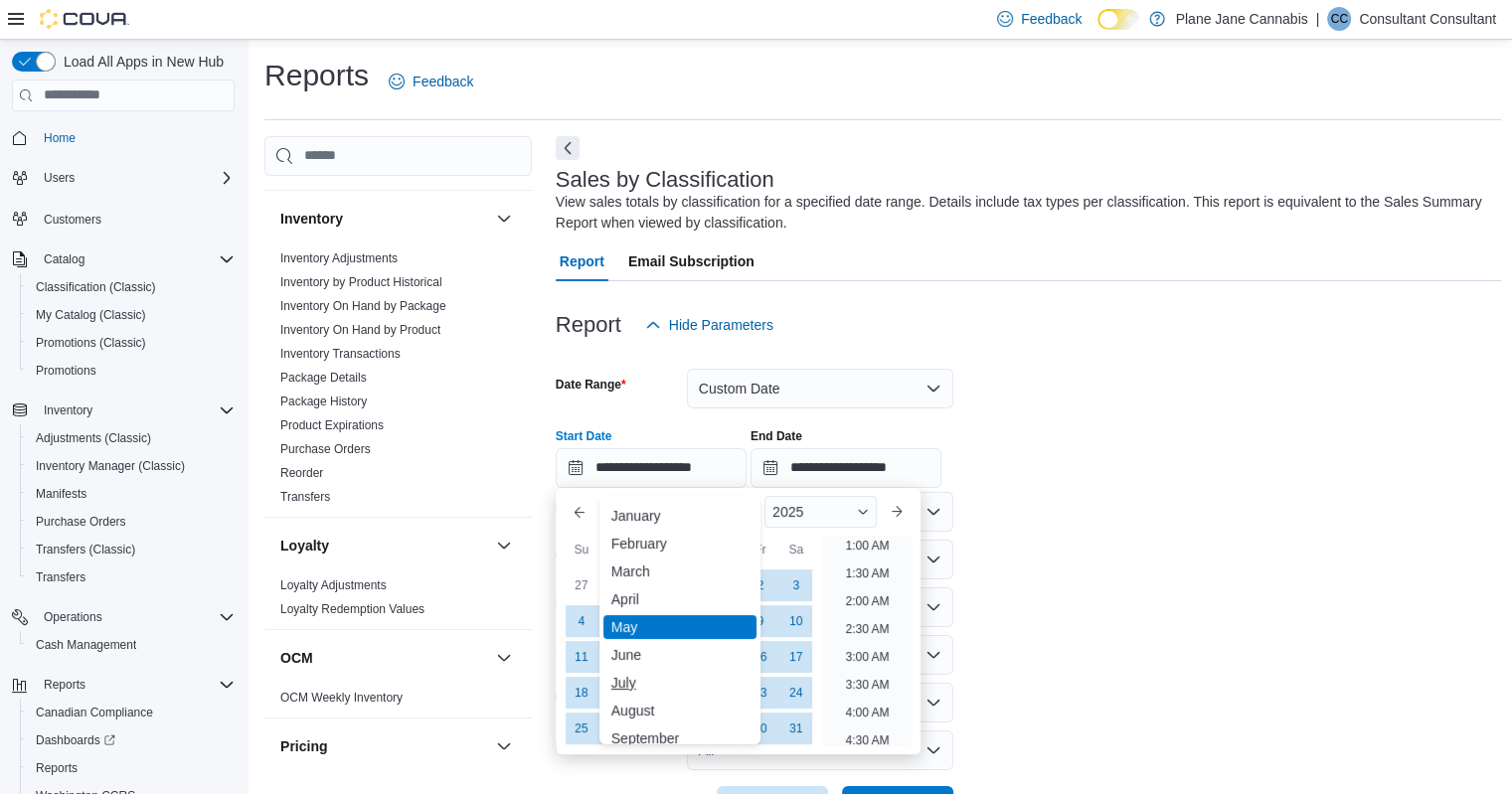 click on "July" at bounding box center [680, 683] 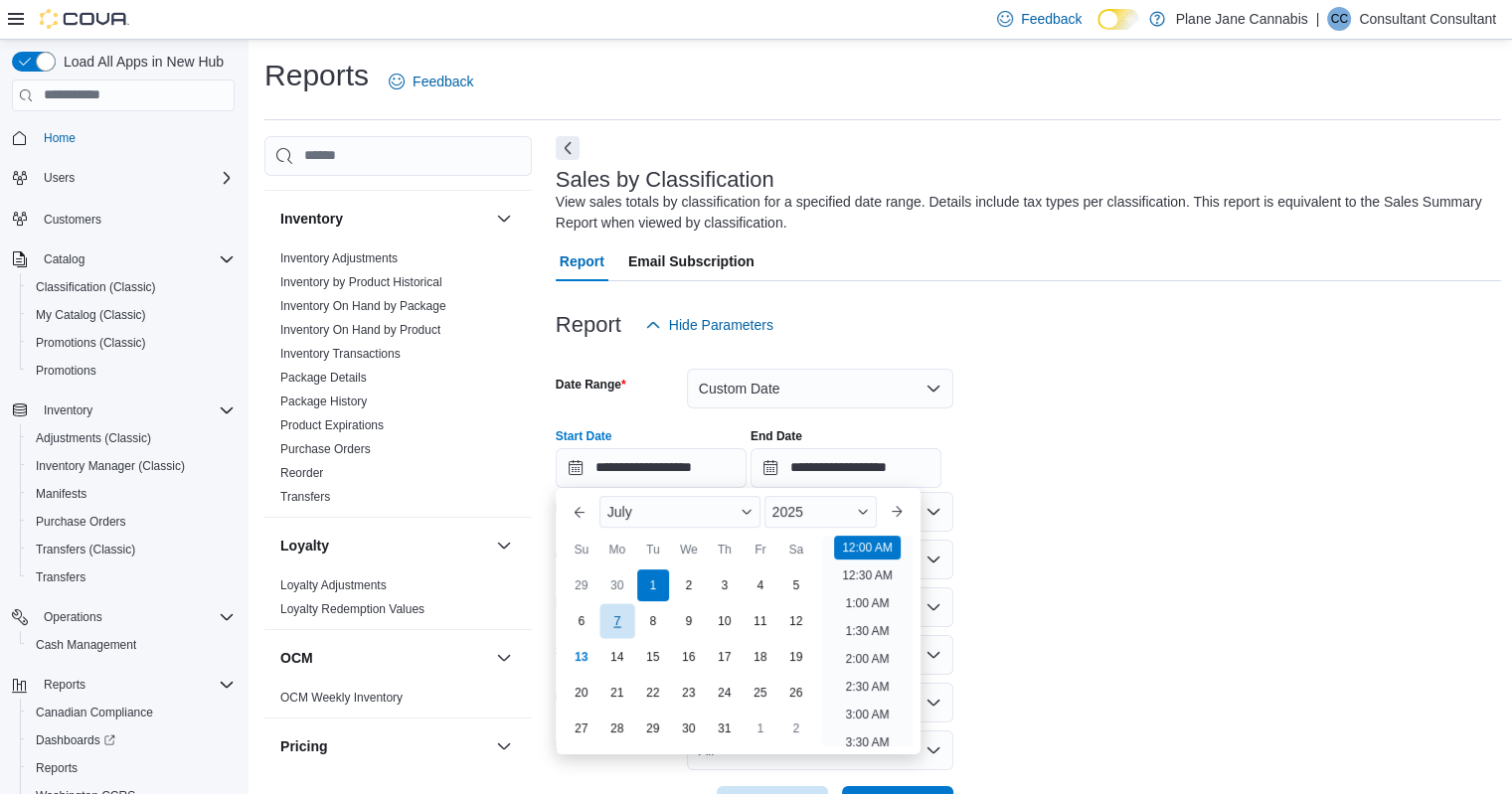 click on "7" at bounding box center [616, 620] 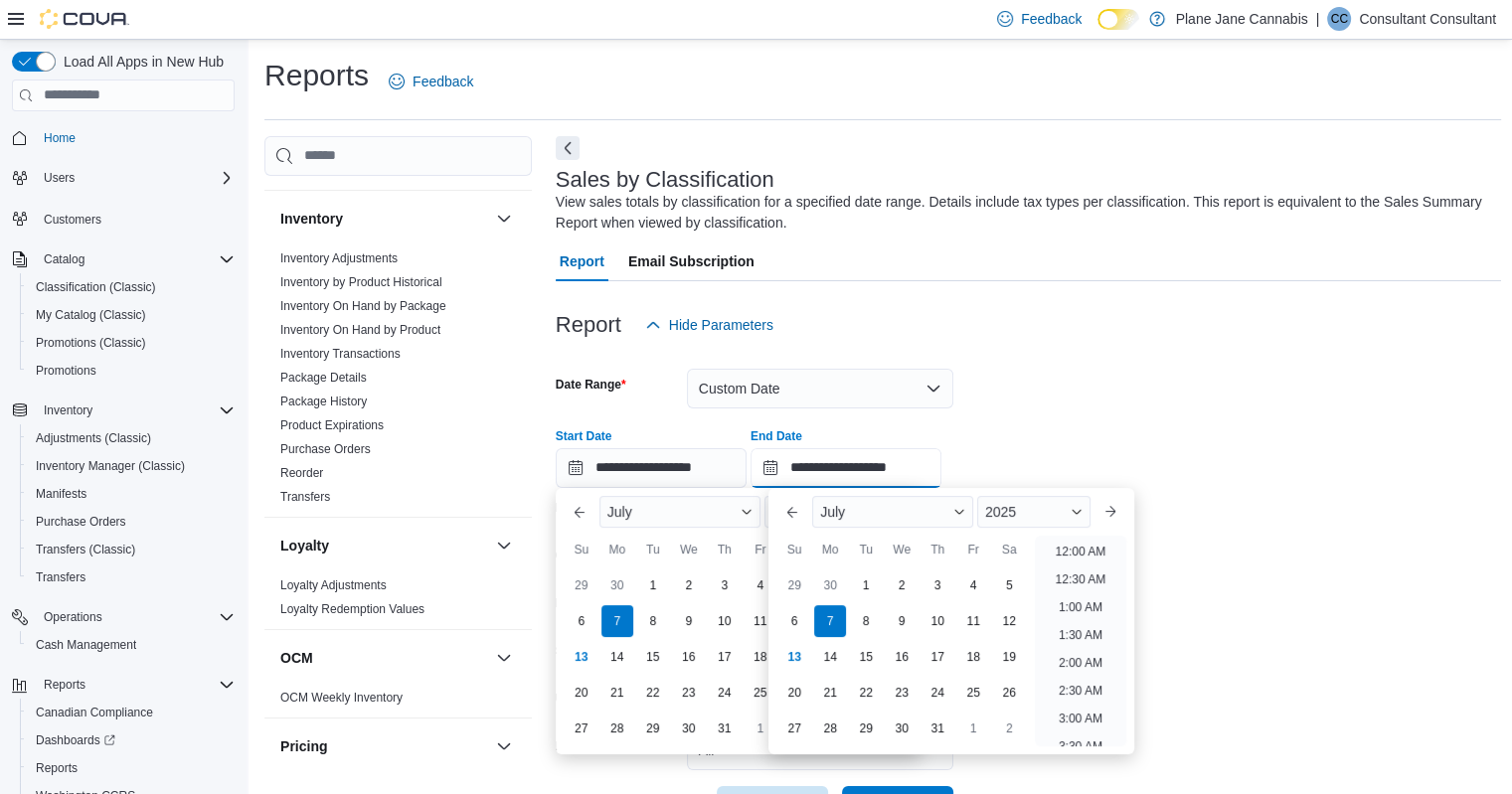 click on "**********" at bounding box center [846, 468] 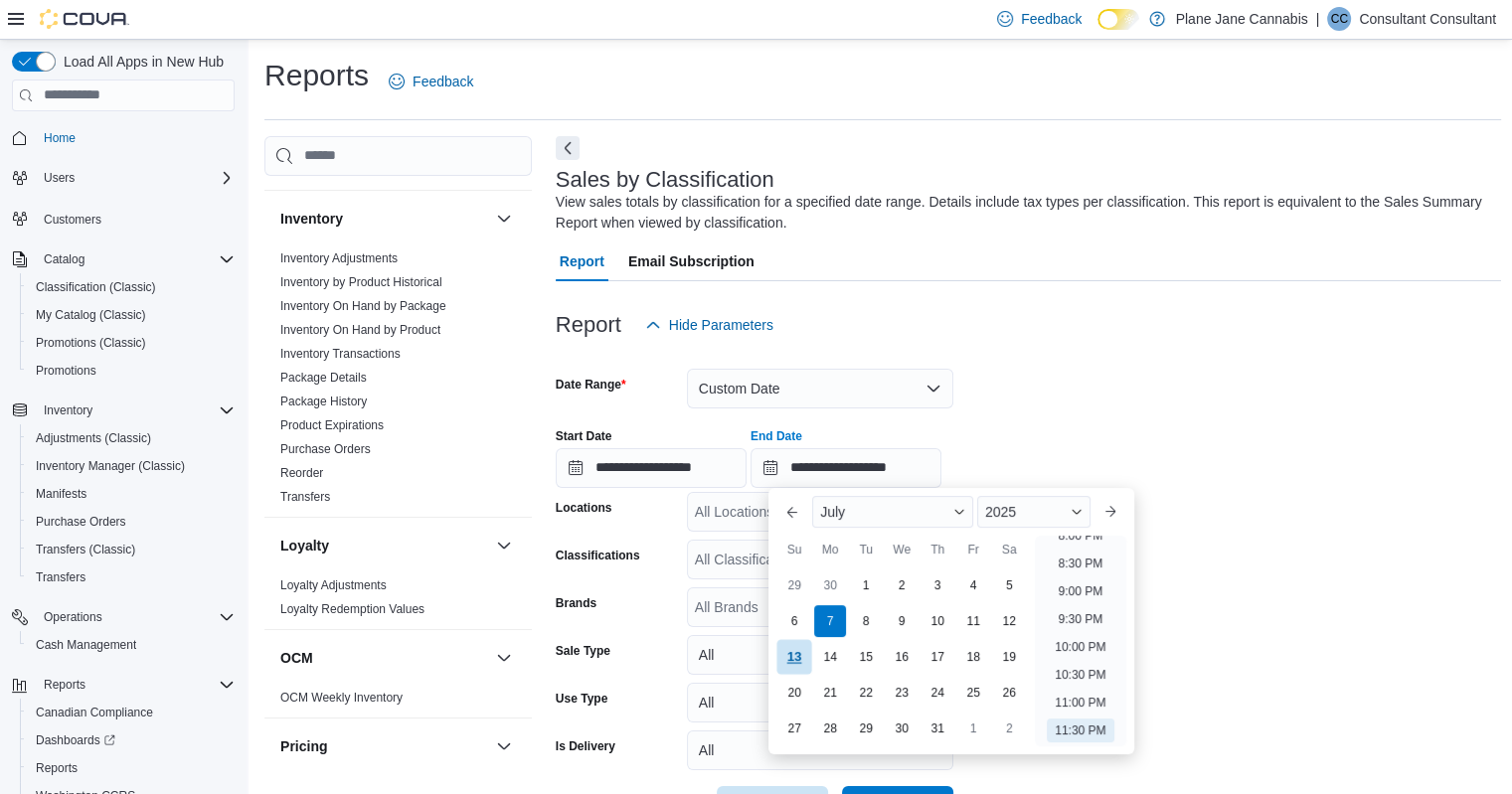 click on "13" at bounding box center [794, 656] 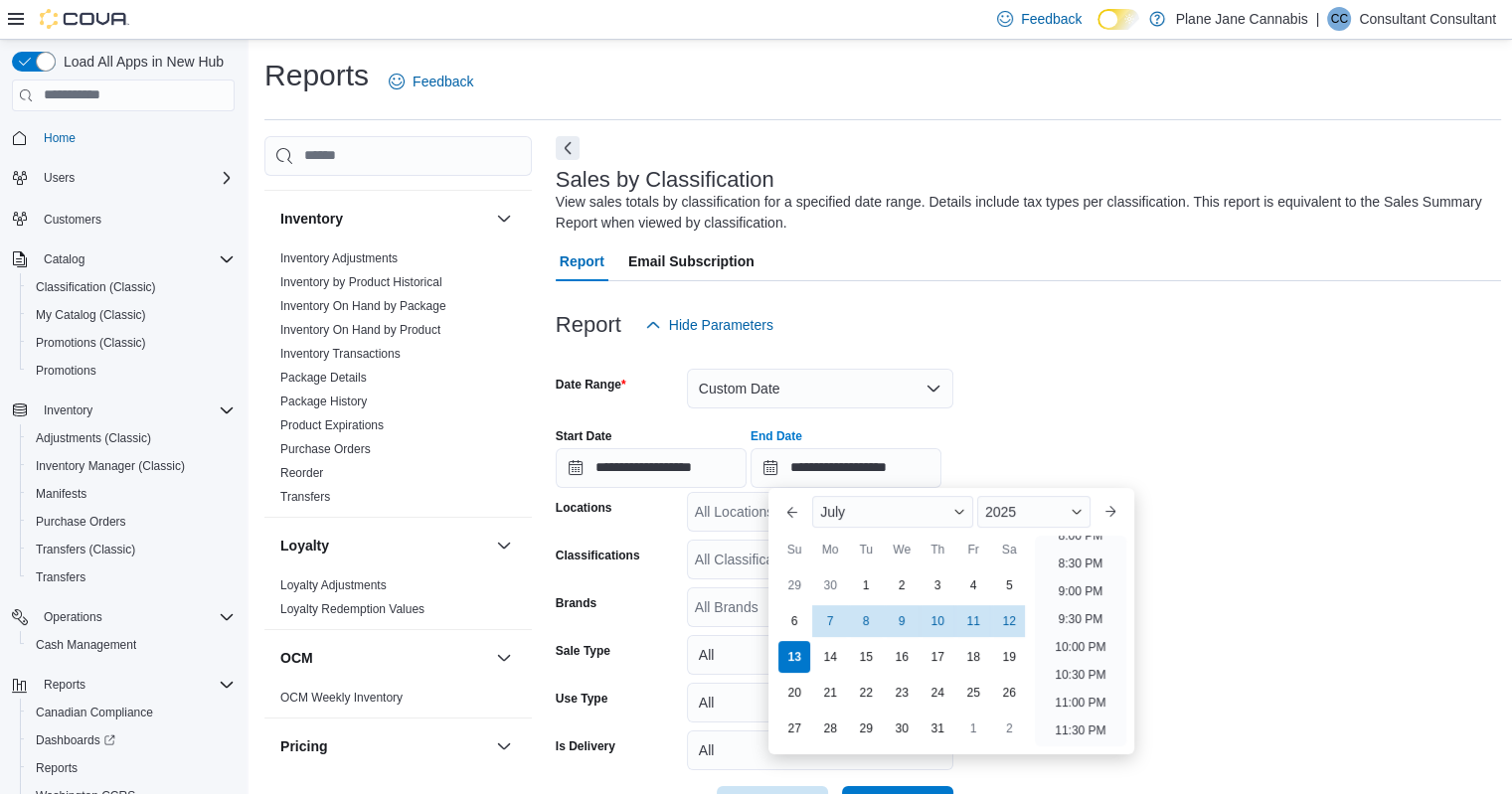 click at bounding box center (1029, 357) 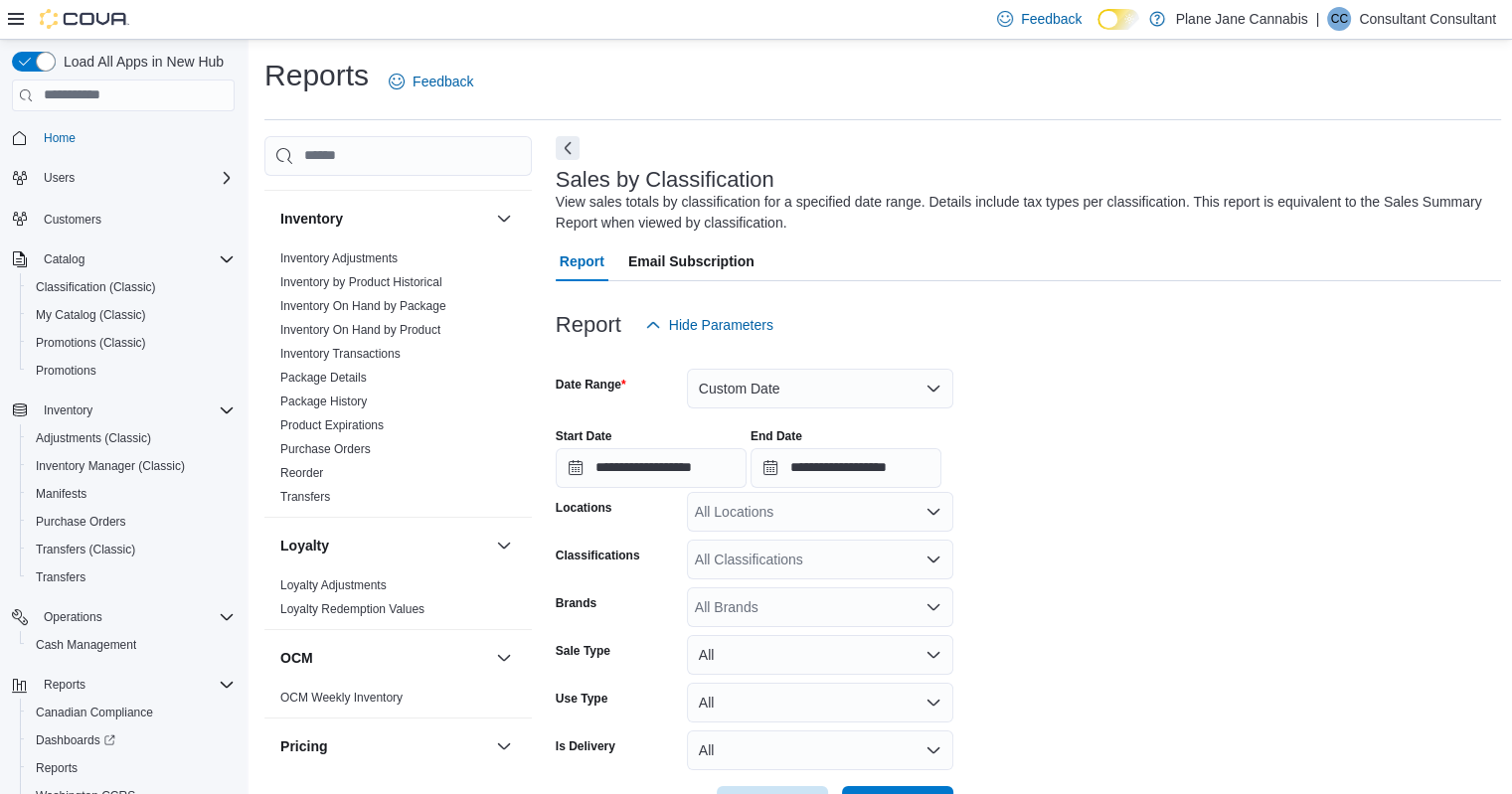 click on "All Locations" at bounding box center (820, 512) 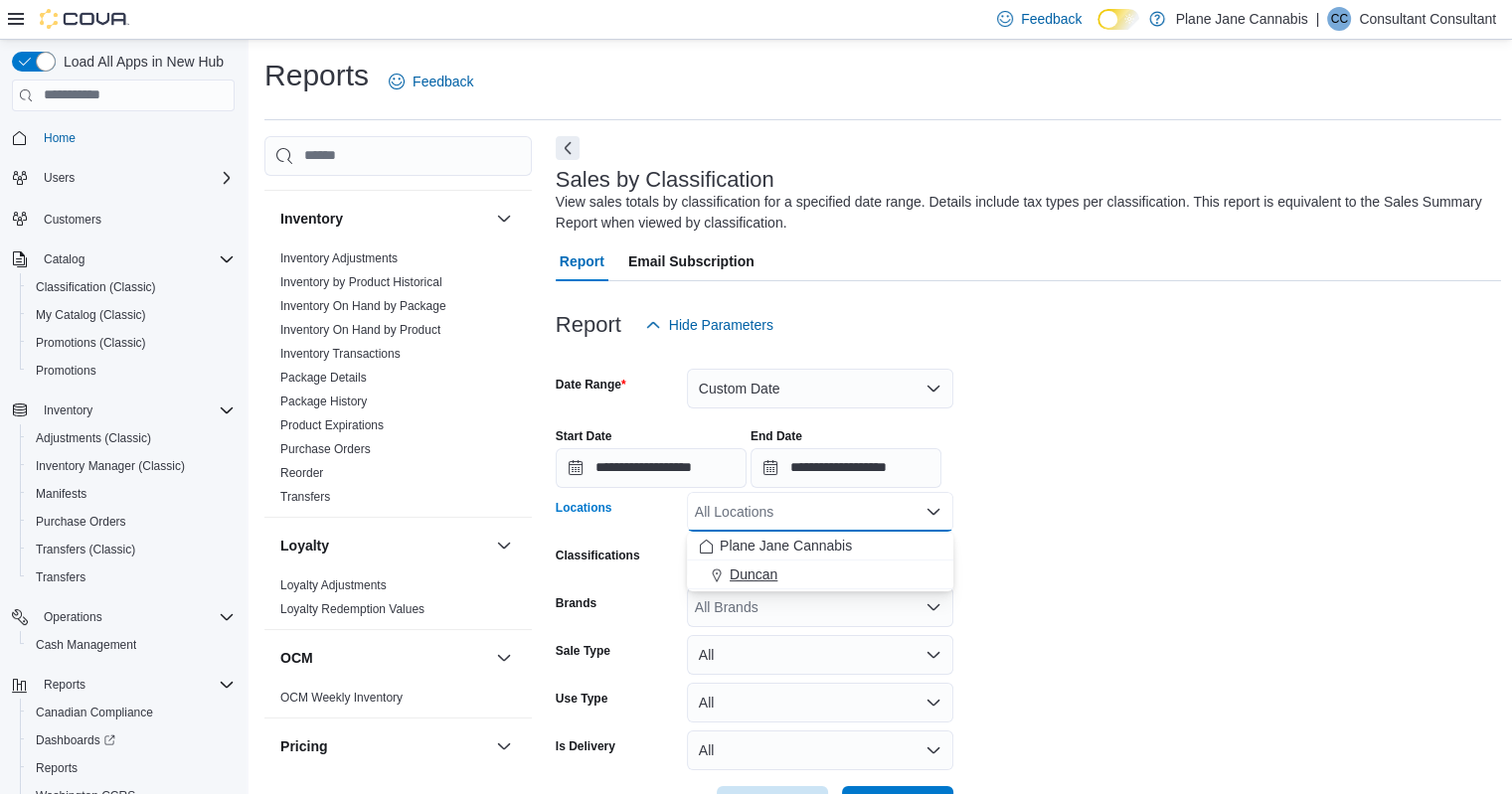 click on "Duncan" at bounding box center (754, 574) 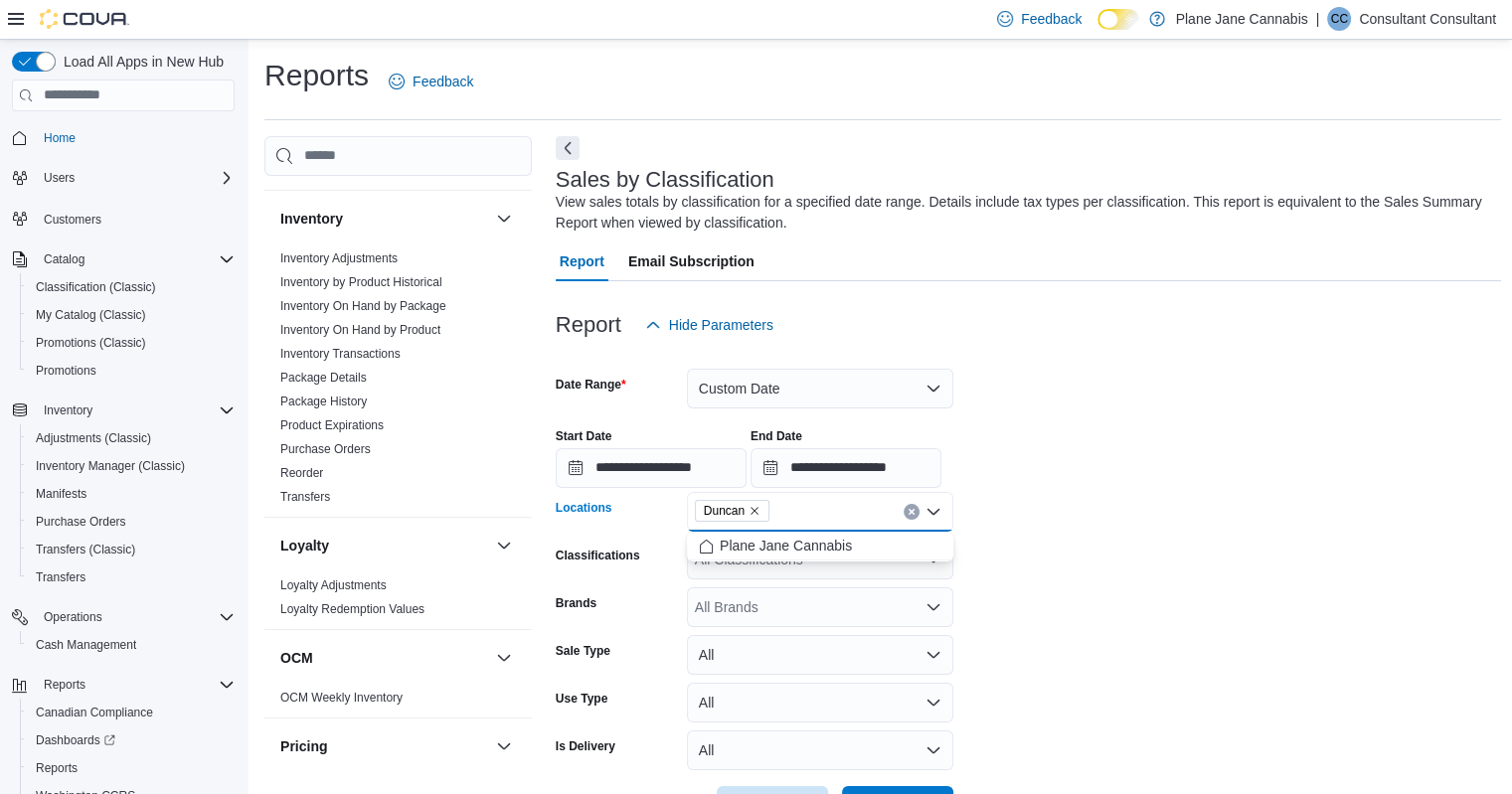 click on "**********" at bounding box center (1029, 585) 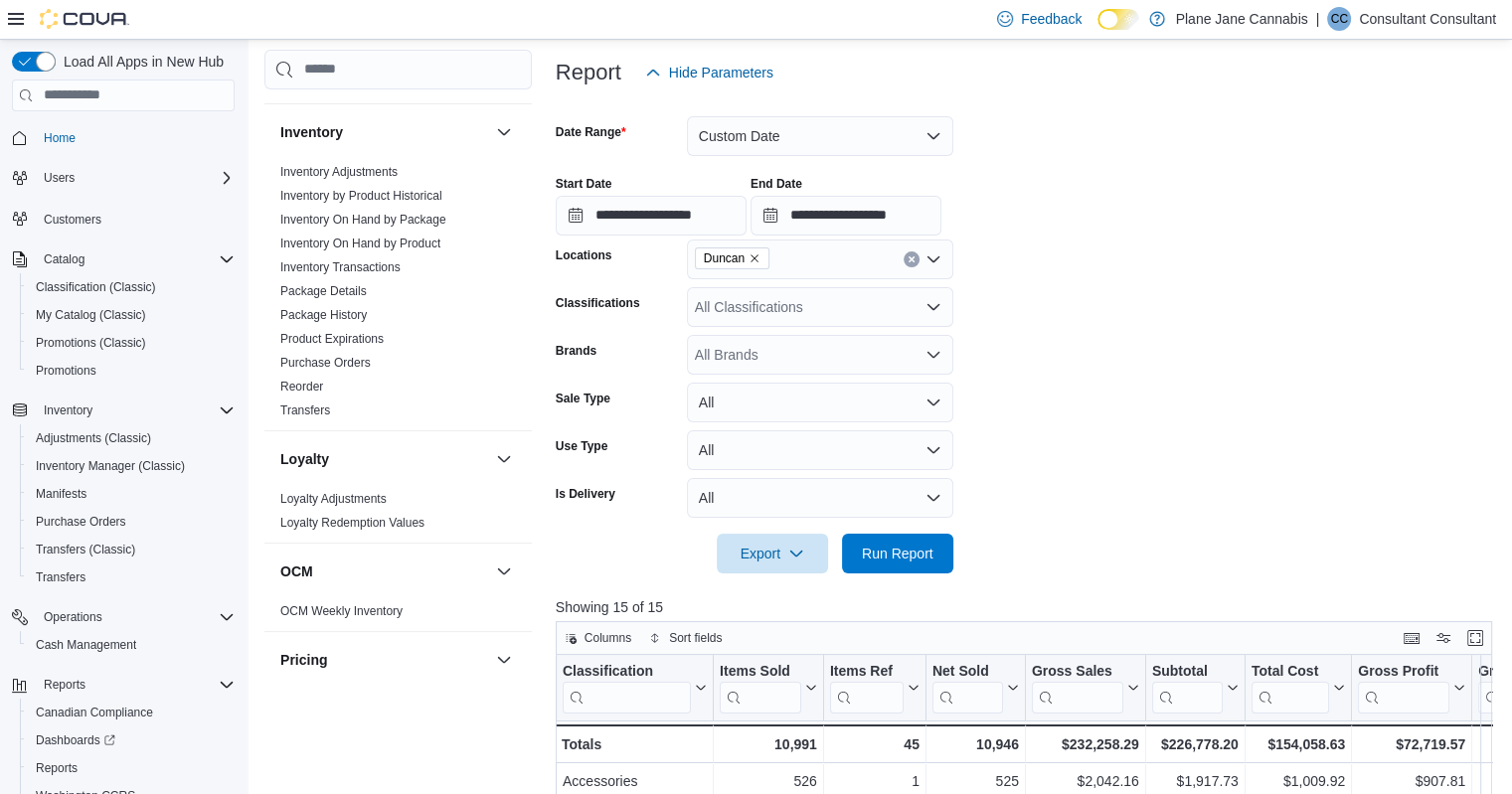 scroll, scrollTop: 256, scrollLeft: 0, axis: vertical 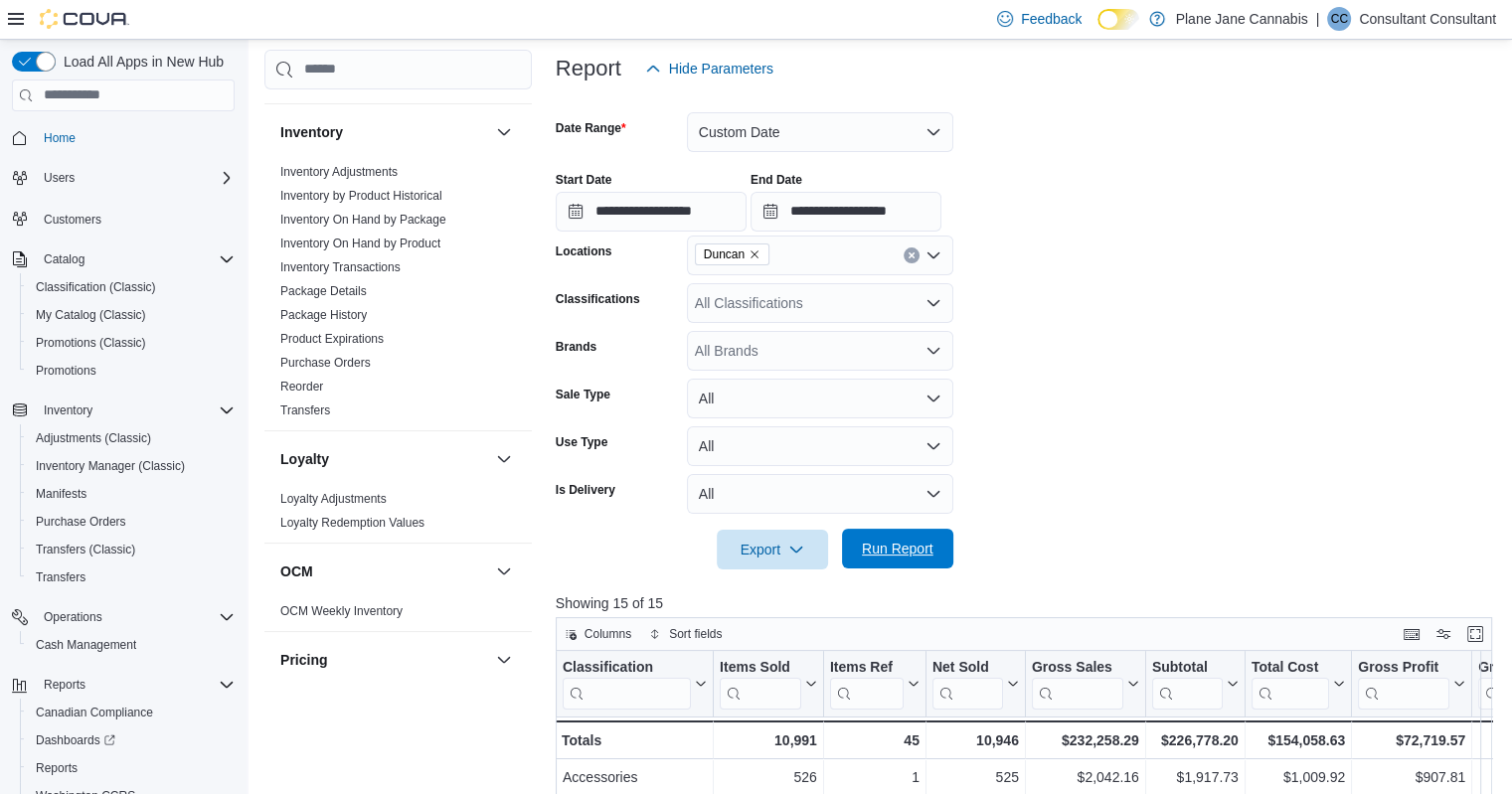 click on "Run Report" at bounding box center (898, 549) 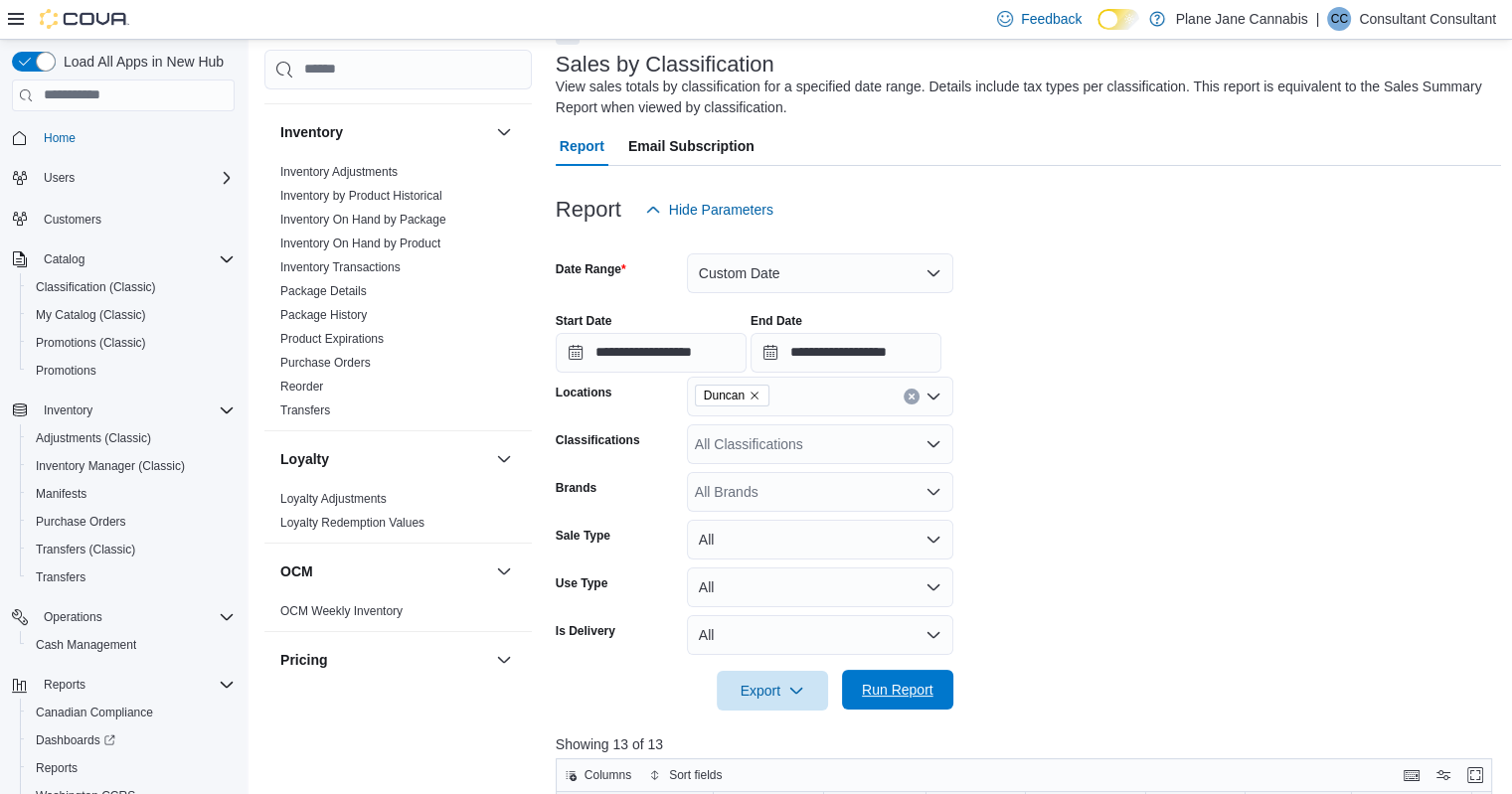 scroll, scrollTop: 113, scrollLeft: 0, axis: vertical 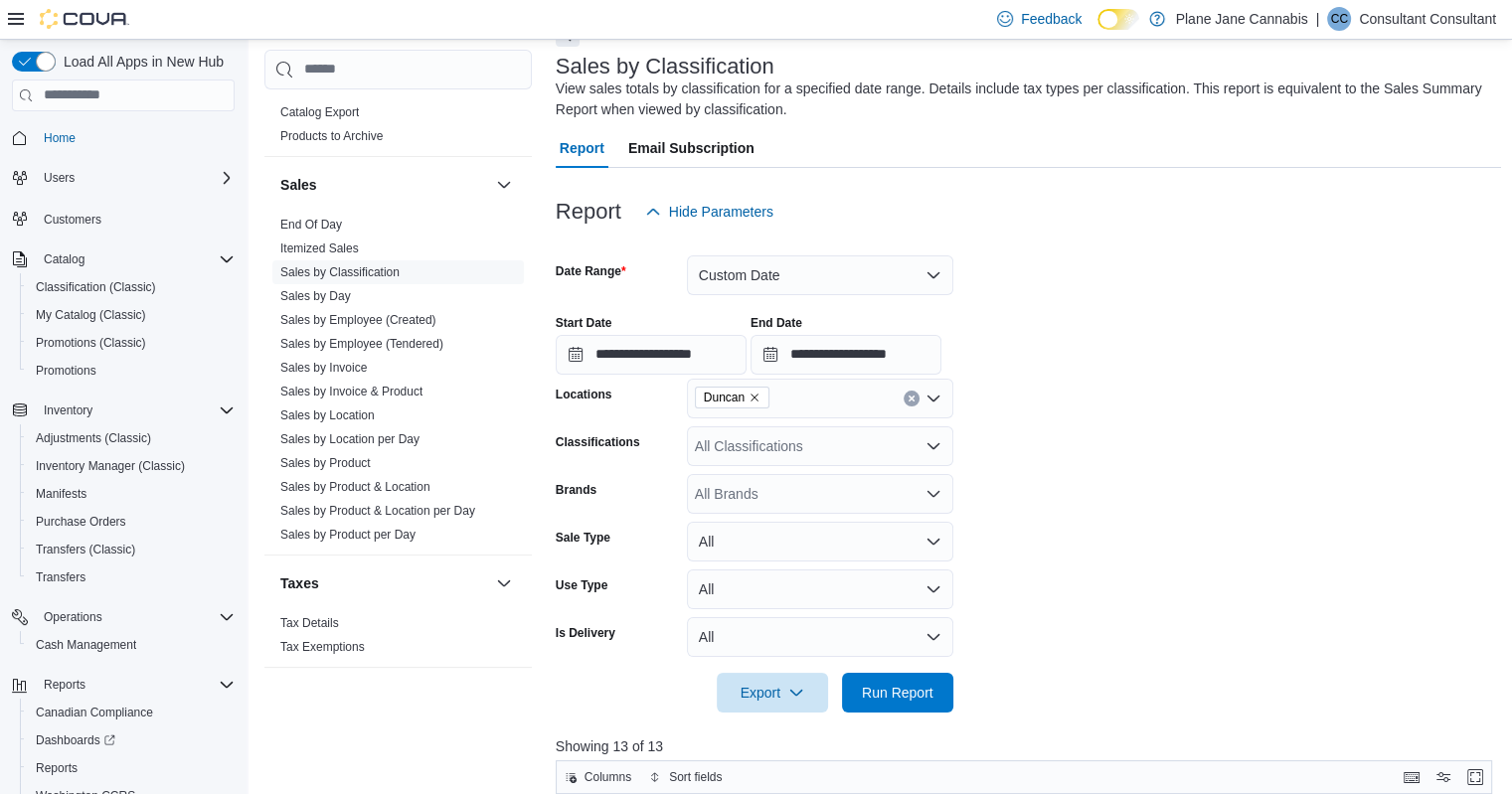 drag, startPoint x: 512, startPoint y: 574, endPoint x: 512, endPoint y: 597, distance: 23 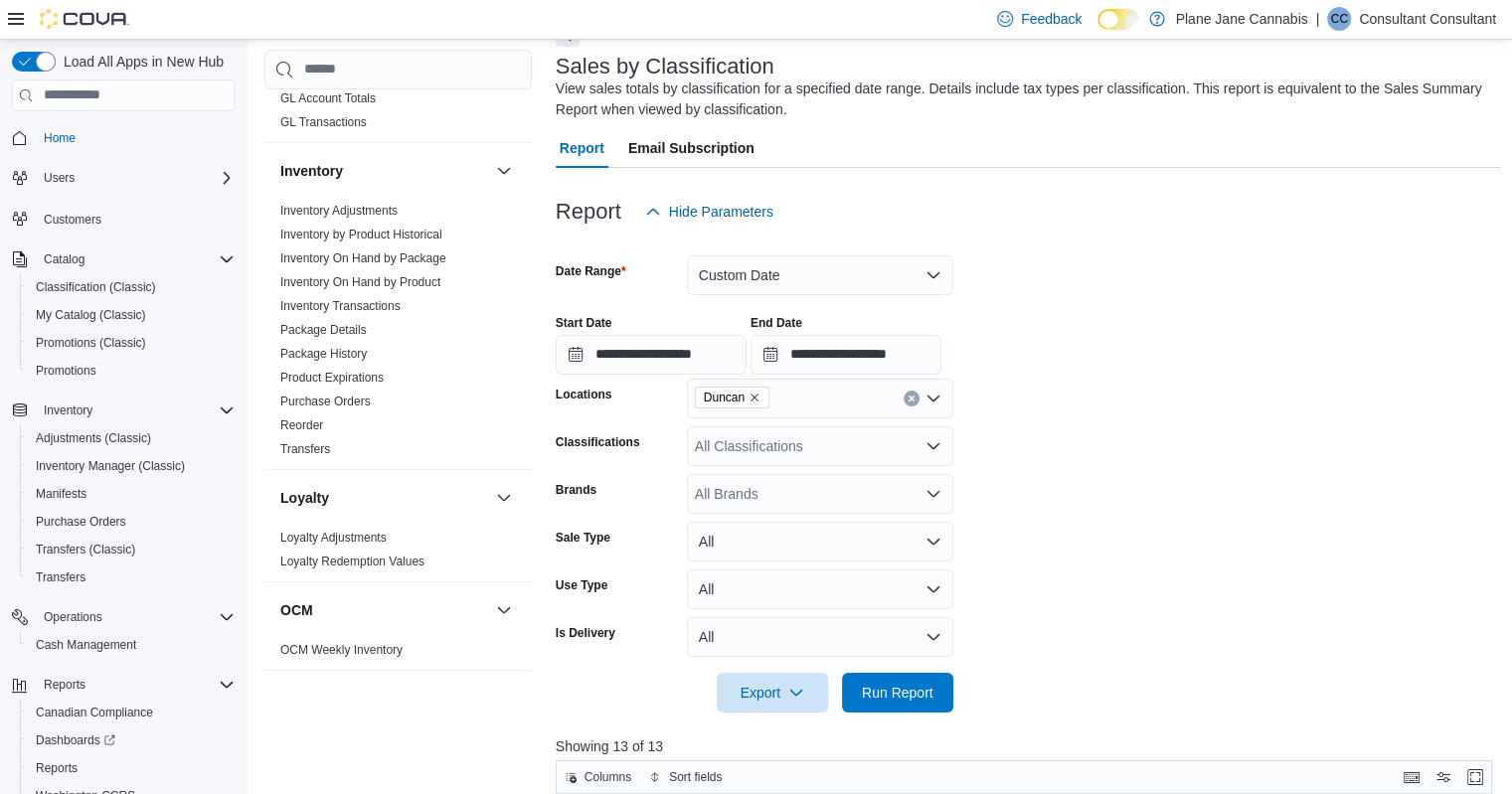 scroll, scrollTop: 896, scrollLeft: 0, axis: vertical 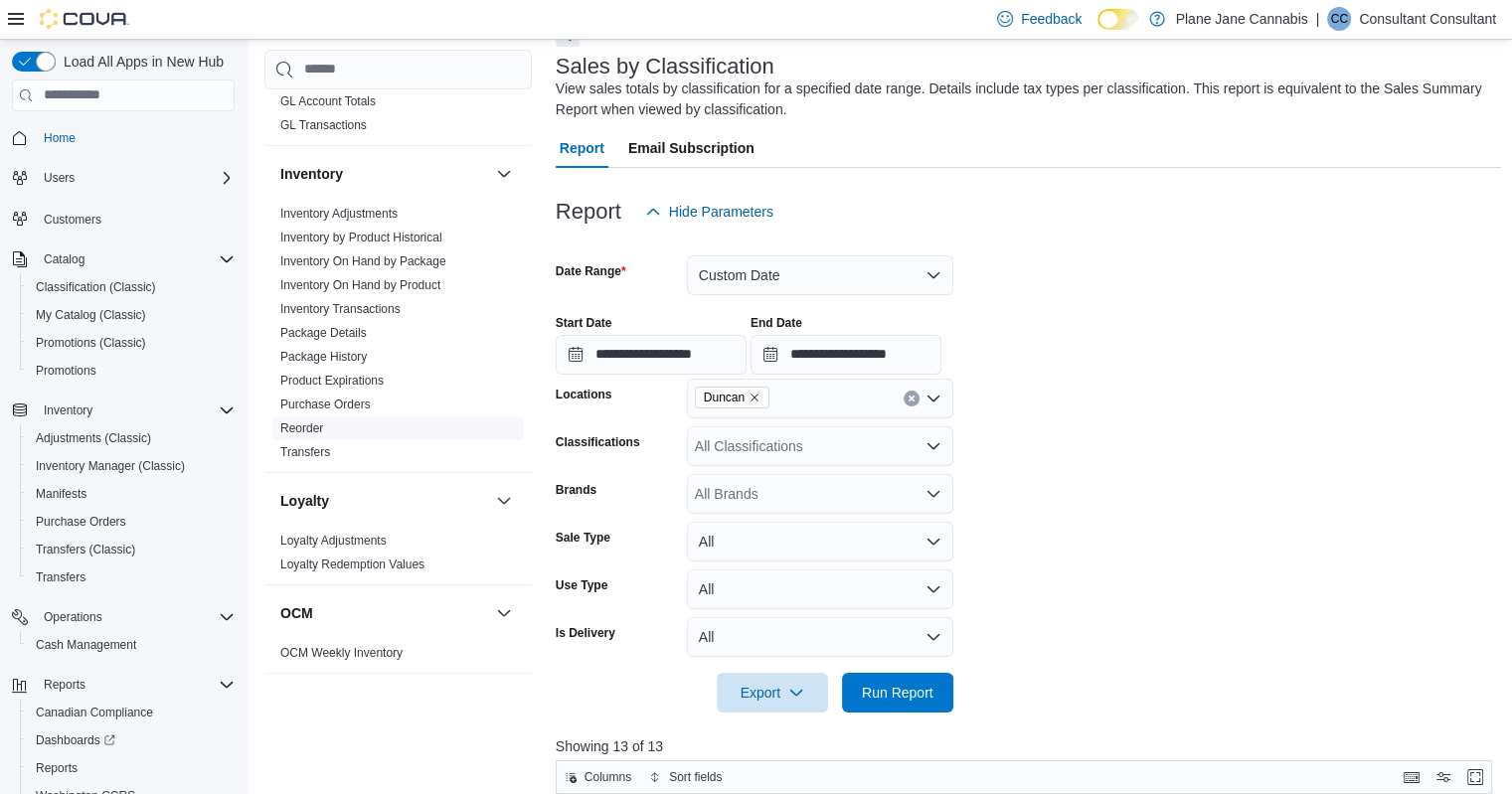 click on "Reorder" at bounding box center (398, 428) 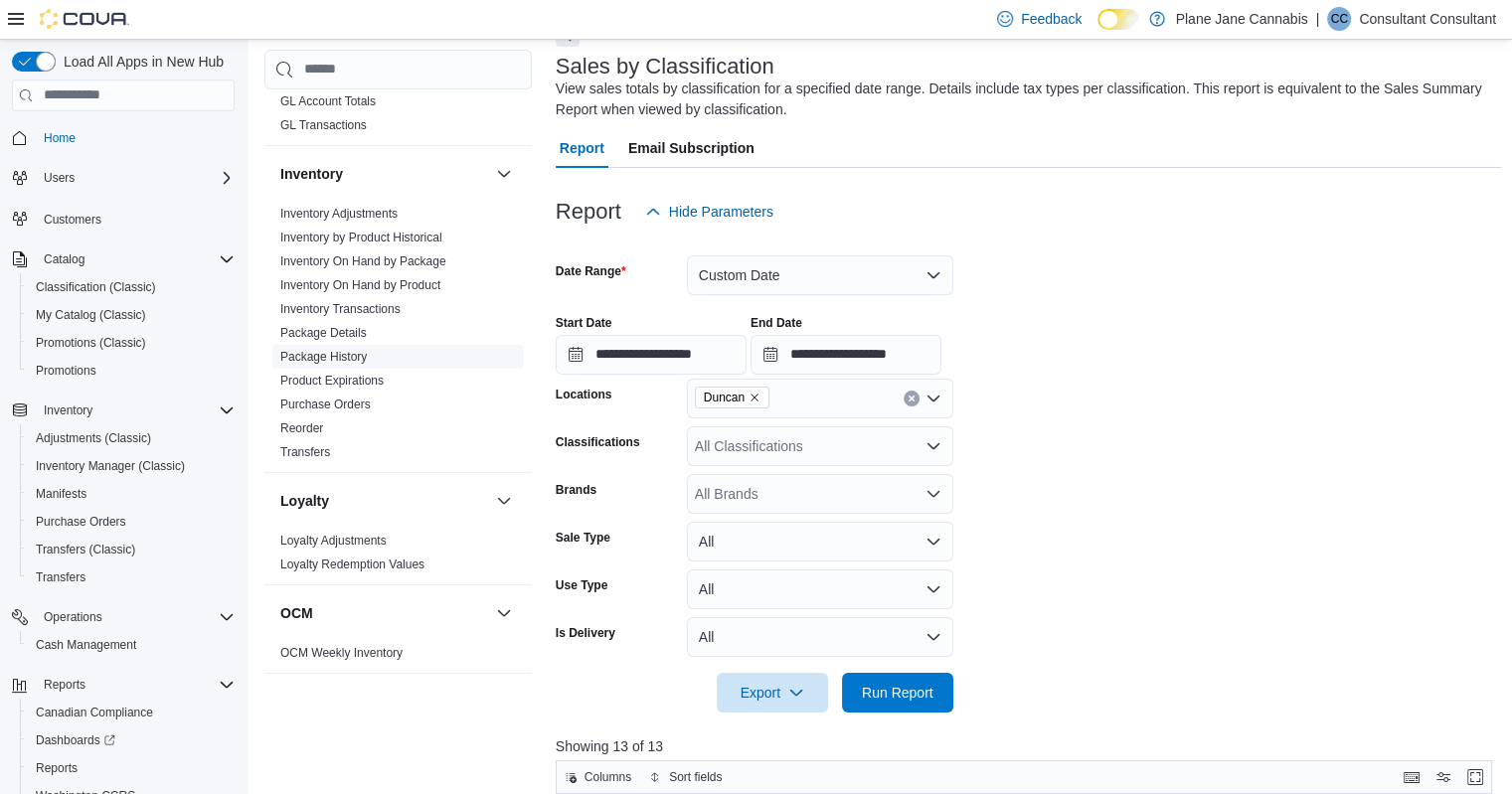 click on "Reorder" at bounding box center (301, 428) 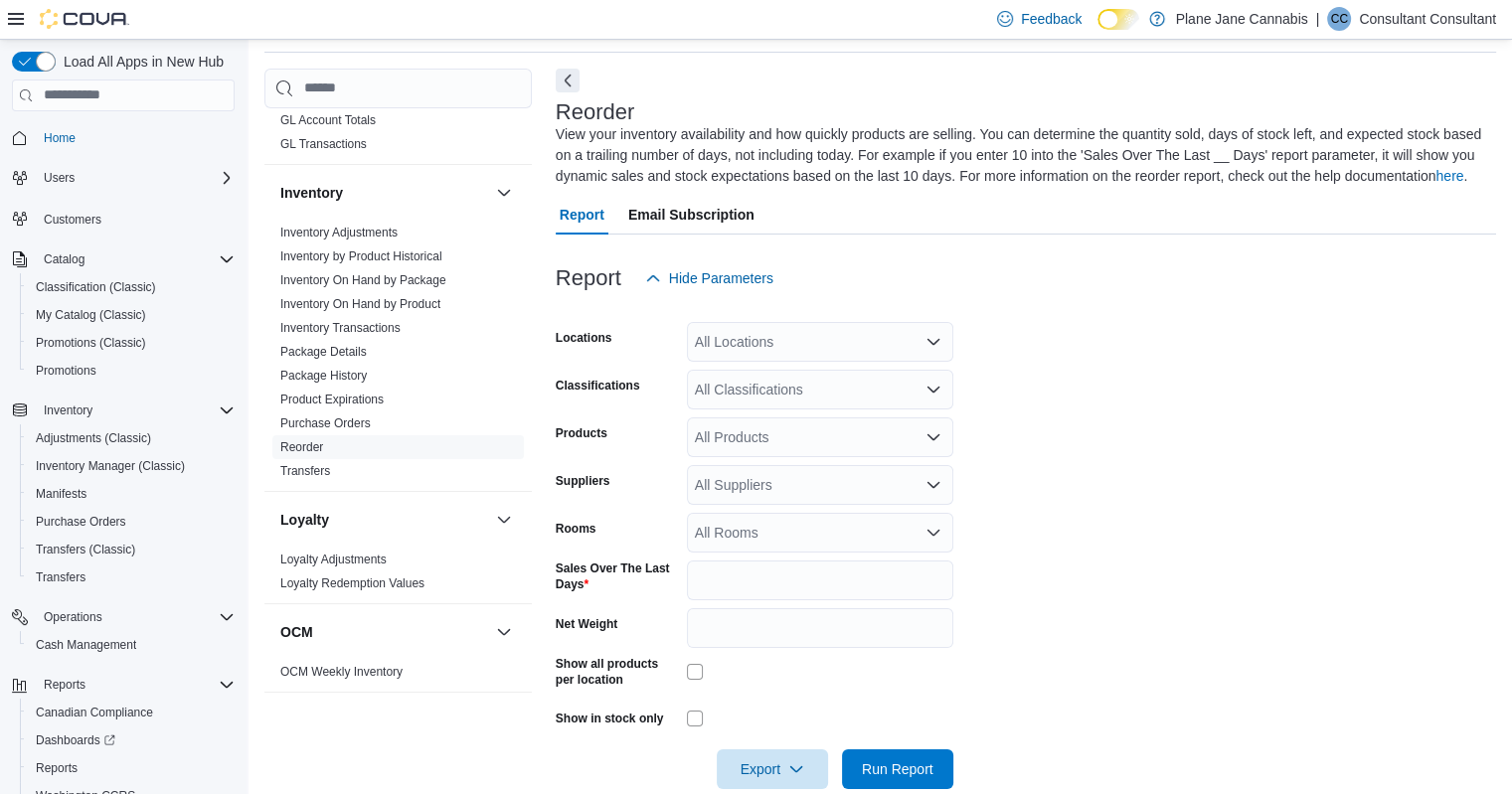 scroll, scrollTop: 87, scrollLeft: 0, axis: vertical 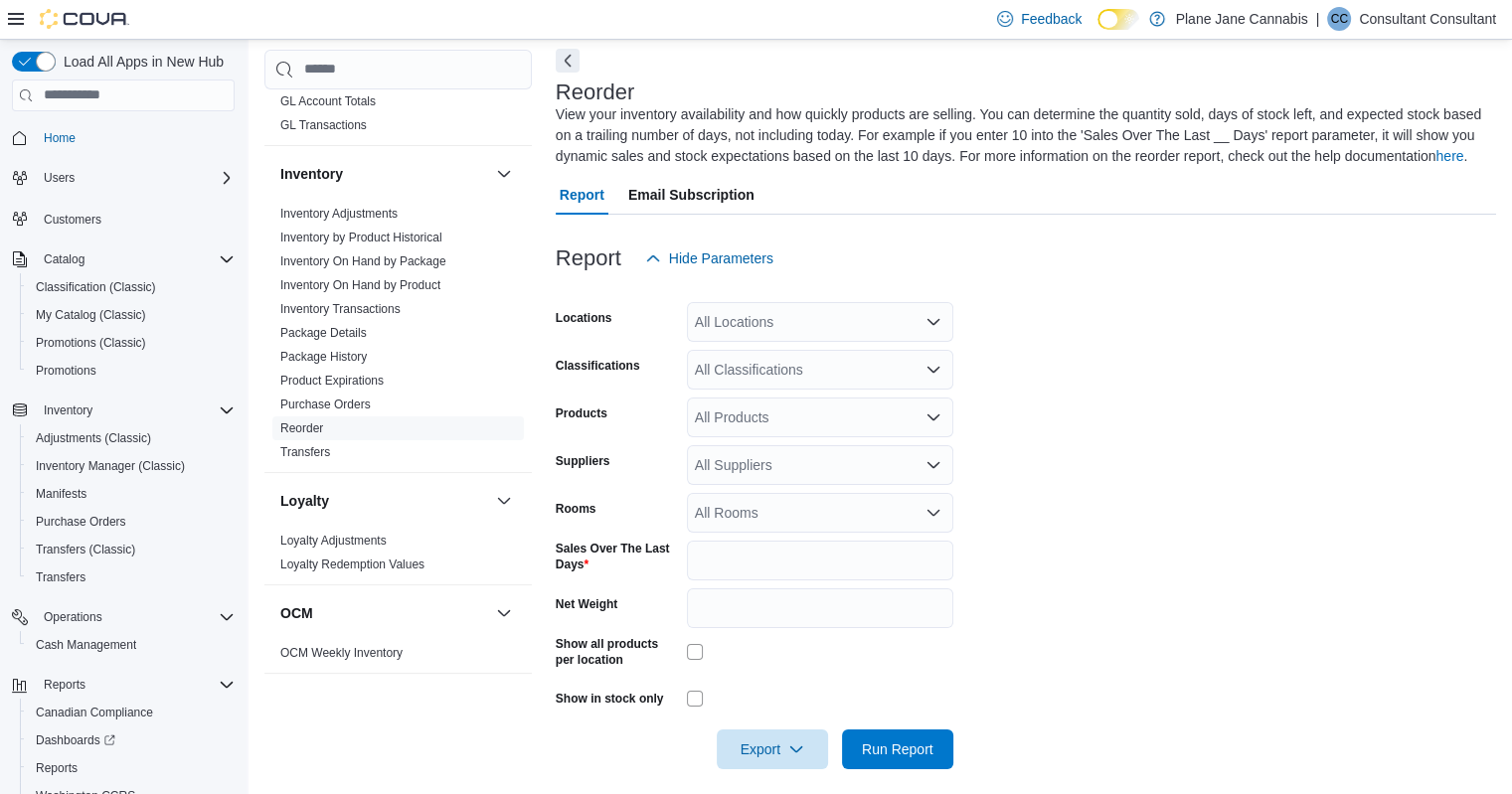 click on "All Locations" at bounding box center (820, 322) 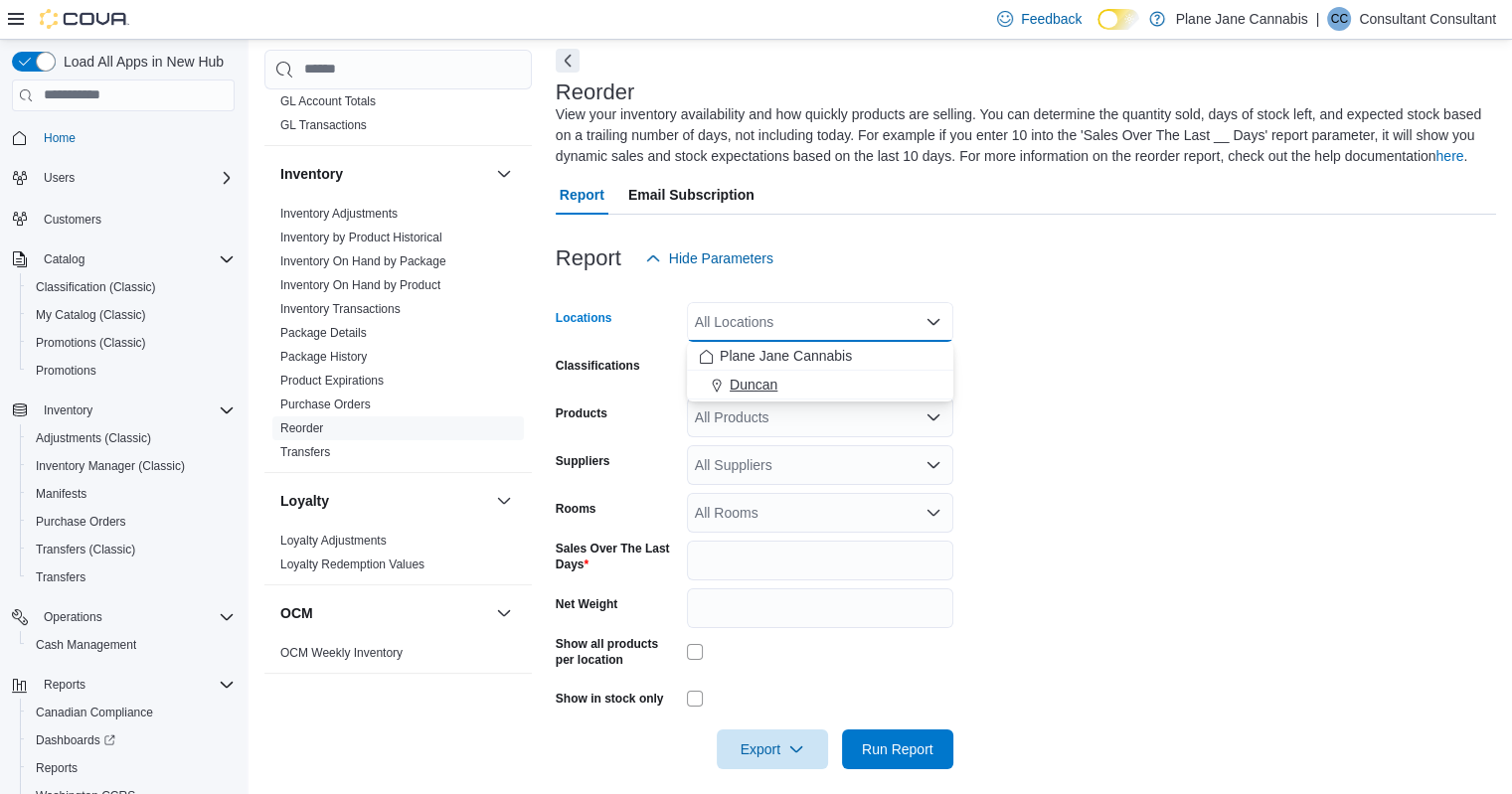 click on "Duncan" at bounding box center (754, 385) 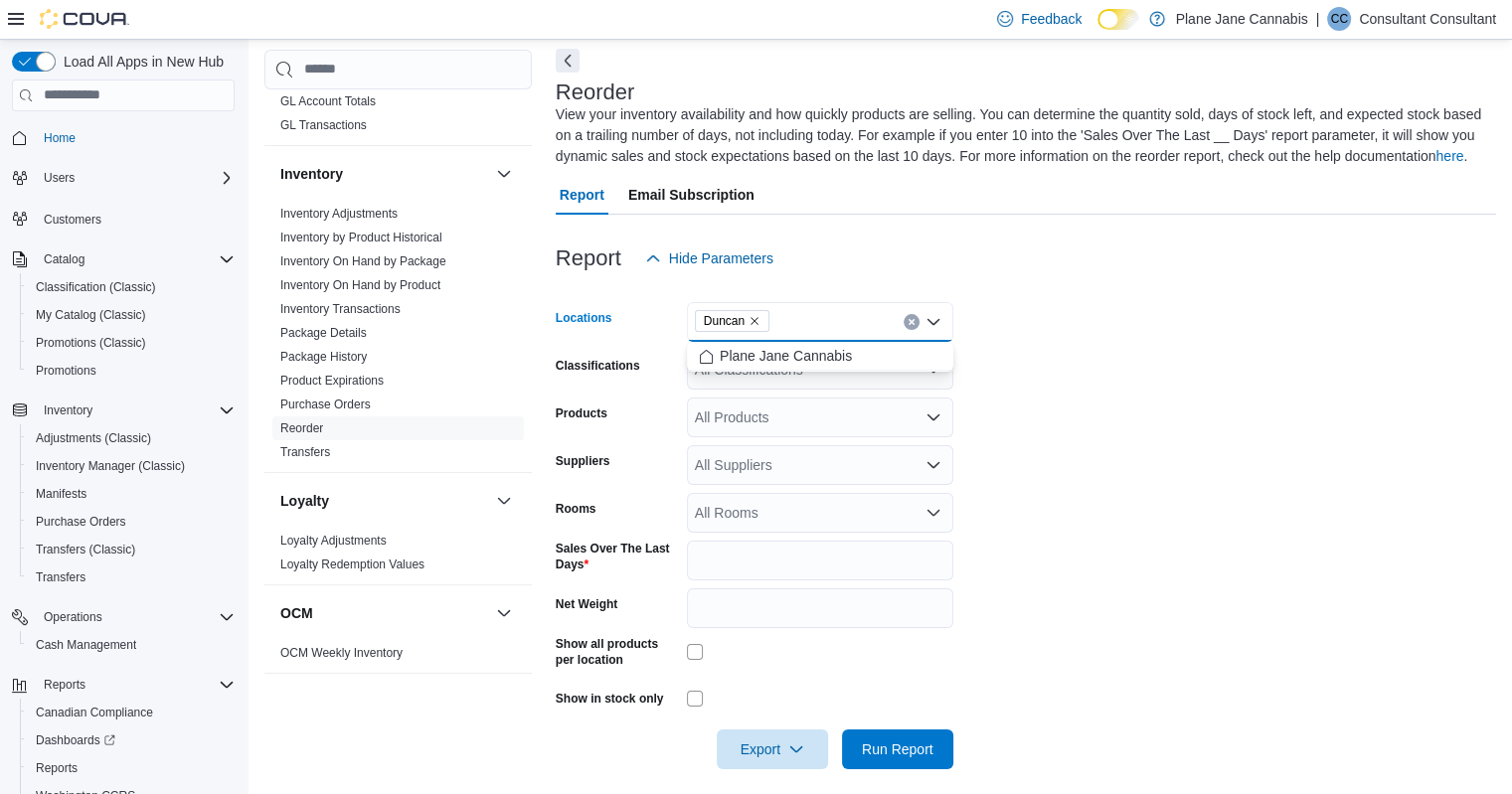 click on "Locations [CITY] Combo box. Selected. [CITY]. Press Backspace to delete [CITY]. Combo box input. All Locations. Type some text or, to display a list of choices, press Down Arrow. To exit the list of choices, press Escape. Classifications All Classifications Products All Products Suppliers All Suppliers Rooms All Rooms Sales Over The Last Days * Net Weight Show all products per location Show in stock only Export  Run Report" at bounding box center [1026, 524] 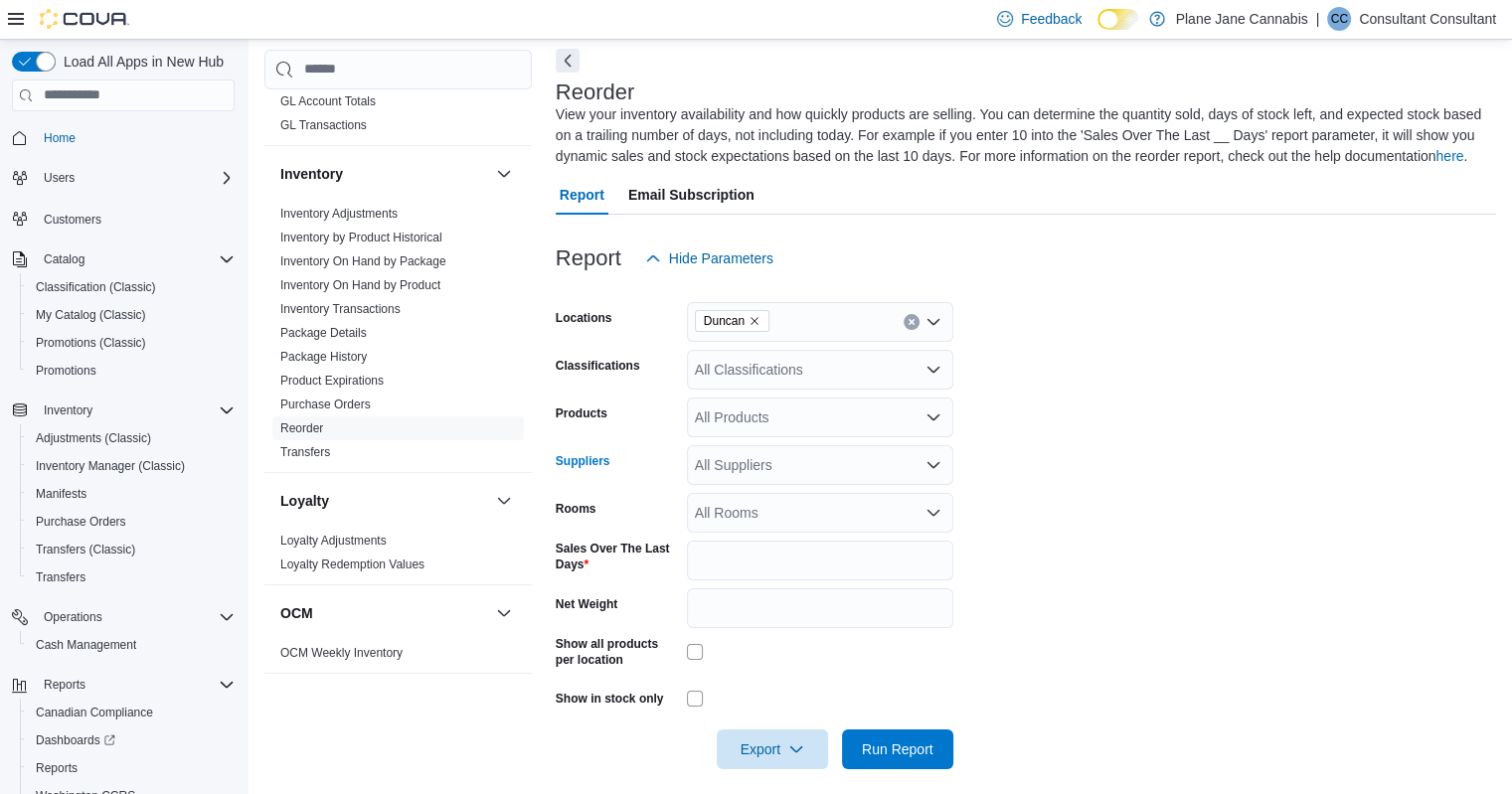click on "All Suppliers" at bounding box center [820, 465] 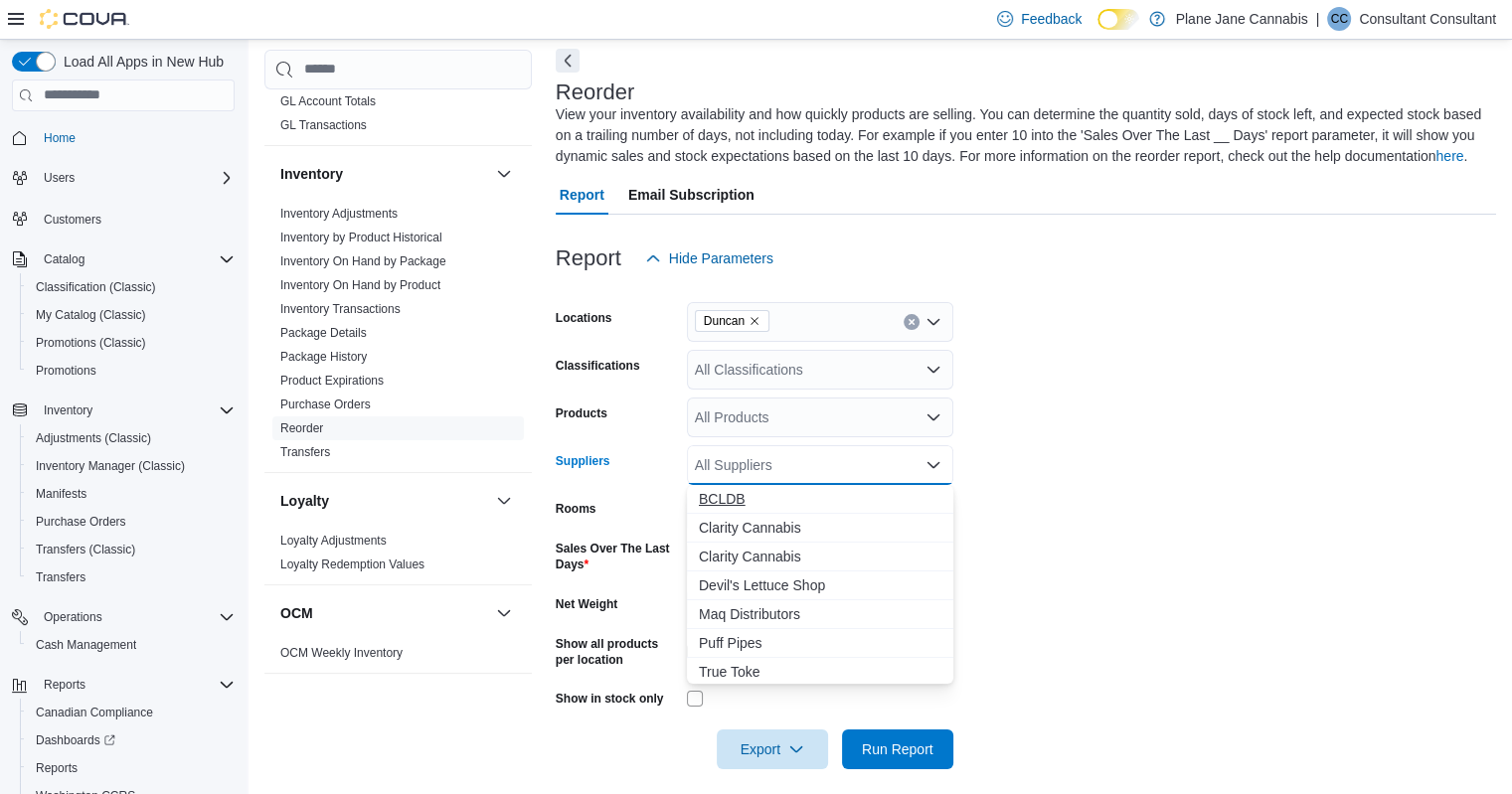 click on "BCLDB" at bounding box center [820, 499] 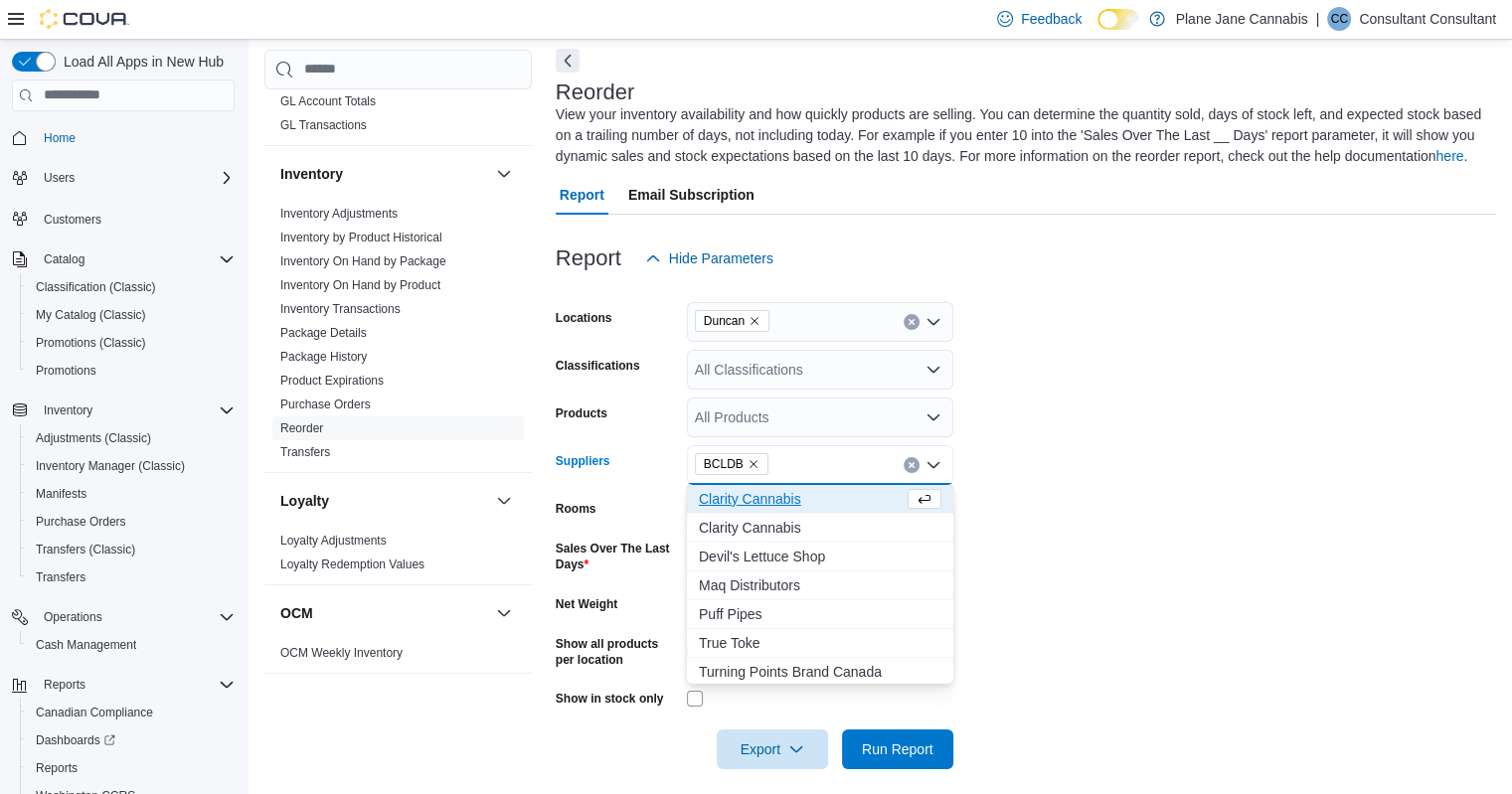 click on "Locations [CITY] Classifications All Classifications Products All Products Suppliers BCLDB Combo box. Selected. BCLDB. Press Backspace to delete BCLDB. Combo box input. All Suppliers. Type some text or, to display a list of choices, press Down Arrow. To exit the list of choices, press Escape. Rooms All Rooms Sales Over The Last Days * Net Weight Show all products per location Show in stock only Export  Run Report" at bounding box center [1026, 524] 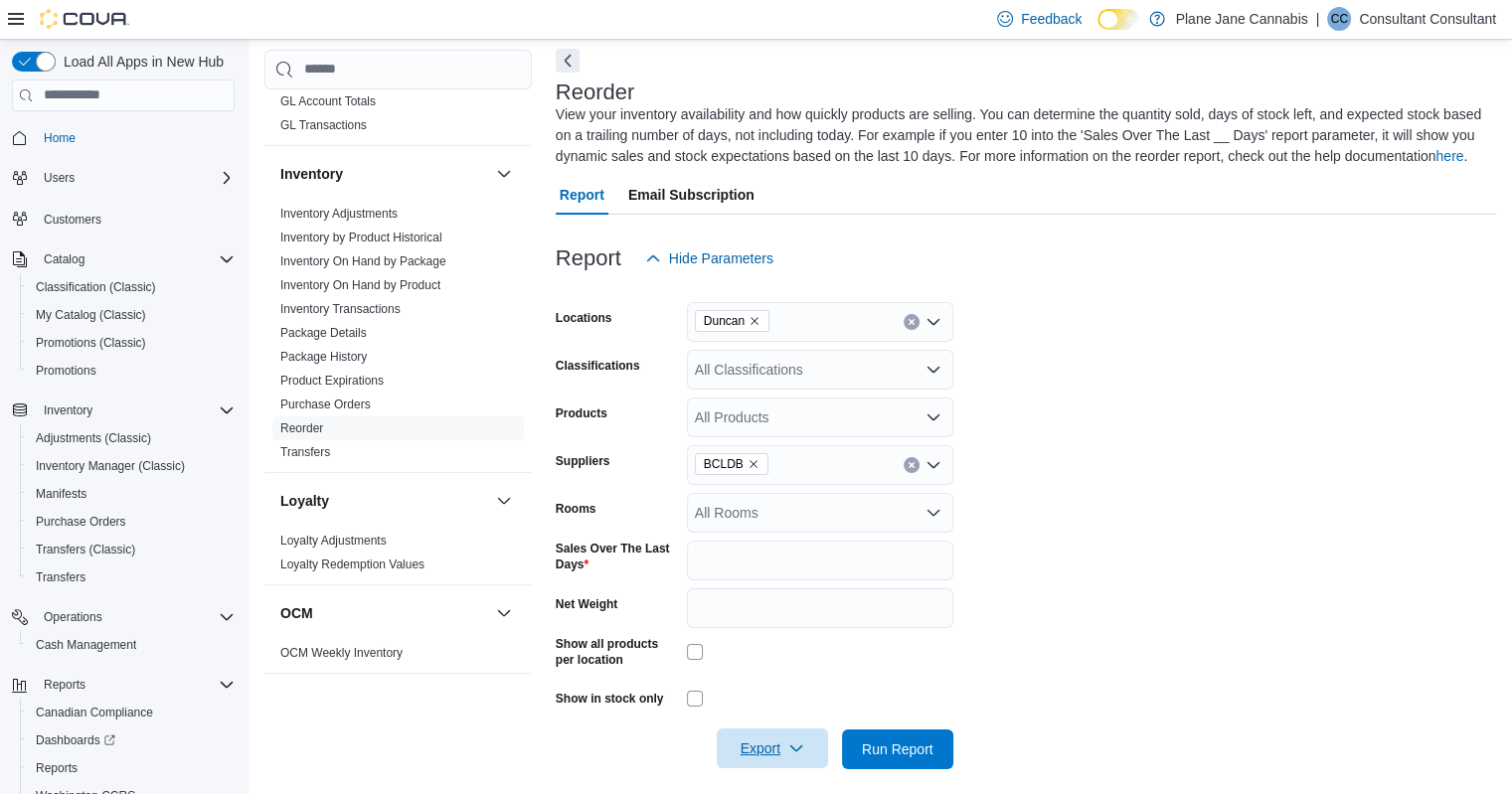 click on "Export" at bounding box center (772, 748) 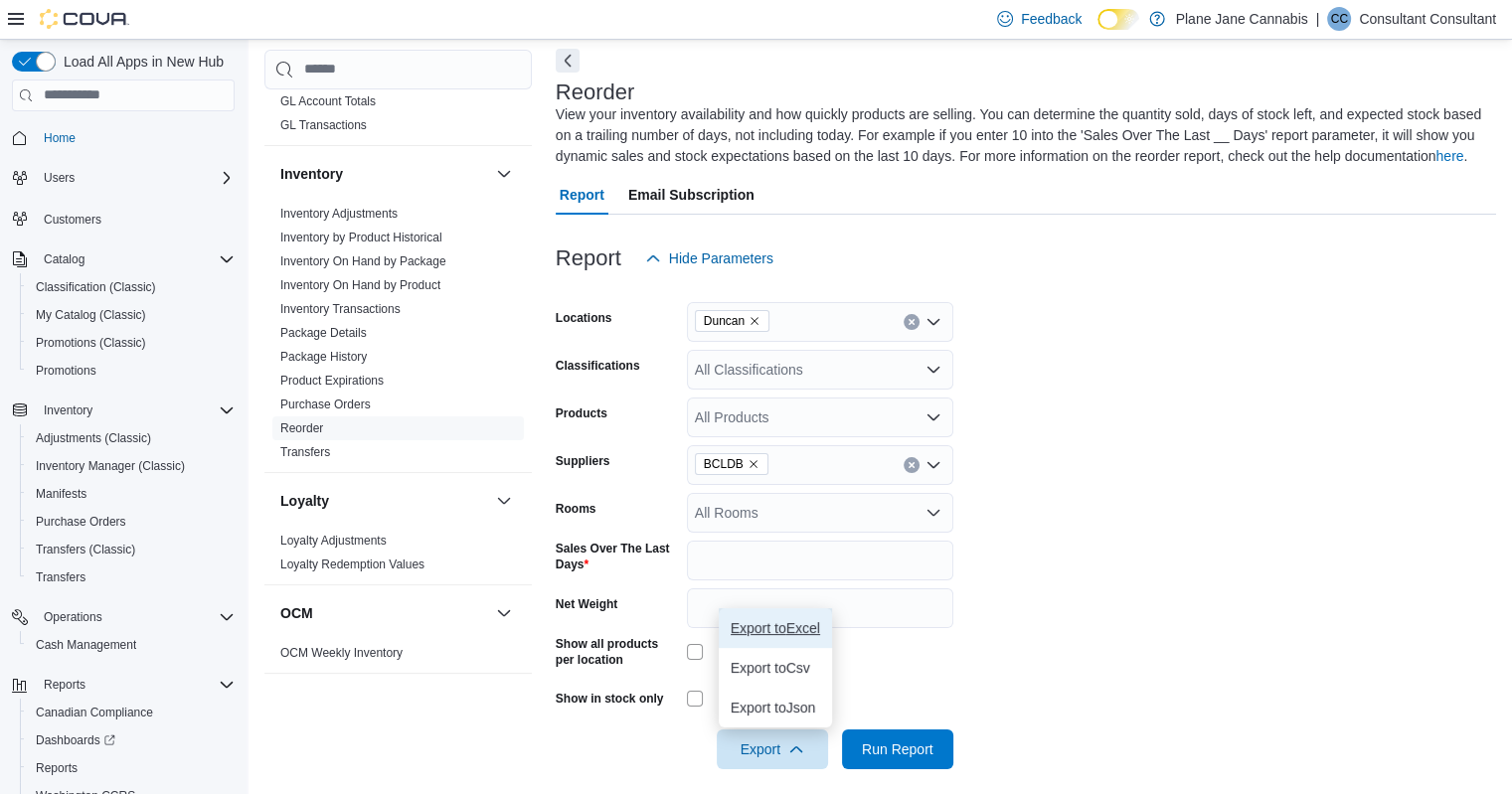 click on "Export to  Excel" at bounding box center [775, 628] 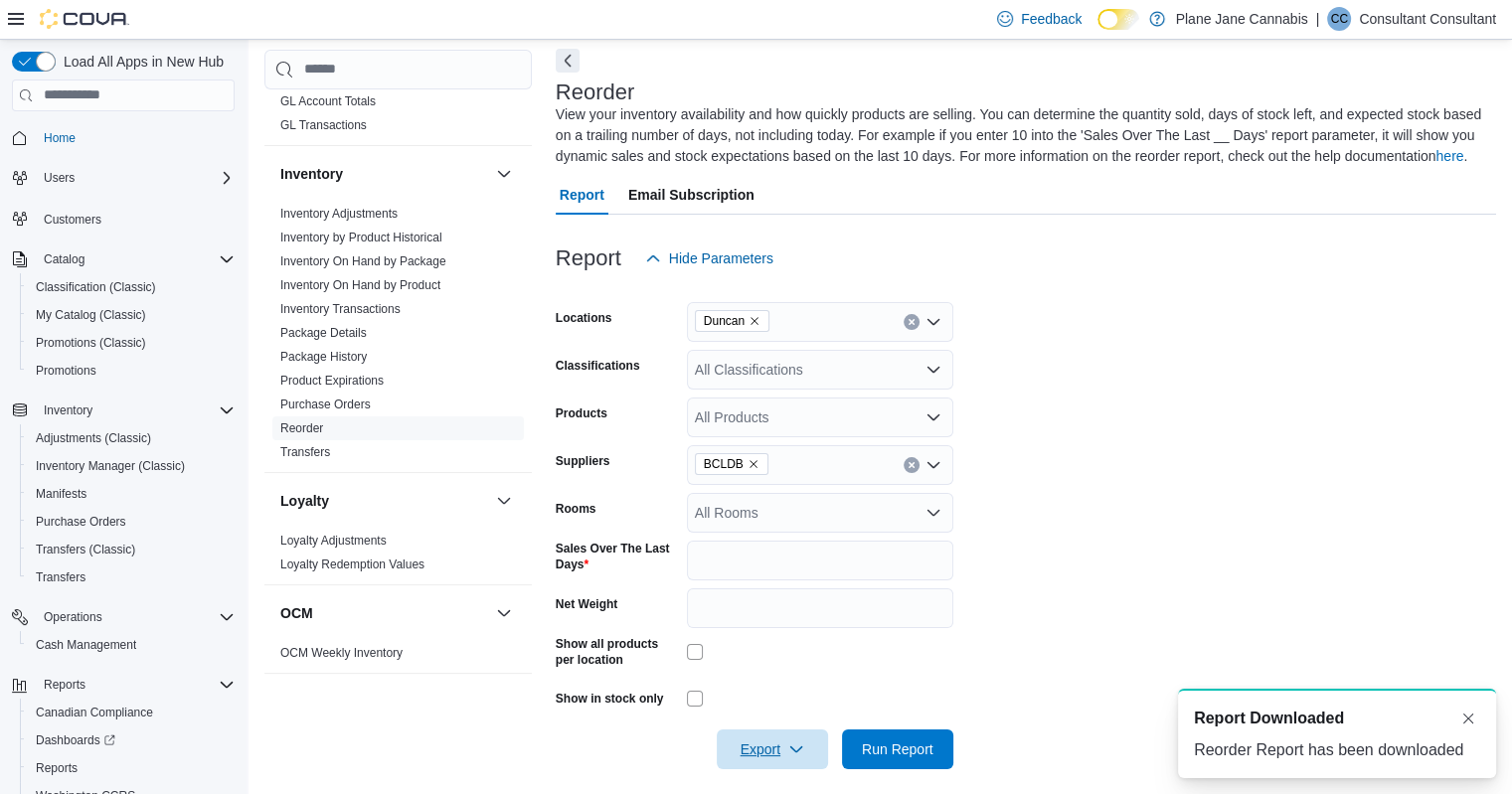 scroll, scrollTop: 0, scrollLeft: 0, axis: both 